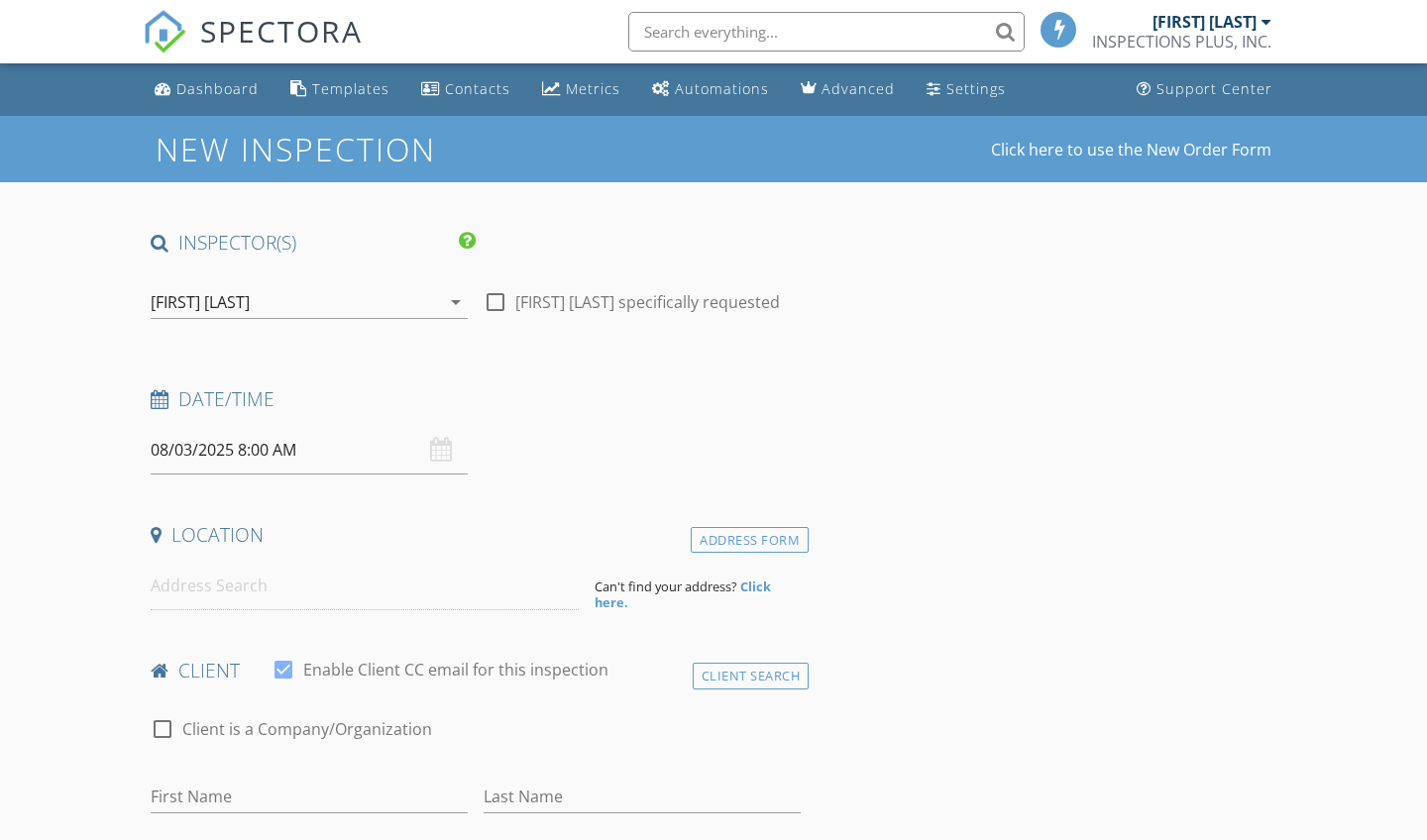 scroll, scrollTop: 0, scrollLeft: 0, axis: both 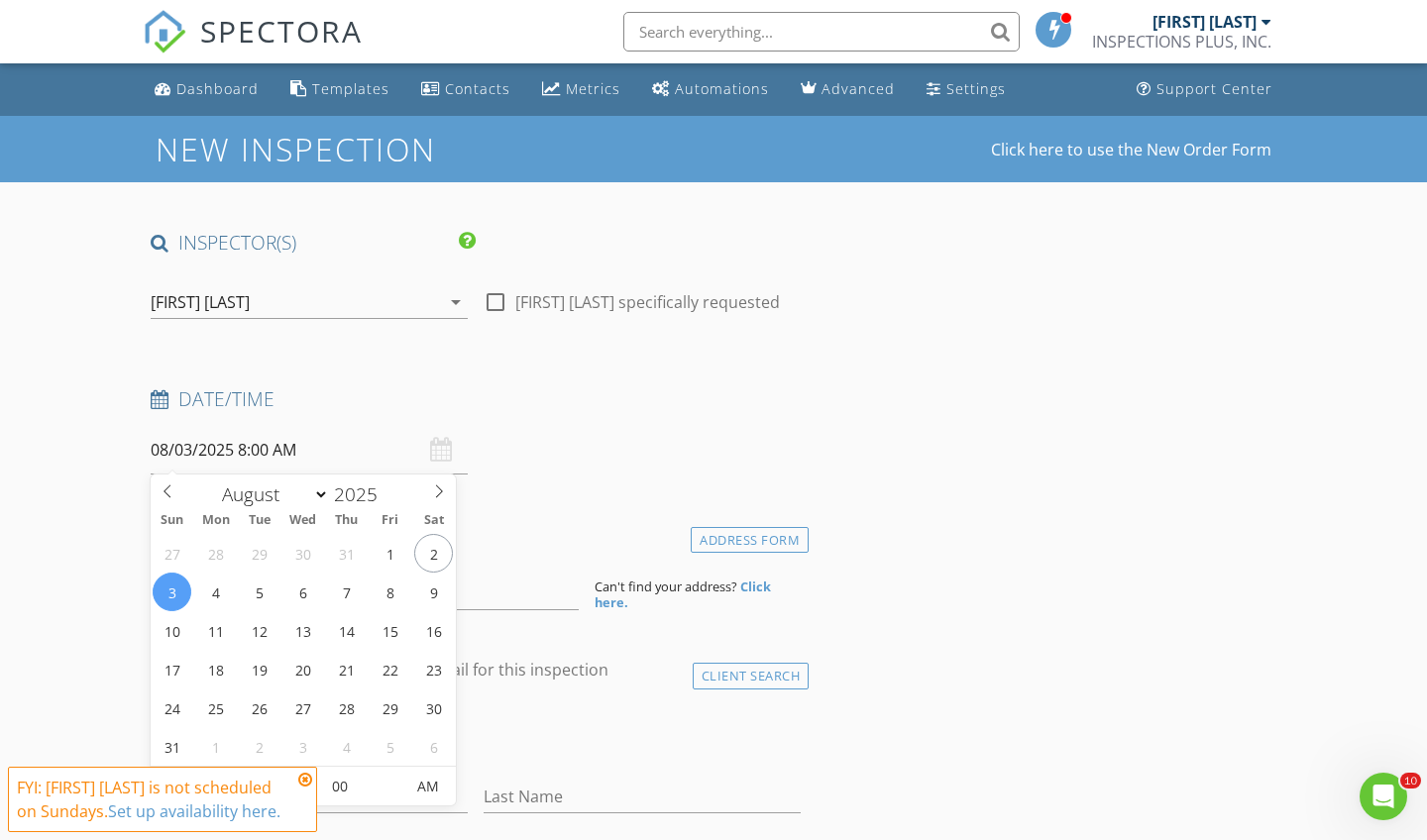 click on "08/03/2025 8:00 AM" at bounding box center [309, 450] 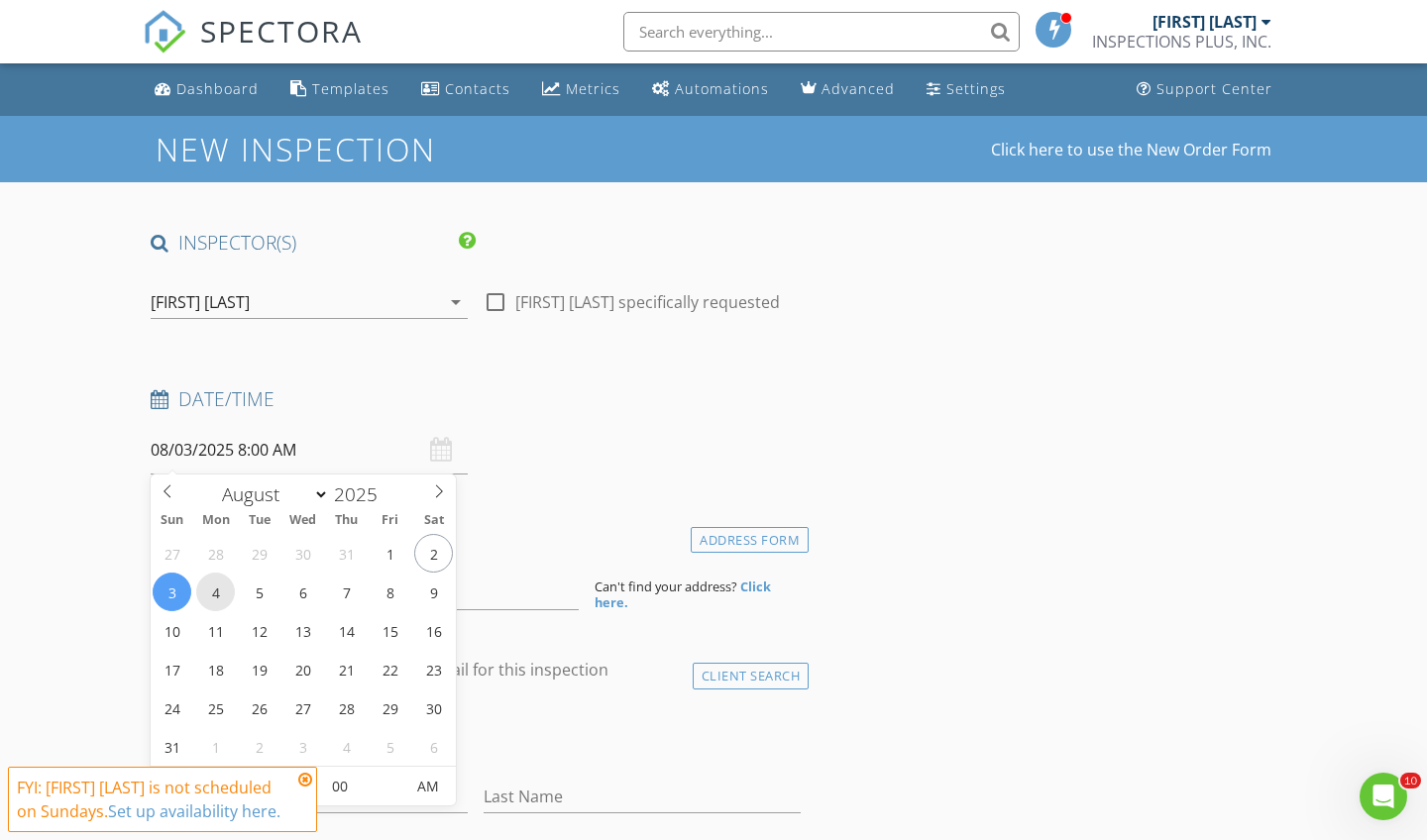 type on "08/04/2025 8:00 AM" 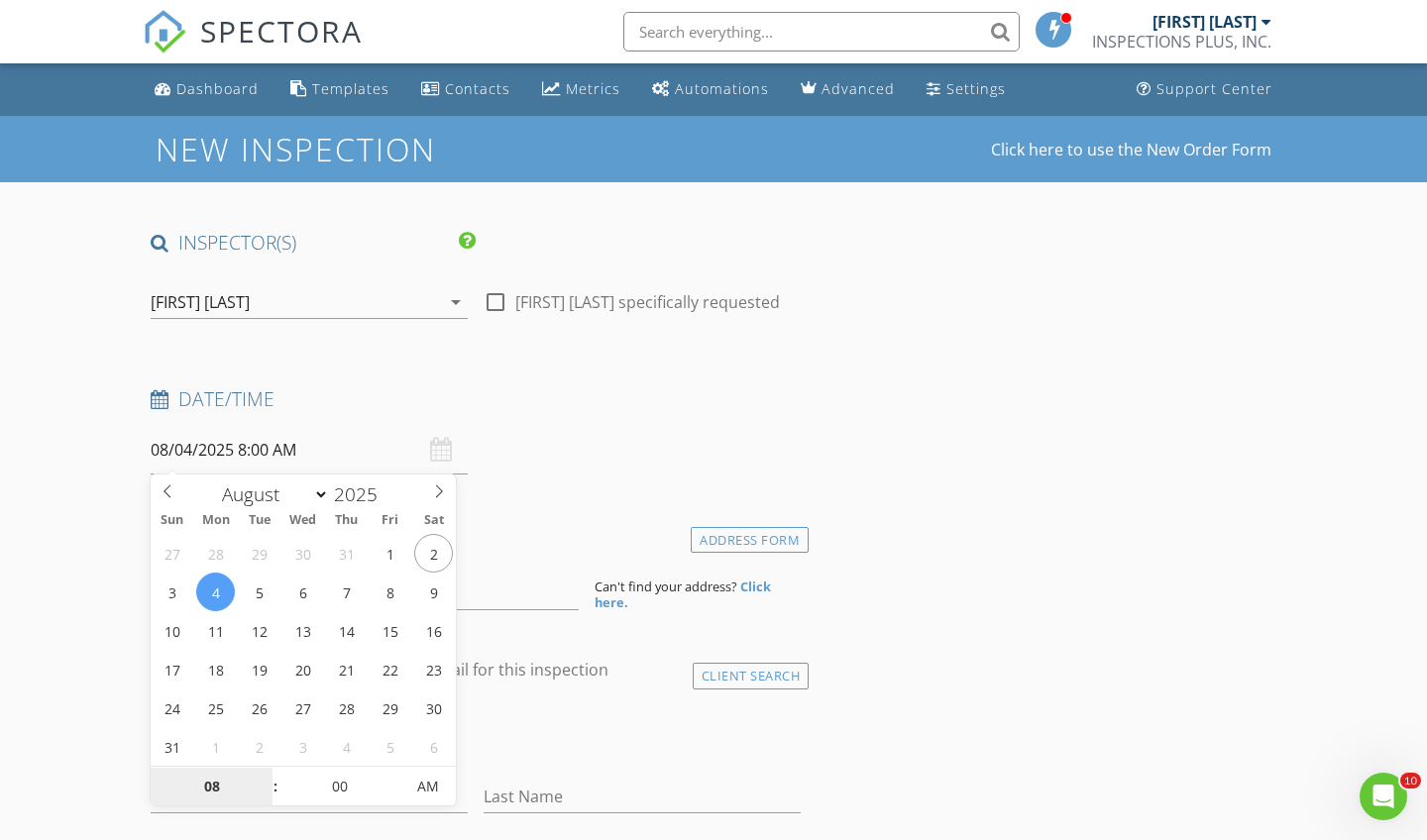 type on "4" 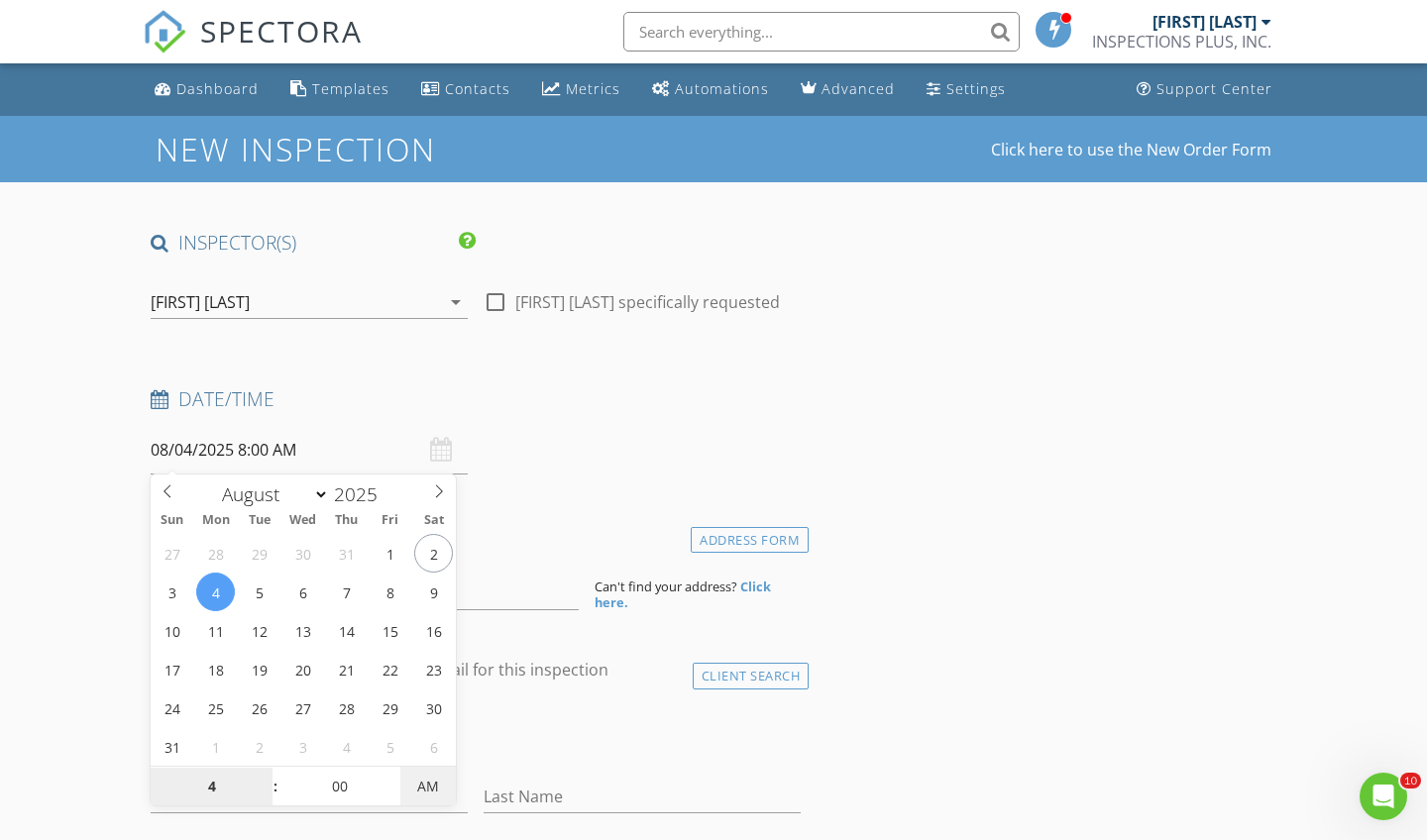 type on "08/04/2025 4:00 PM" 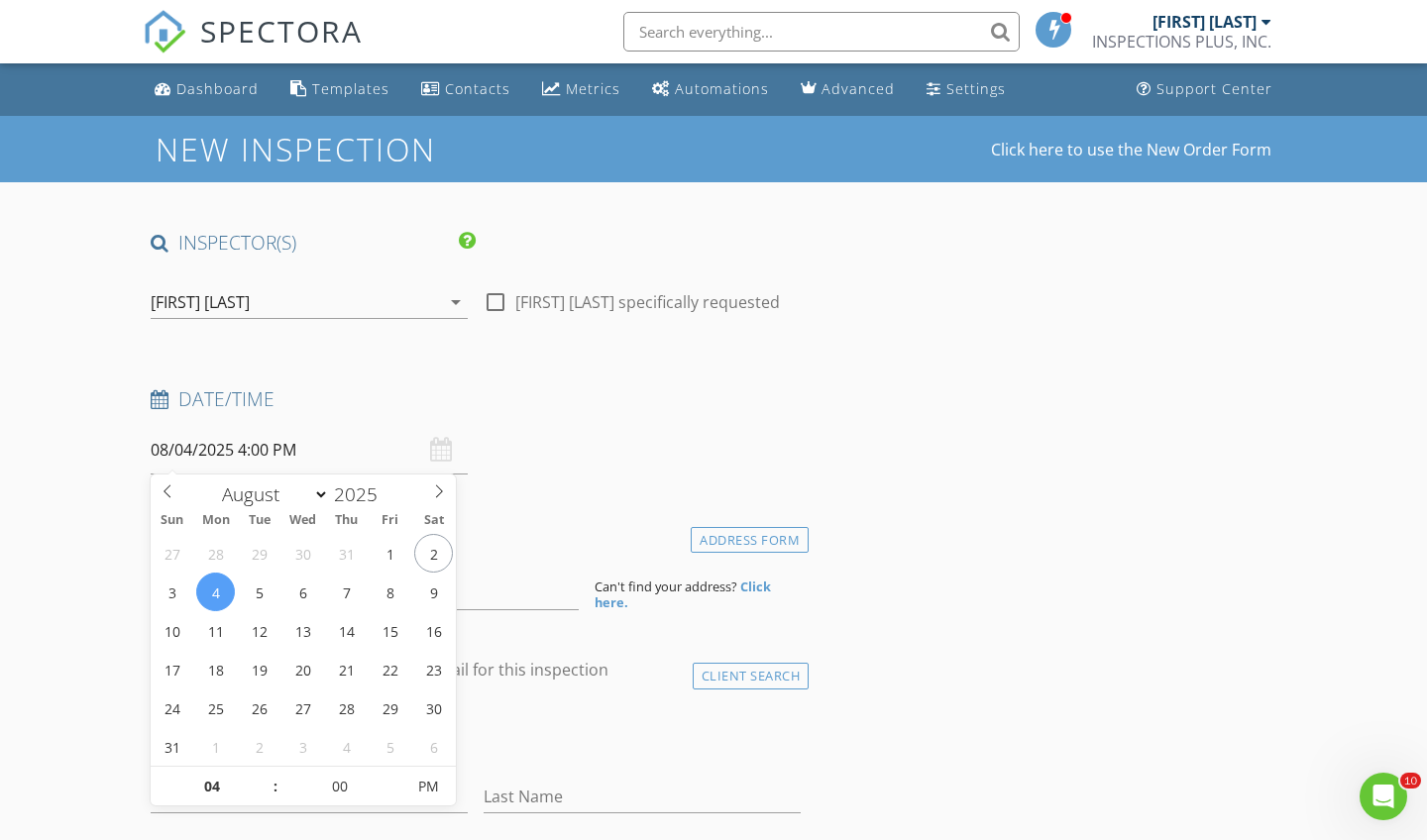 click on "INSPECTOR(S)
check_box   Jesse Berreles   PRIMARY   Jesse Berreles arrow_drop_down   check_box_outline_blank Jesse Berreles specifically requested
Date/Time
08/04/2025 4:00 PM
Location
Address Form       Can't find your address?   Click here.
client
check_box Enable Client CC email for this inspection   Client Search     check_box_outline_blank Client is a Company/Organization     First Name   Last Name   Email   CC Email   Phone           Notes   Private Notes
ADD ADDITIONAL client
SERVICES
check_box_outline_blank   Residential Inspection   check_box_outline_blank   Condo Inspection   check_box_outline_blank   5-Point Residential Inspection   check_box_outline_blank   Commercial   Commercial Inspection 3000 sf check_box_outline_blank   5-Pt Commercial   check_box_outline_blank" at bounding box center (476, 1670) 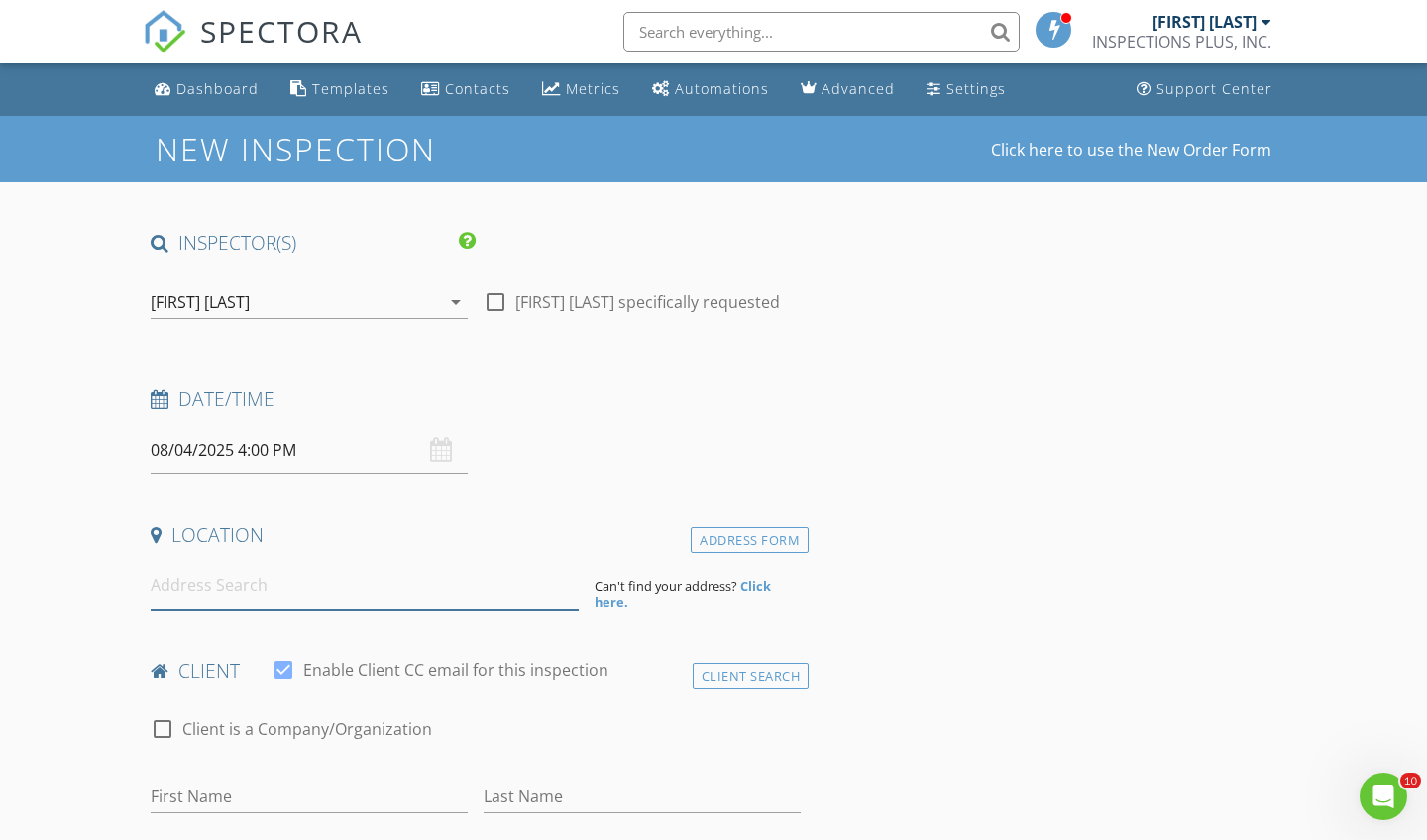 click at bounding box center (365, 585) 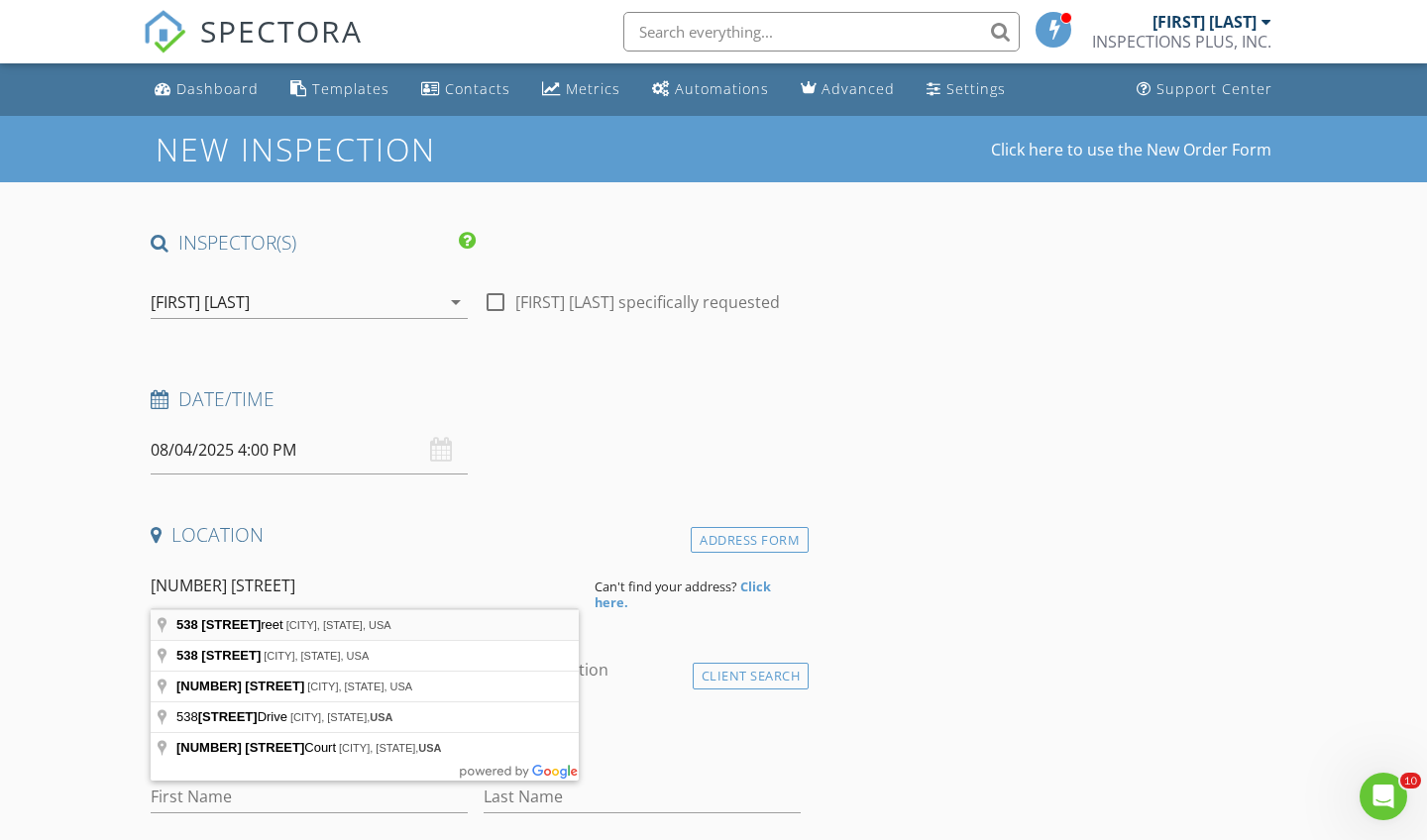 type on "538 Raymond Street, Elgin, IL, USA" 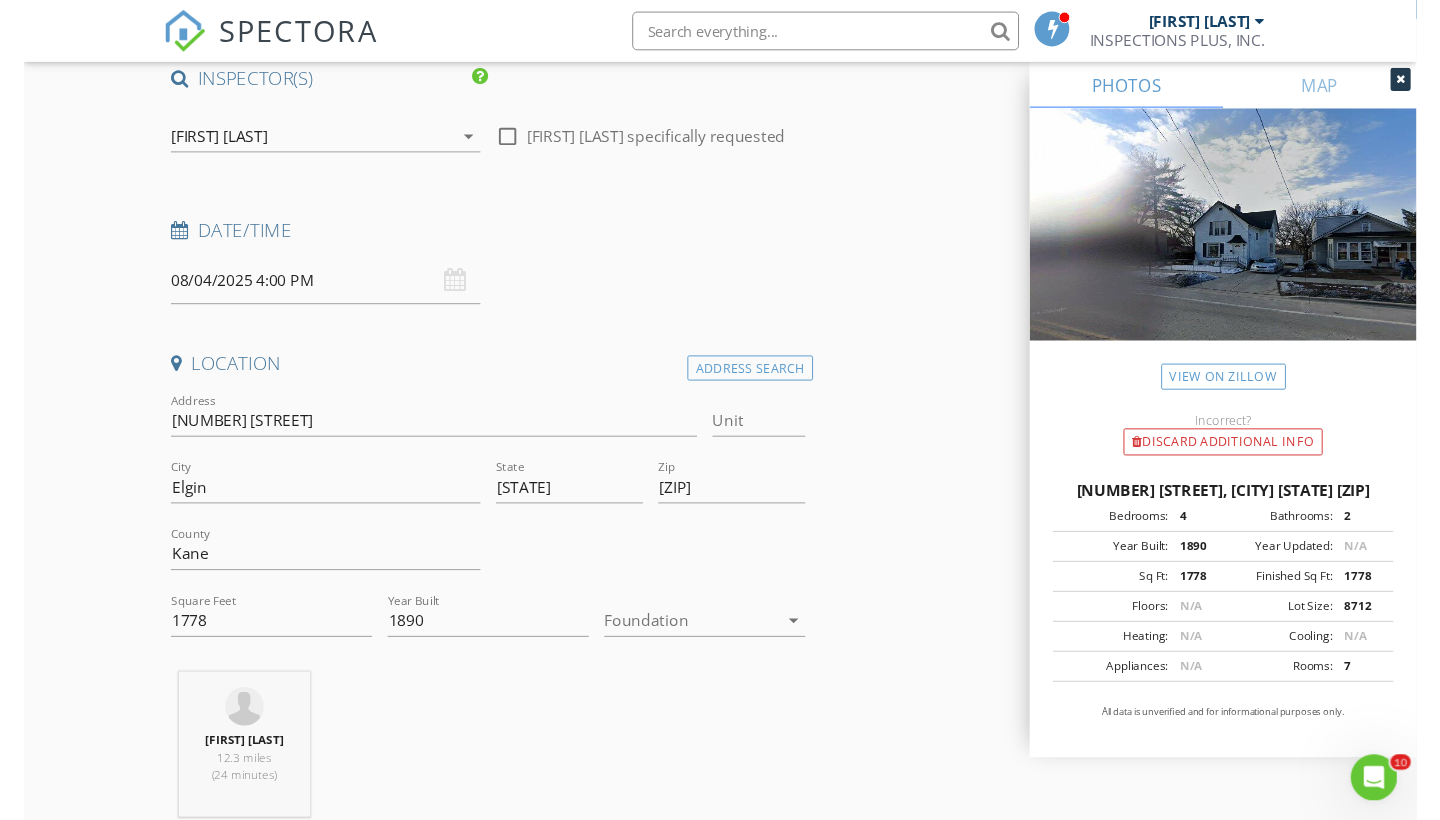 scroll, scrollTop: 172, scrollLeft: 0, axis: vertical 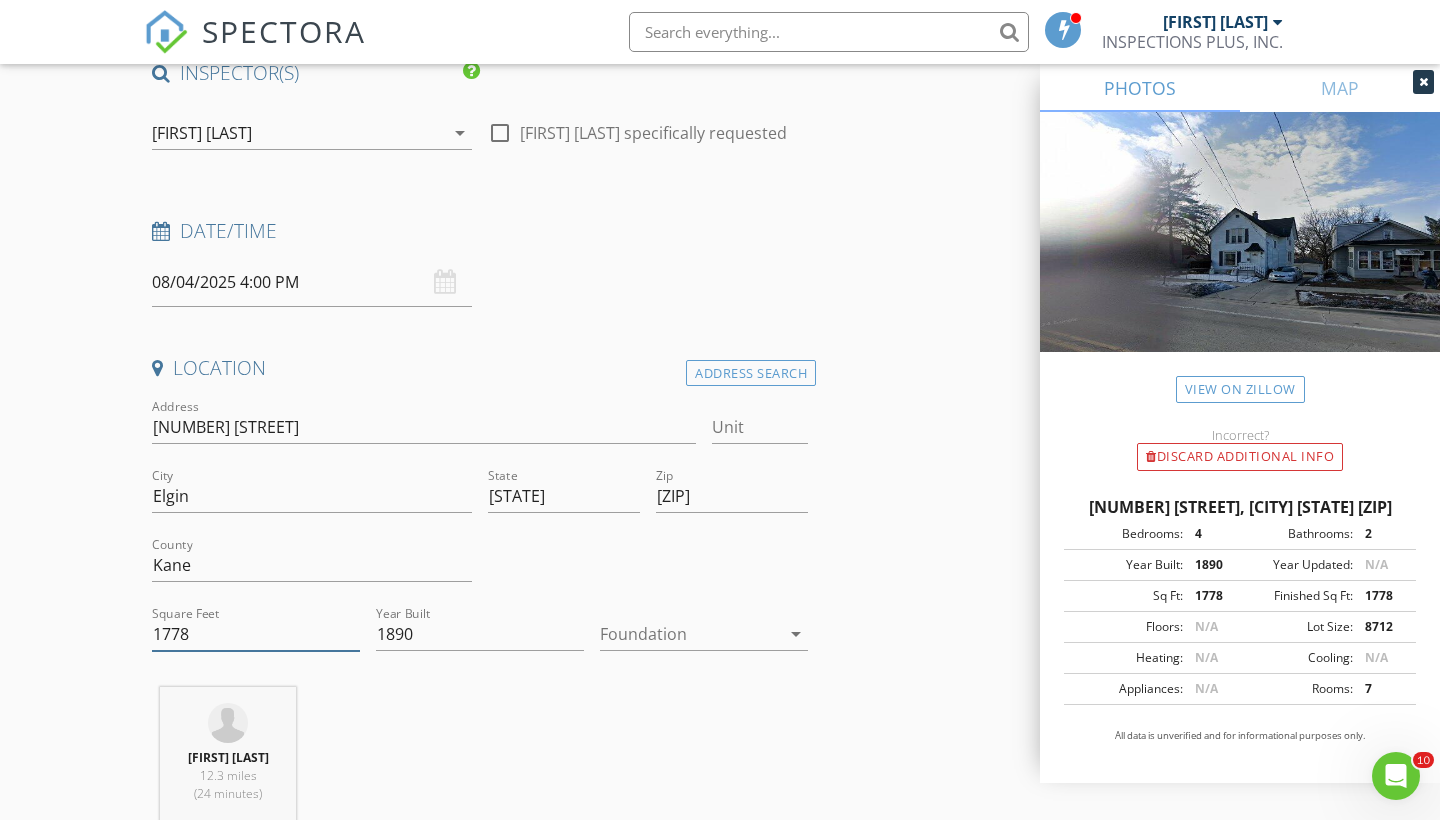 click on "1778" at bounding box center [256, 634] 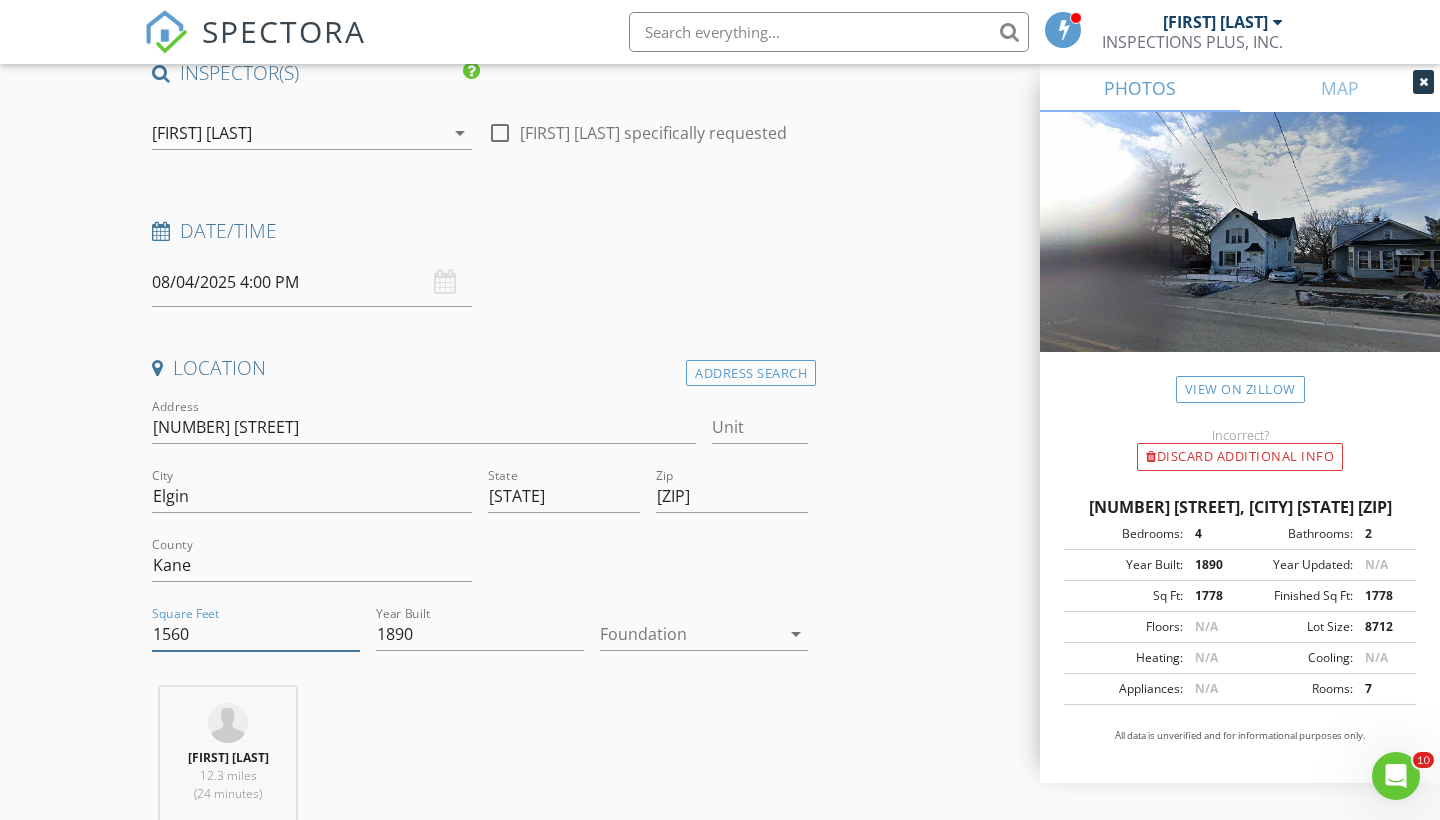 type on "1560" 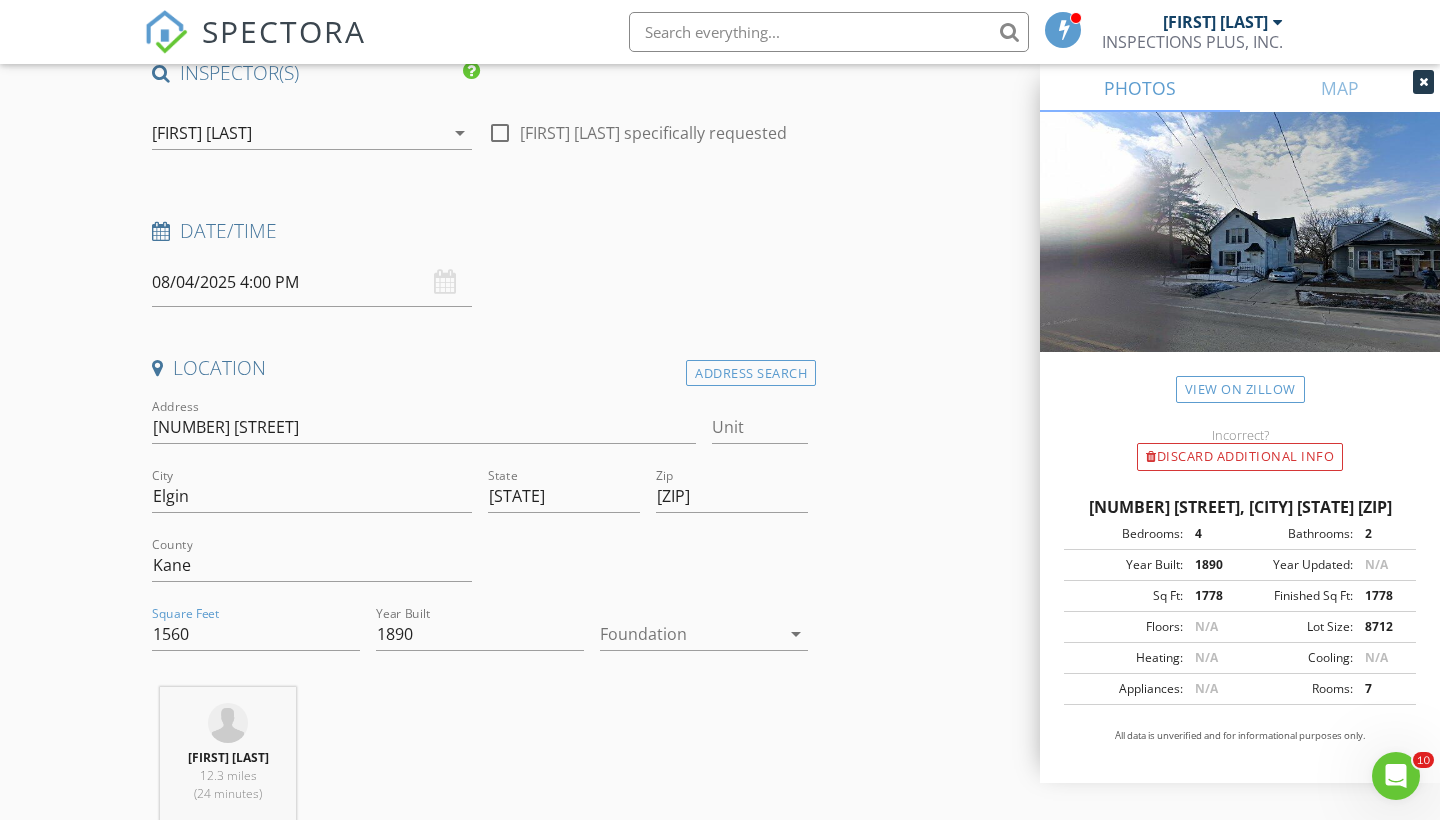 click on "Foundation arrow_drop_down" at bounding box center (704, 644) 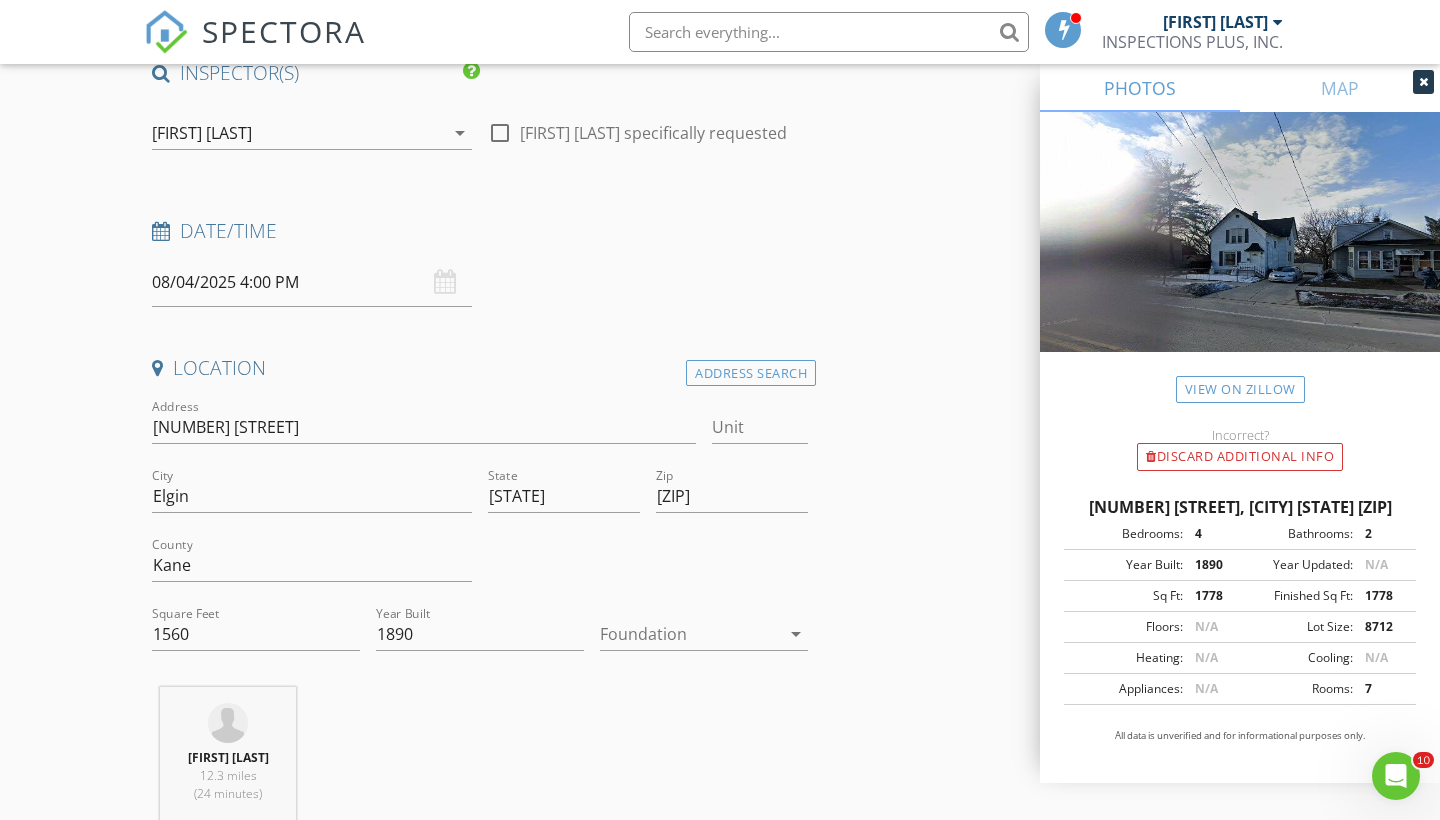 click at bounding box center (690, 634) 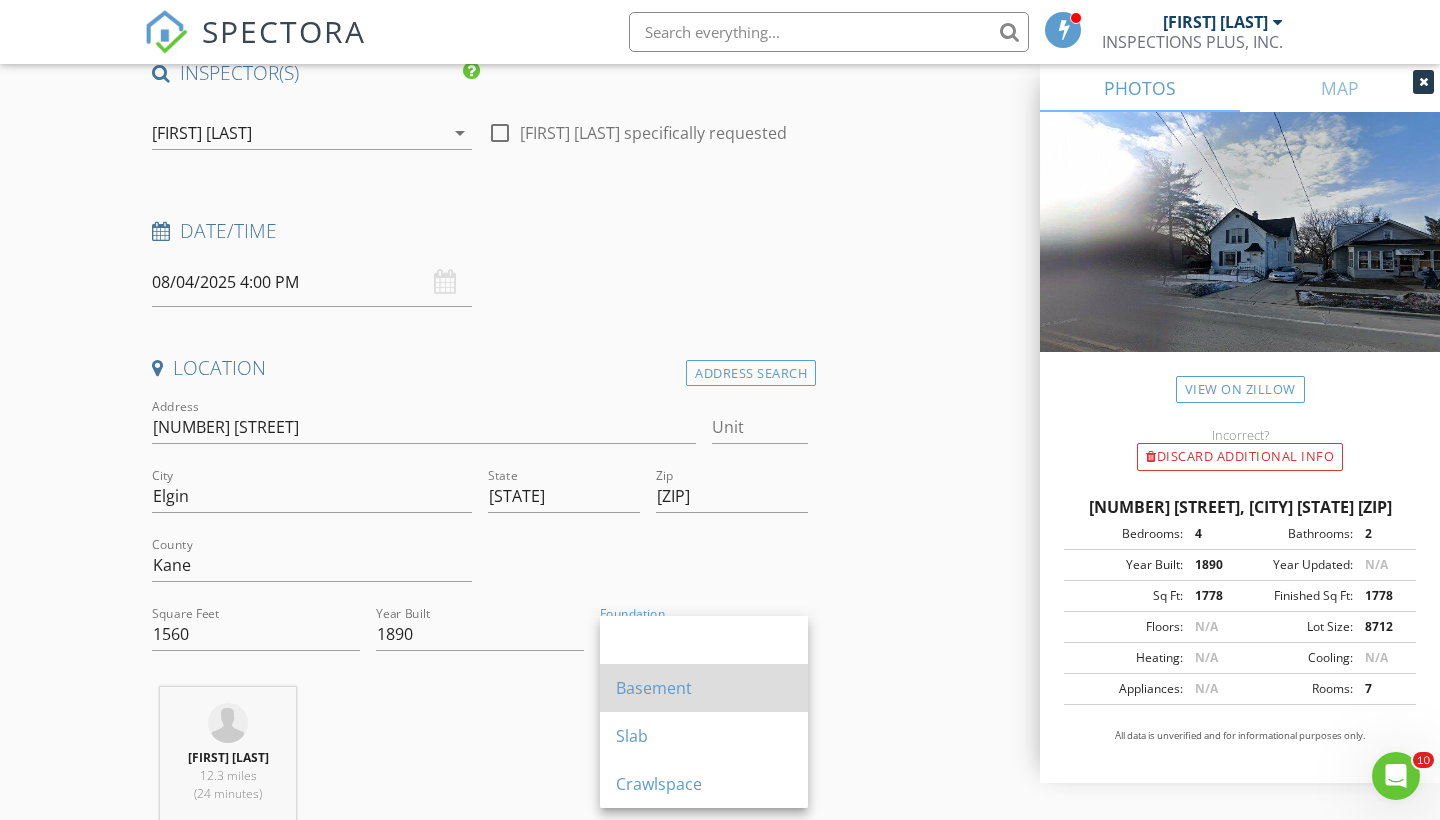 click on "Basement" at bounding box center (704, 688) 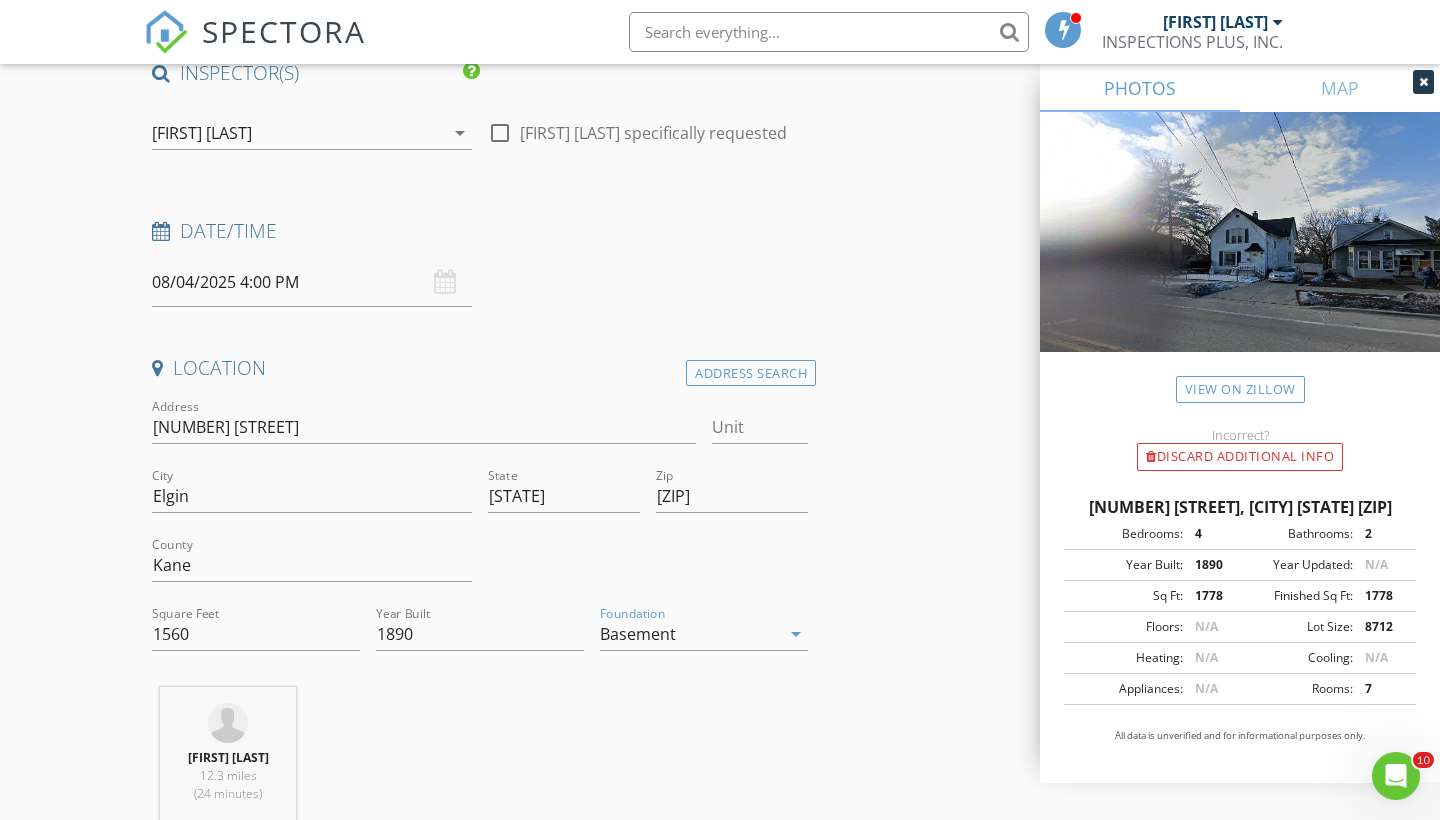 click on "Jesse Berreles     12.3 miles     (24 minutes)" at bounding box center (480, 770) 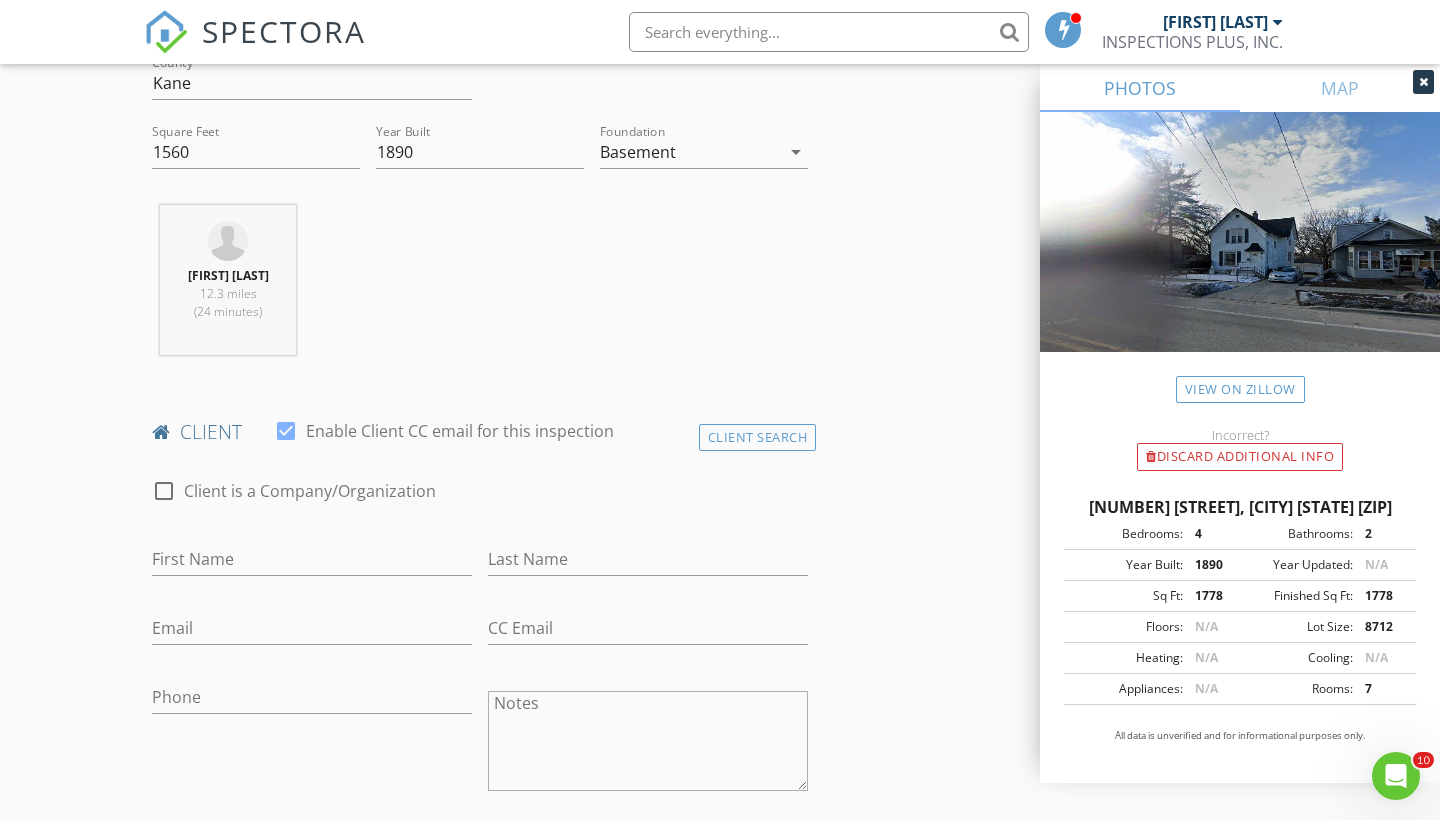 scroll, scrollTop: 746, scrollLeft: 0, axis: vertical 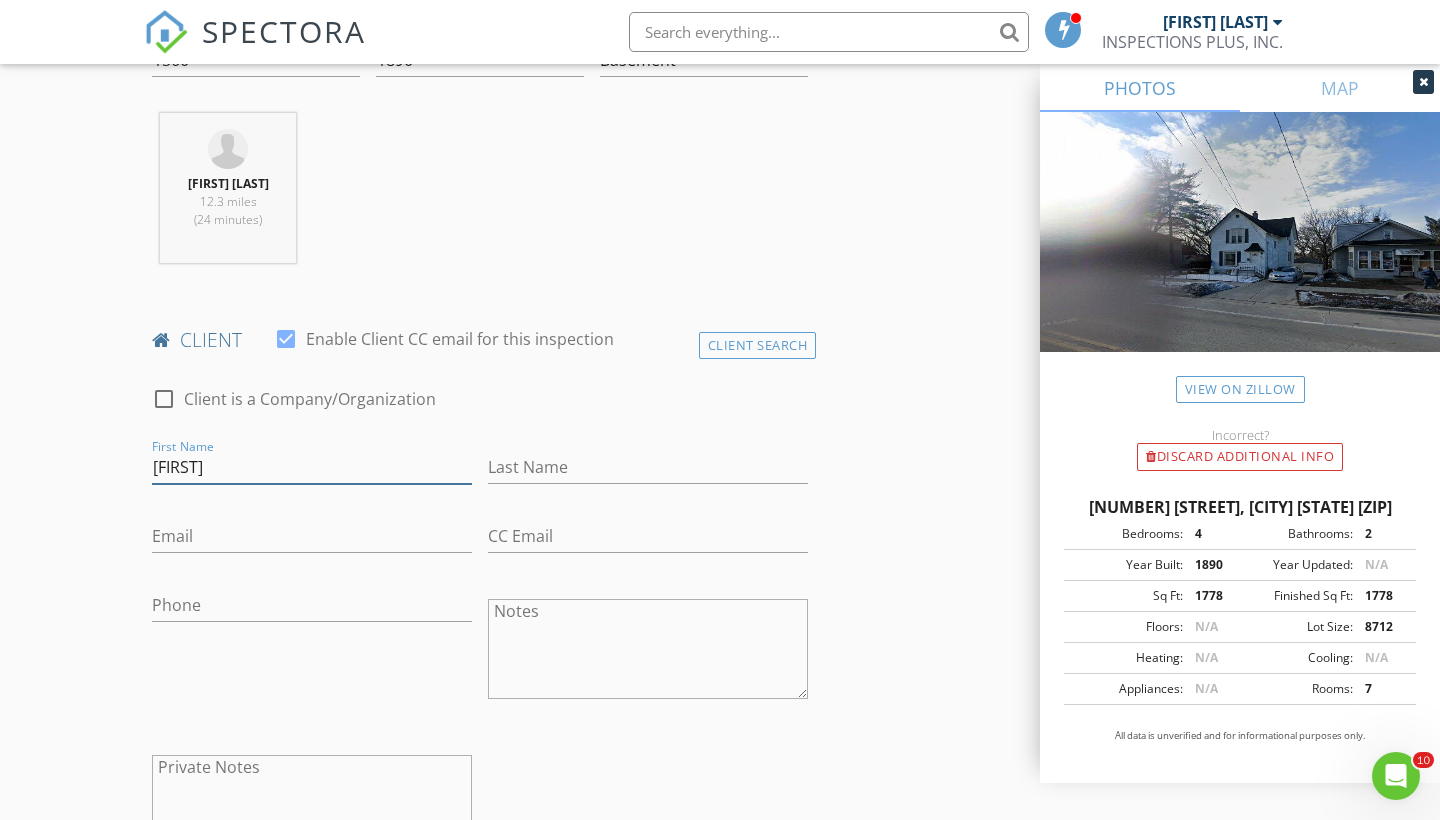 type on "Kevin A" 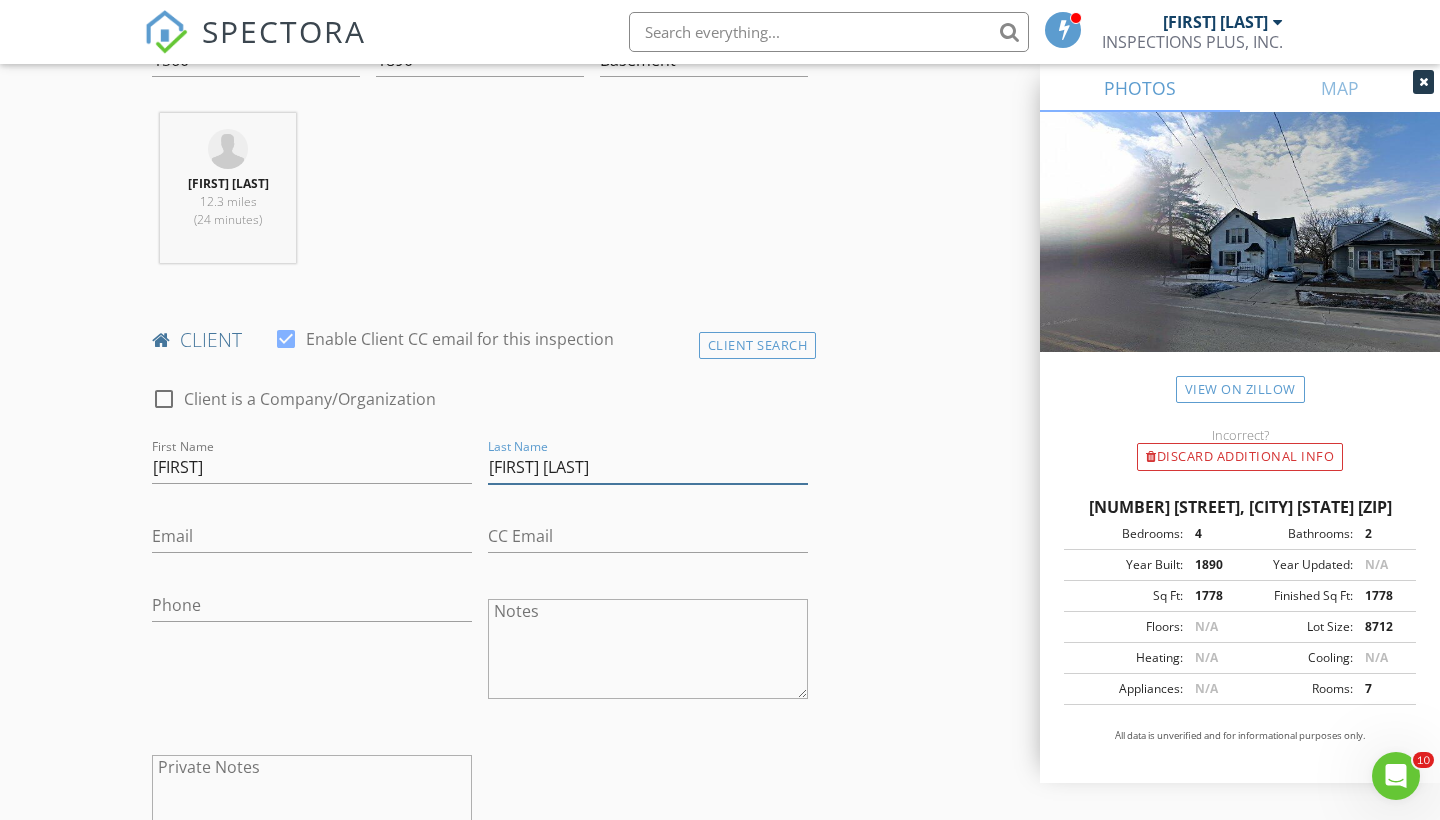type on "Barrera Cisneros" 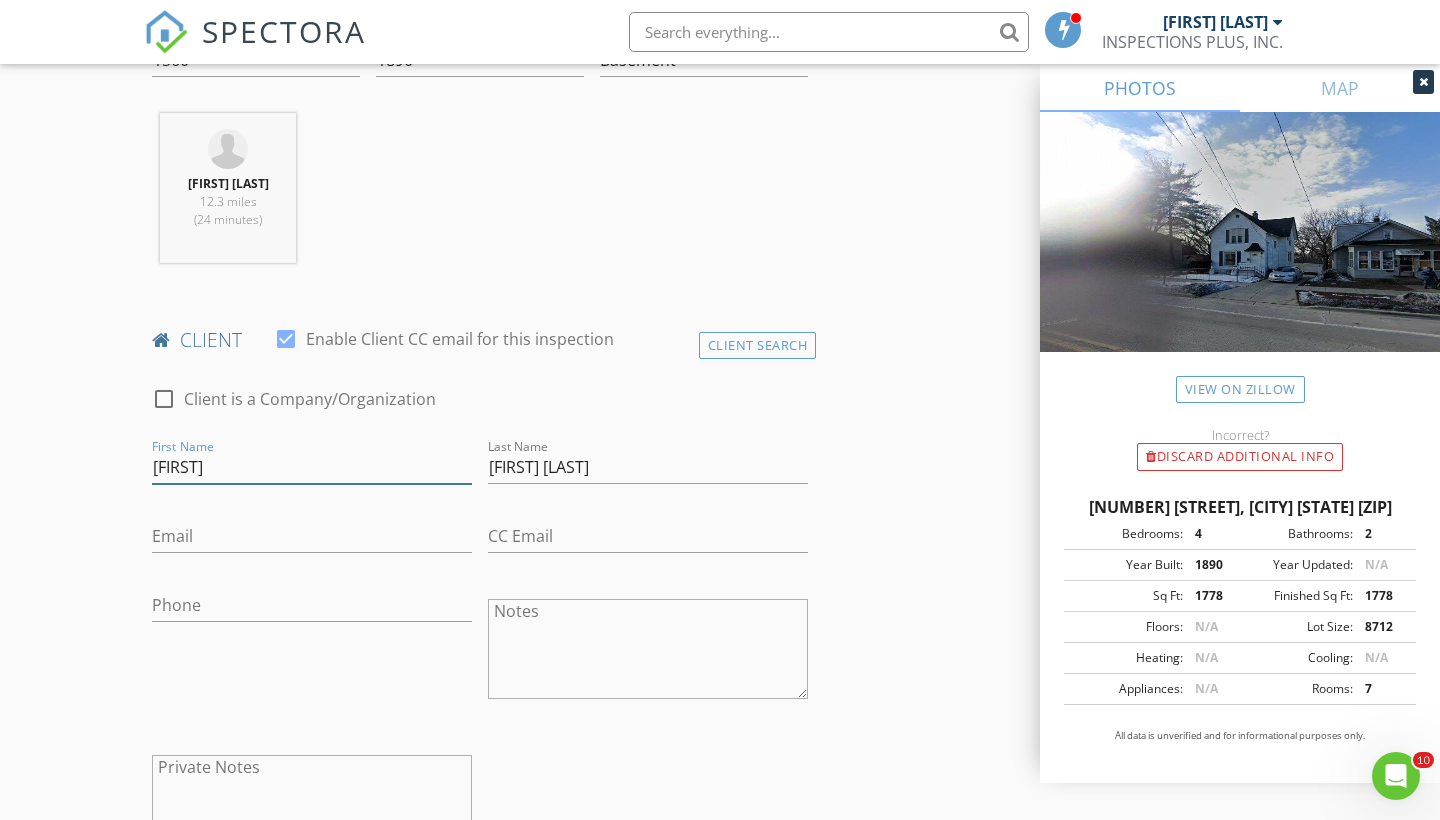 type on "Kevin A" 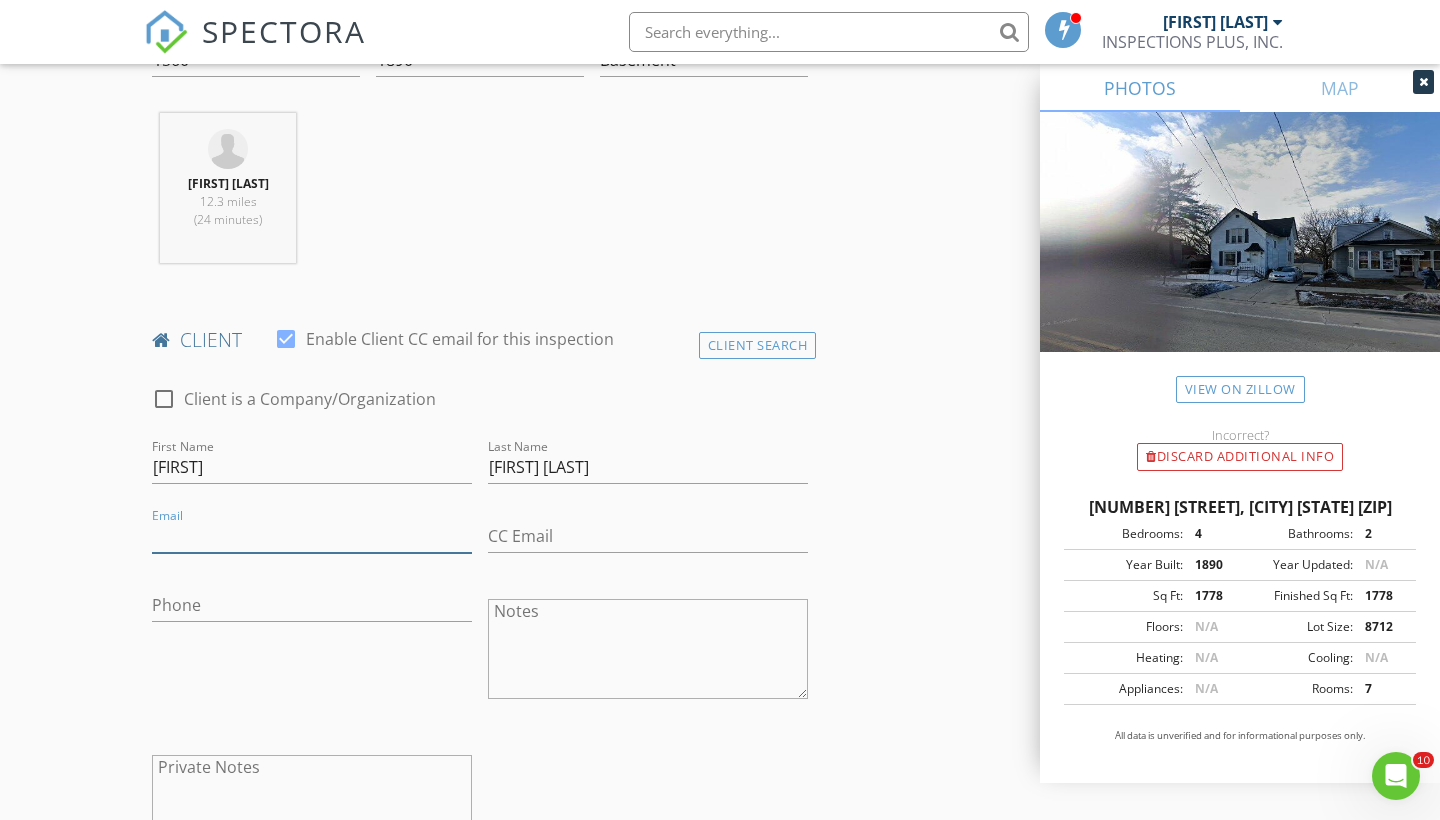 paste on "mailto:Kevhomerepair94@gmail.com" 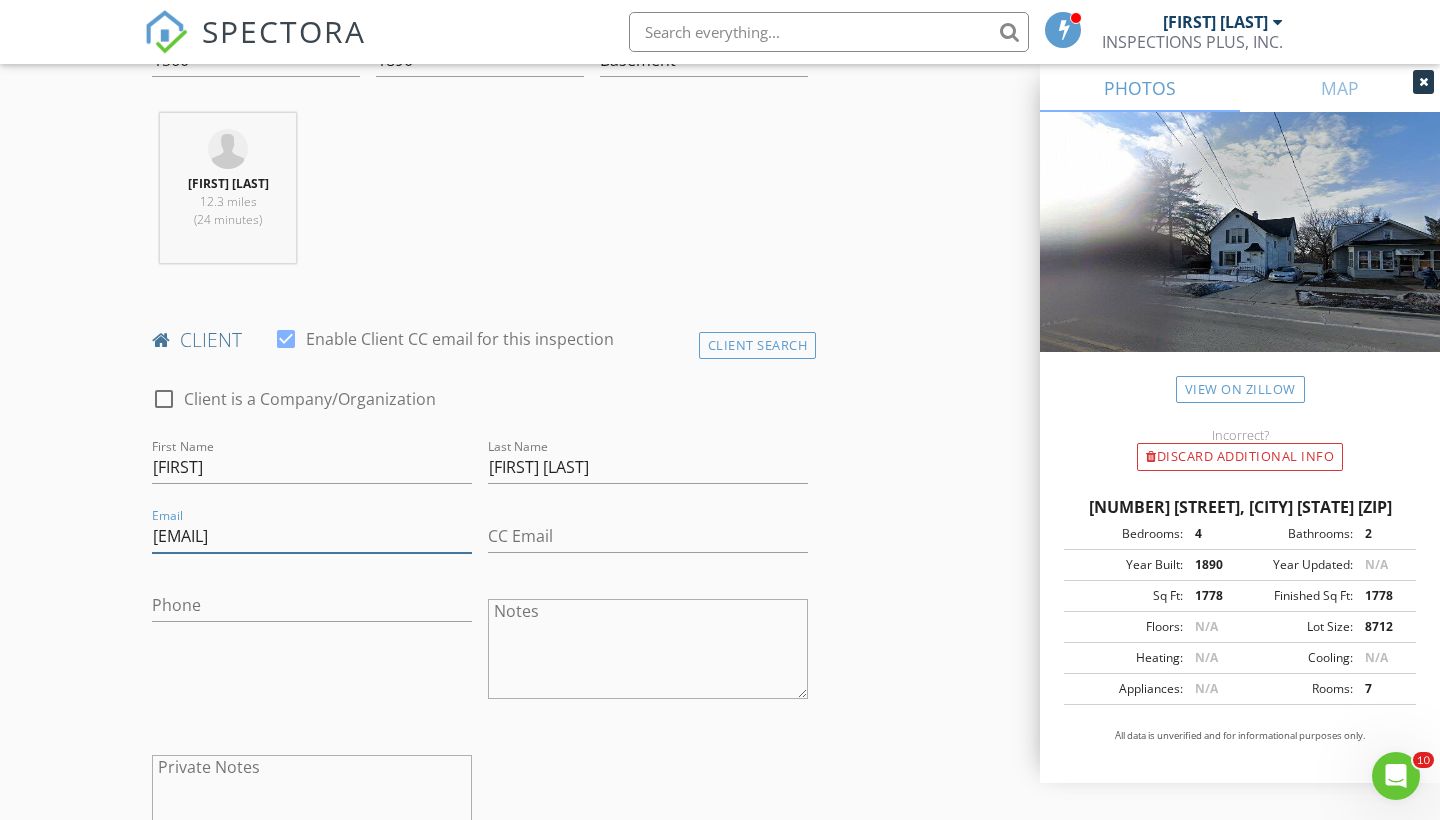 type on "Kevhomerepair94@gmail.com" 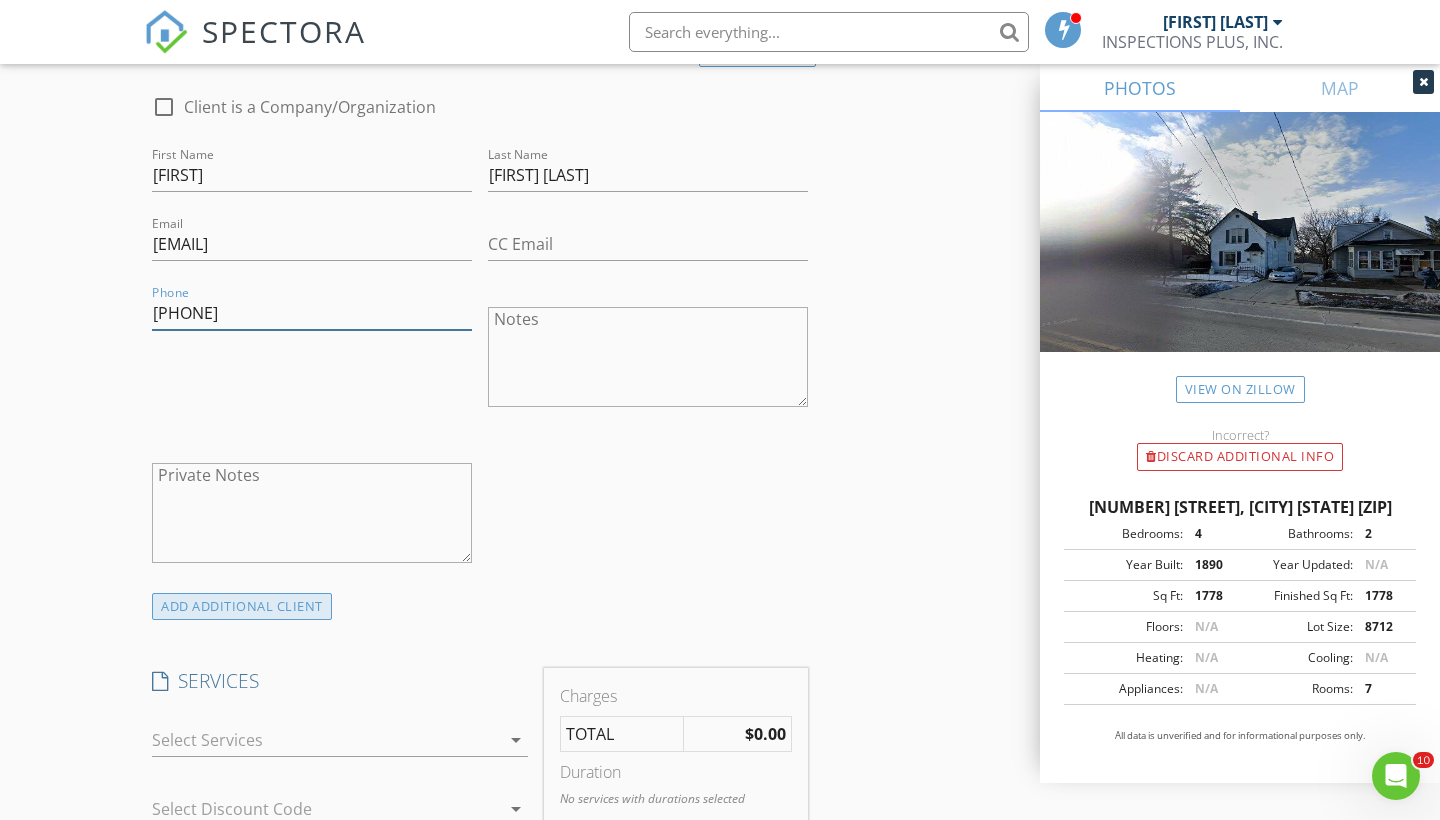 scroll, scrollTop: 1043, scrollLeft: 0, axis: vertical 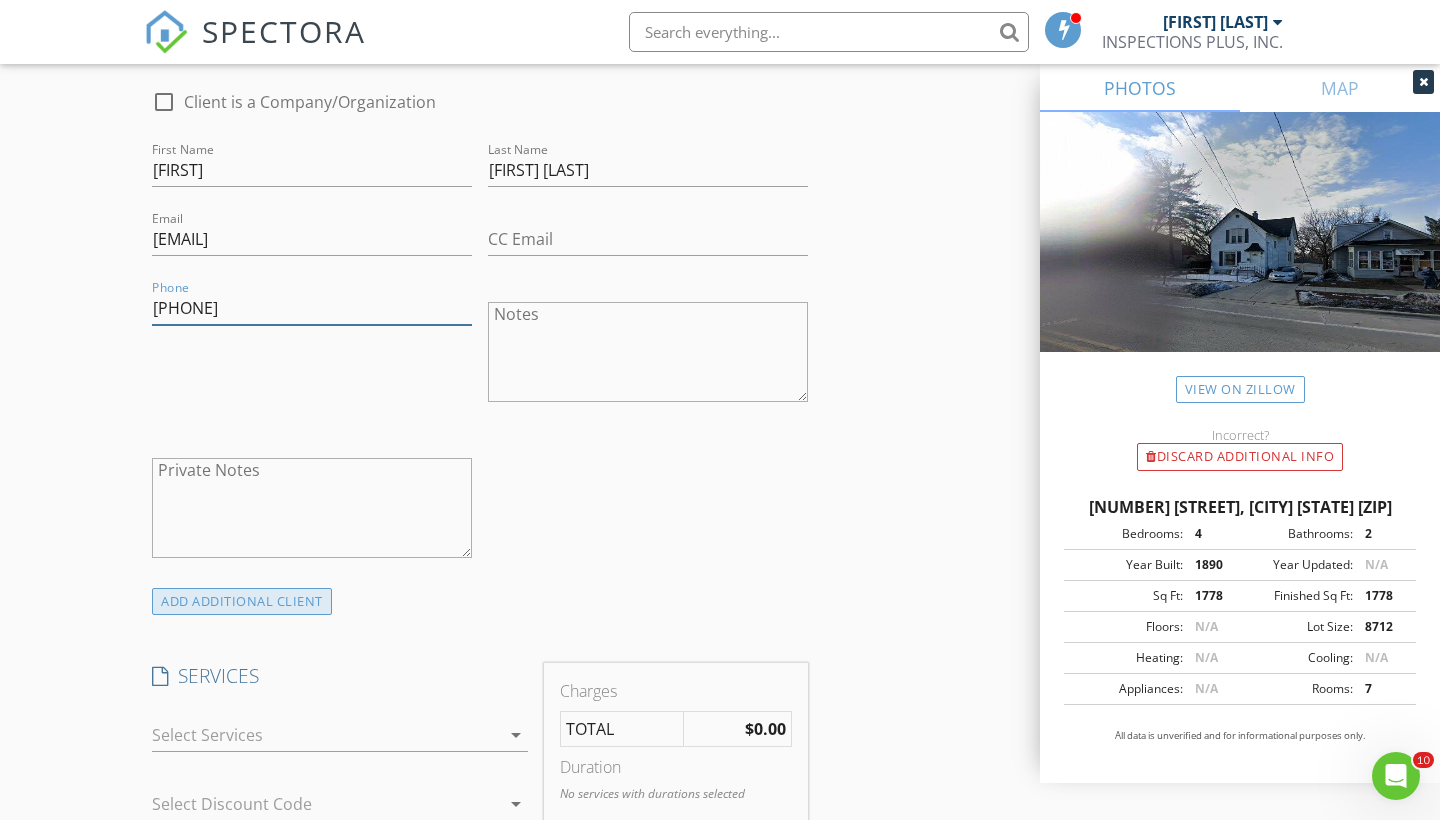 type on "331-276-8270" 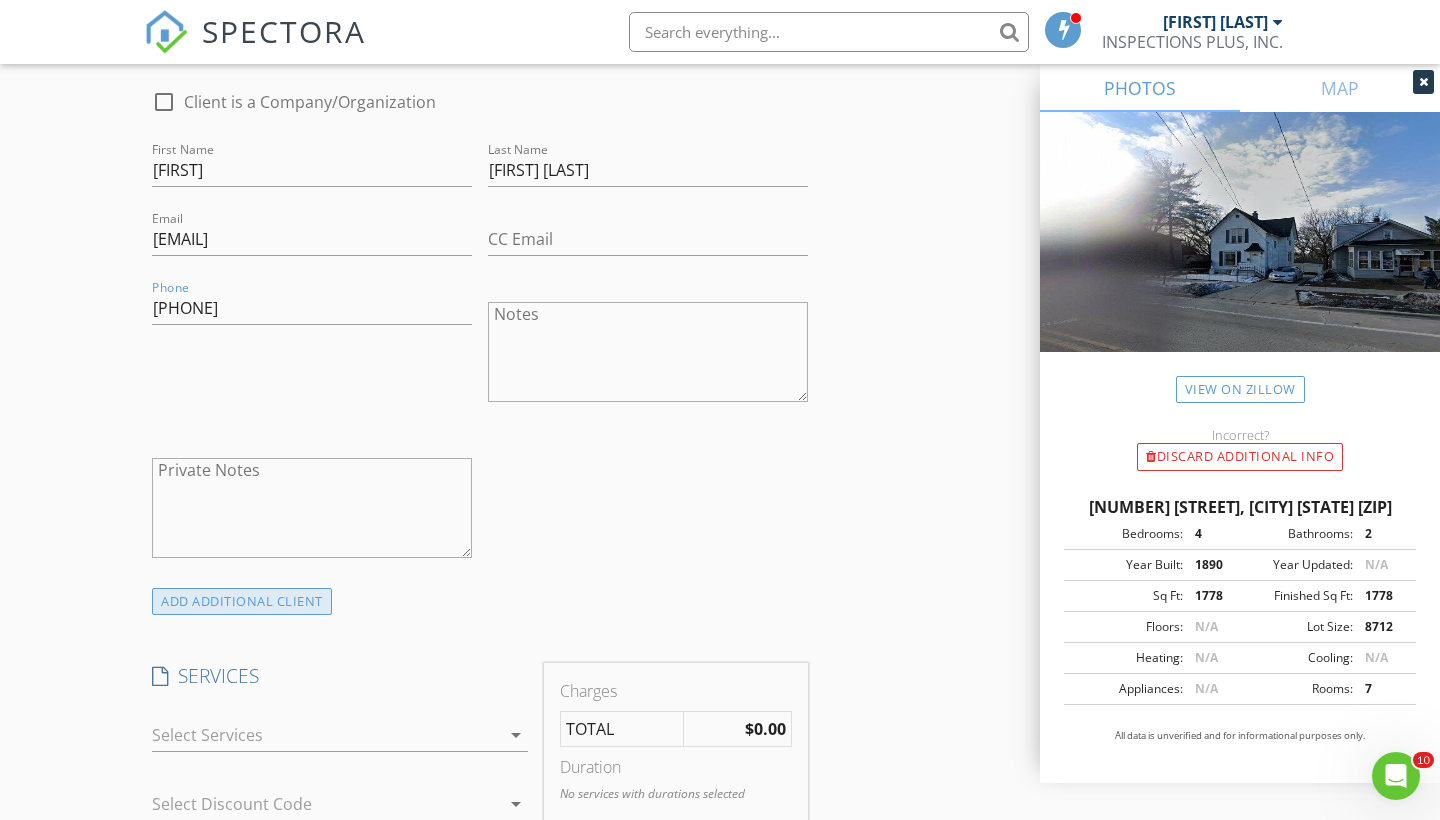 click on "ADD ADDITIONAL client" at bounding box center (242, 601) 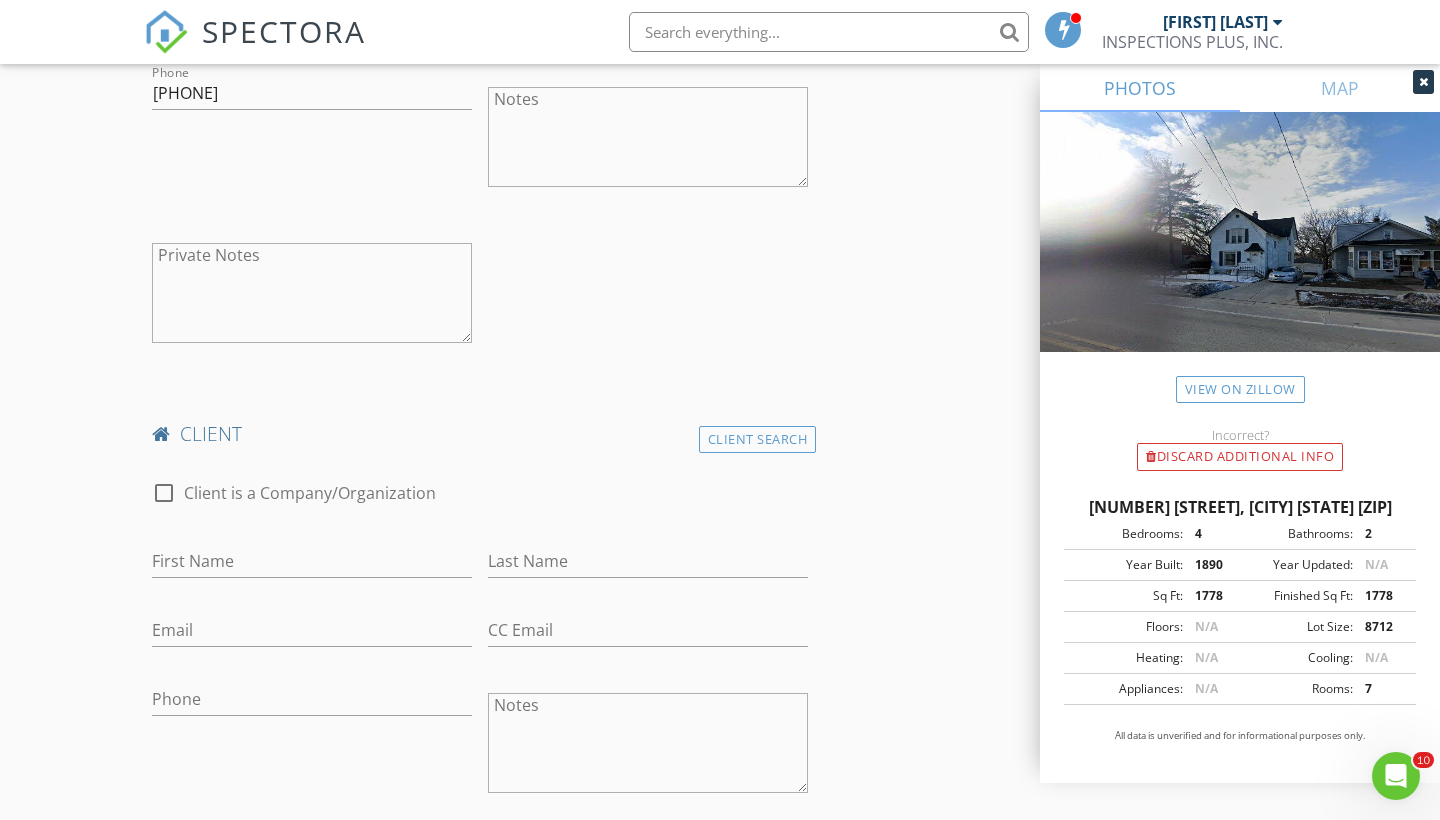 scroll, scrollTop: 1270, scrollLeft: 0, axis: vertical 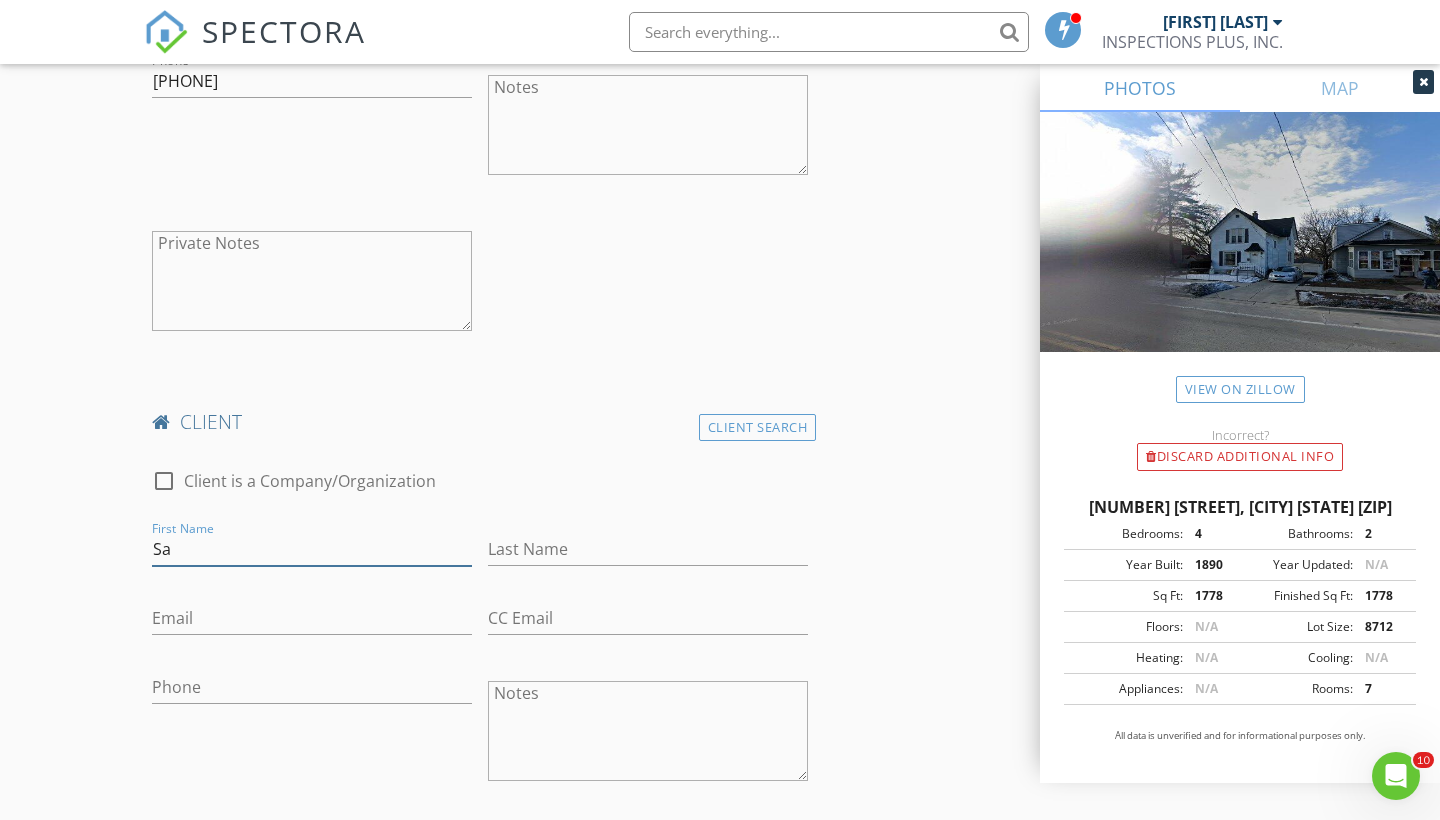 type on "S" 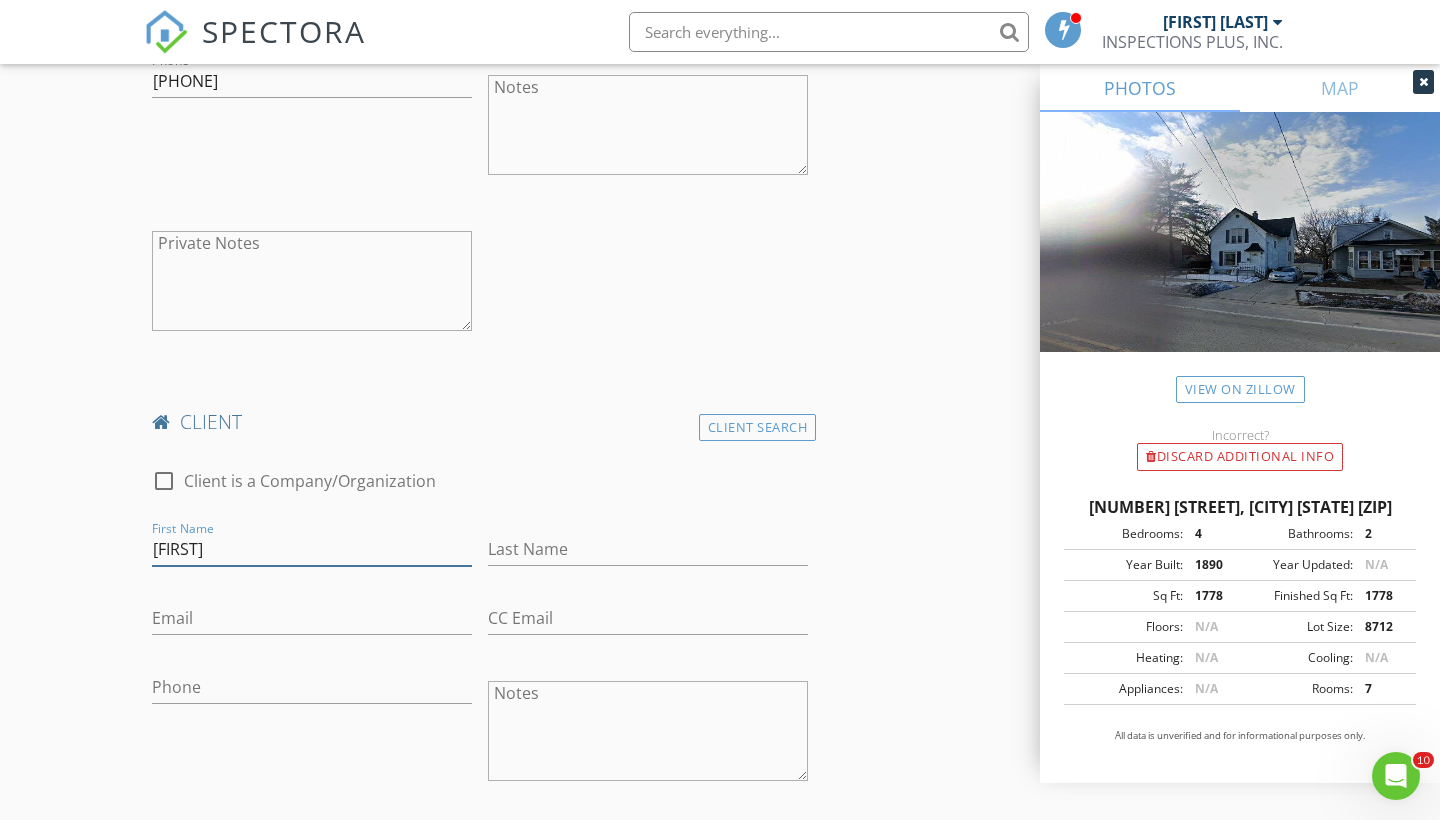 type on "Lisseth" 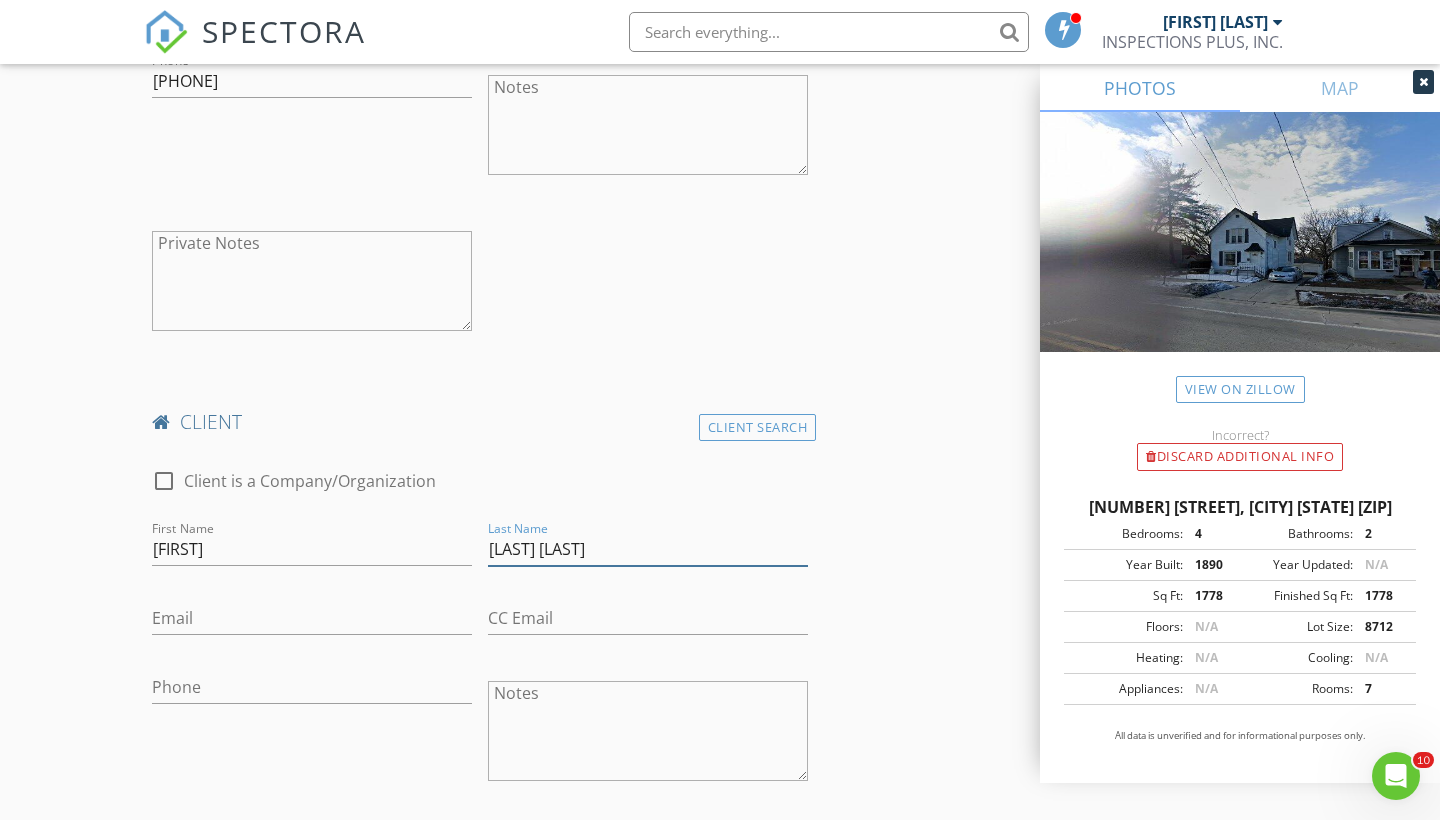 type on "Villacorta Perez" 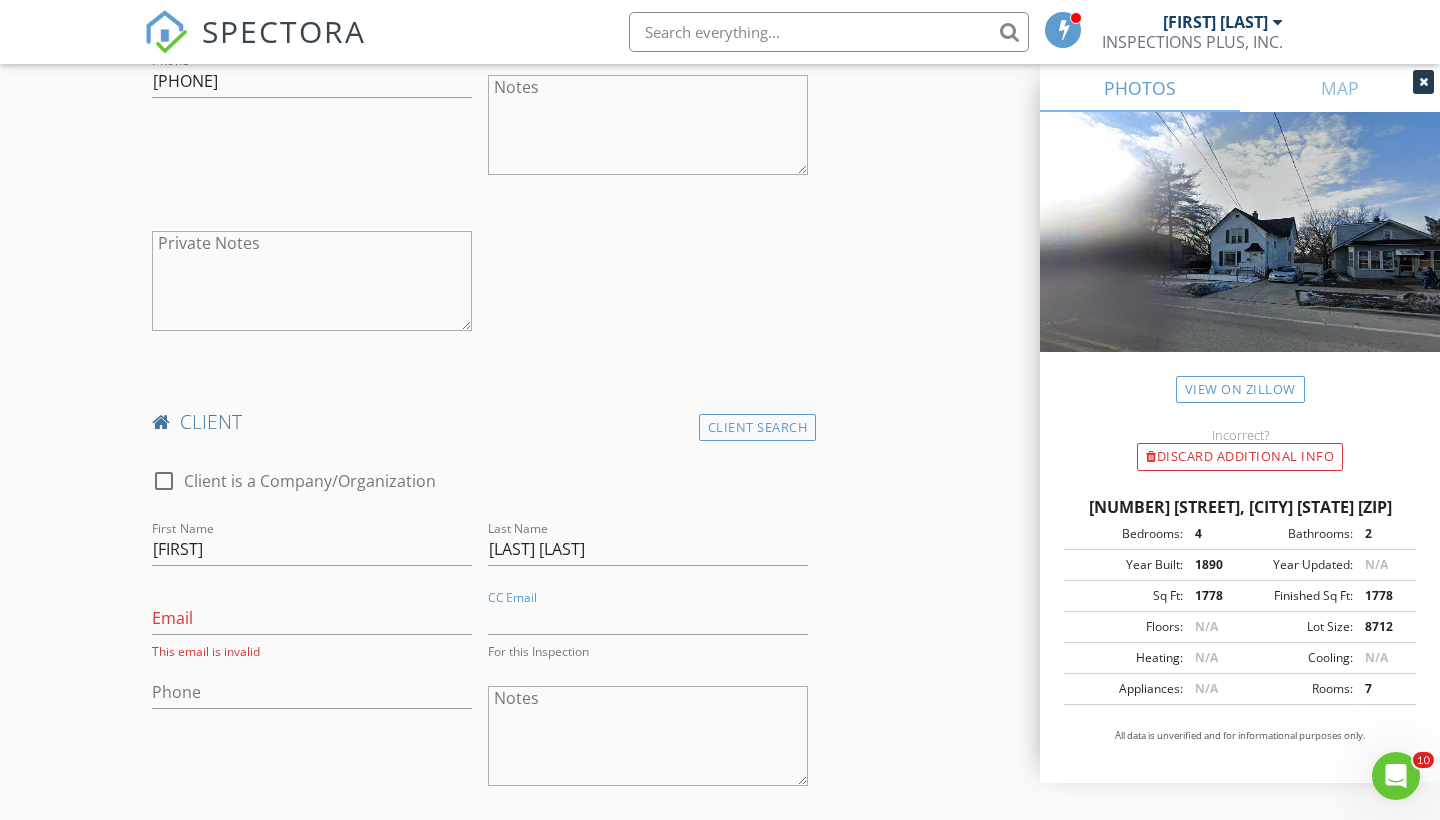 click on "INSPECTOR(S)
check_box   Jesse Berreles   PRIMARY   Jesse Berreles arrow_drop_down   check_box_outline_blank Jesse Berreles specifically requested
Date/Time
08/04/2025 4:00 PM
Location
Address Search       Address 538 Raymond St   Unit   City Elgin   State IL   Zip 60120   County Kane     Square Feet 1560   Year Built 1890   Foundation Basement arrow_drop_down     Jesse Berreles     12.3 miles     (24 minutes)
client
check_box Enable Client CC email for this inspection   Client Search     check_box_outline_blank Client is a Company/Organization     First Name Kevin A   Last Name Barrera Cisneros   Email Kevhomerepair94@gmail.com   CC Email   Phone 331-276-8270           Notes   Private Notes
client
Client Search     check_box_outline_blank Client is a Company/Organization     First Name Lisseth   Last Name   Email" at bounding box center [720, 971] 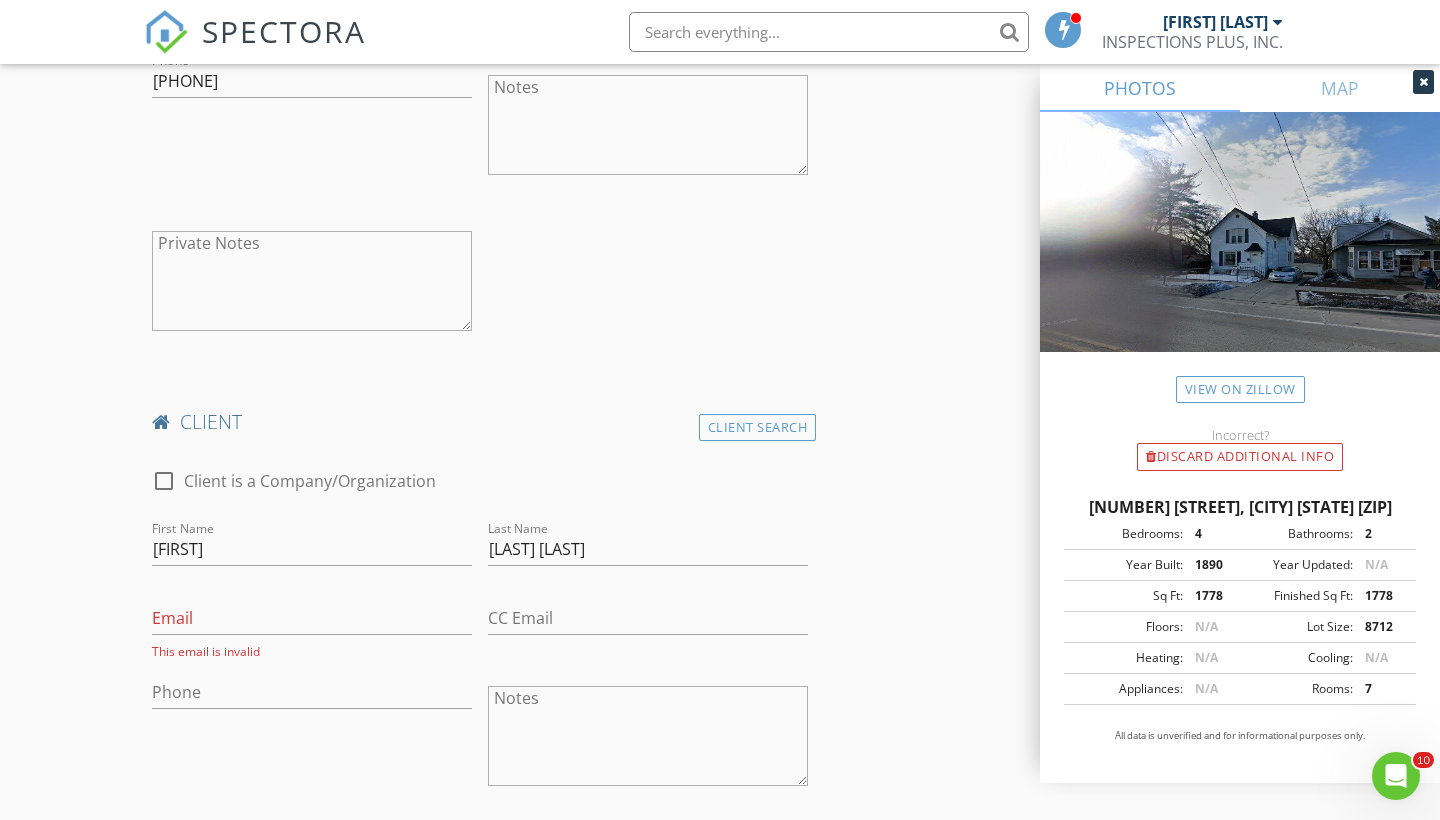 click on "New Inspection
Click here to use the New Order Form
INSPECTOR(S)
check_box   Jesse Berreles   PRIMARY   Jesse Berreles arrow_drop_down   check_box_outline_blank Jesse Berreles specifically requested
Date/Time
08/04/2025 4:00 PM
Location
Address Search       Address 538 Raymond St   Unit   City Elgin   State IL   Zip 60120   County Kane     Square Feet 1560   Year Built 1890   Foundation Basement arrow_drop_down     Jesse Berreles     12.3 miles     (24 minutes)
client
check_box Enable Client CC email for this inspection   Client Search     check_box_outline_blank Client is a Company/Organization     First Name Kevin A   Last Name Barrera Cisneros   Email Kevhomerepair94@gmail.com   CC Email   Phone 331-276-8270           Notes   Private Notes
client
Client Search     check_box_outline_blank     First Name" at bounding box center [720, 938] 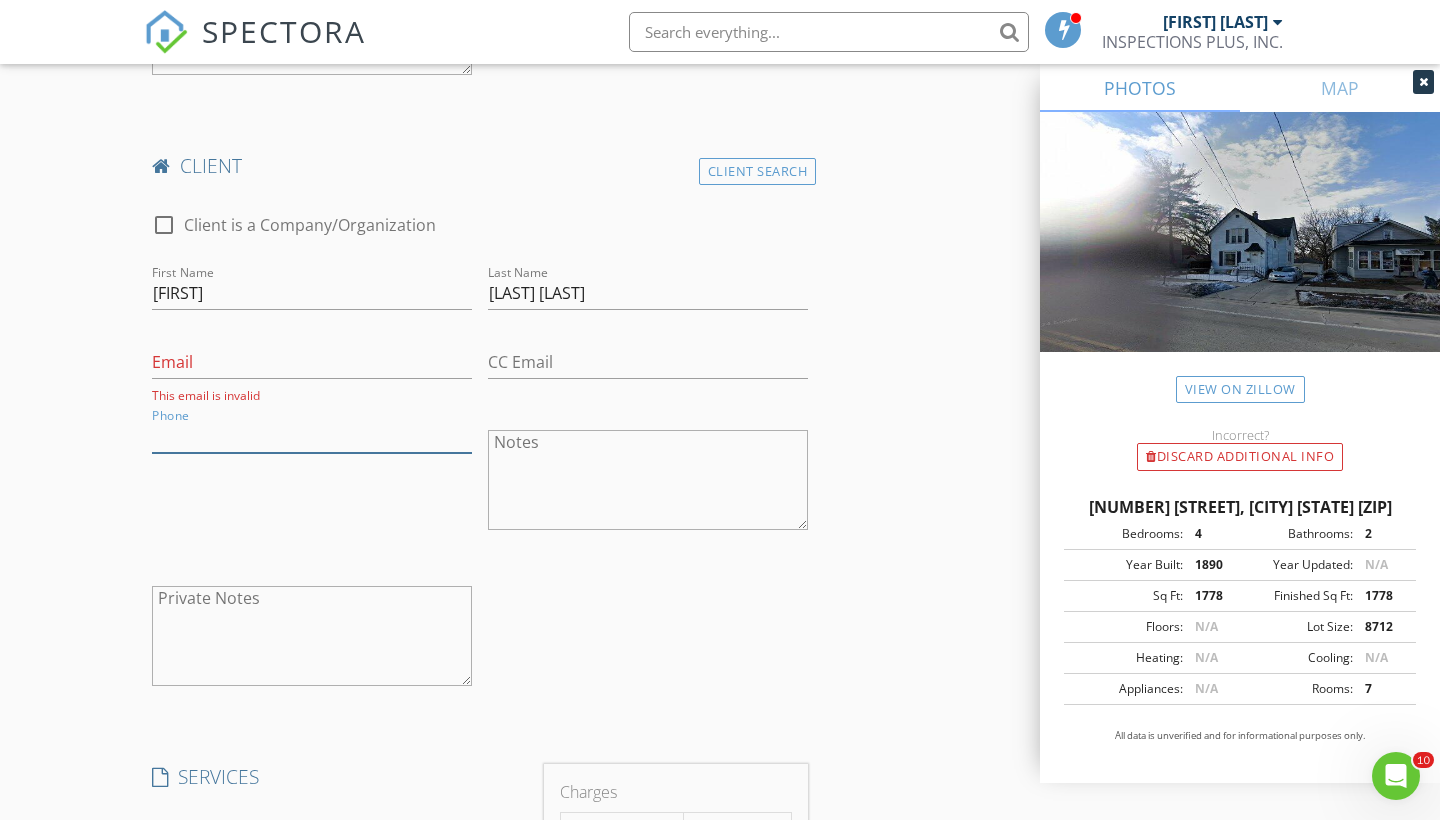 scroll, scrollTop: 1524, scrollLeft: 0, axis: vertical 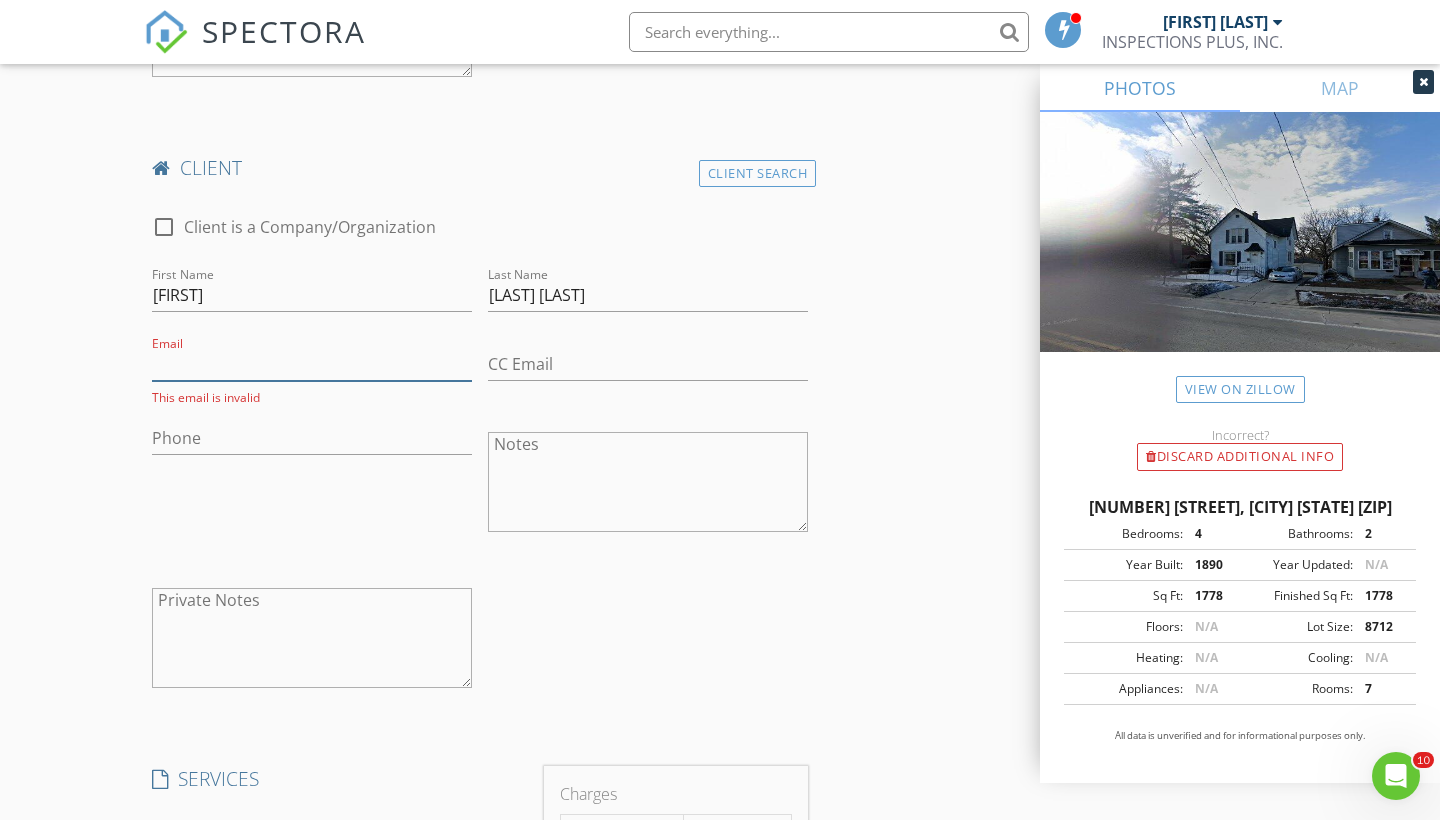 click on "Email" at bounding box center (312, 364) 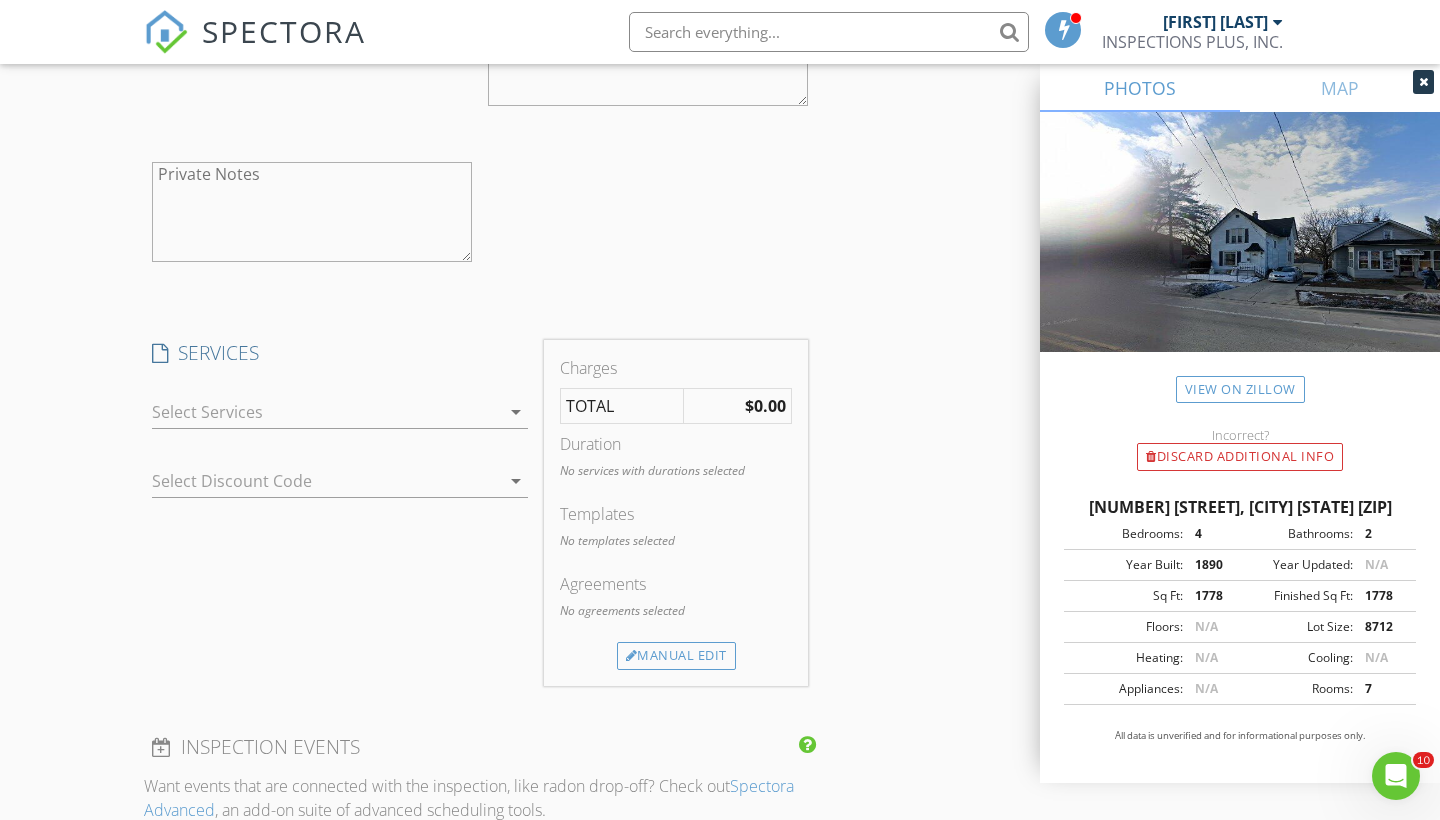 scroll, scrollTop: 1947, scrollLeft: 0, axis: vertical 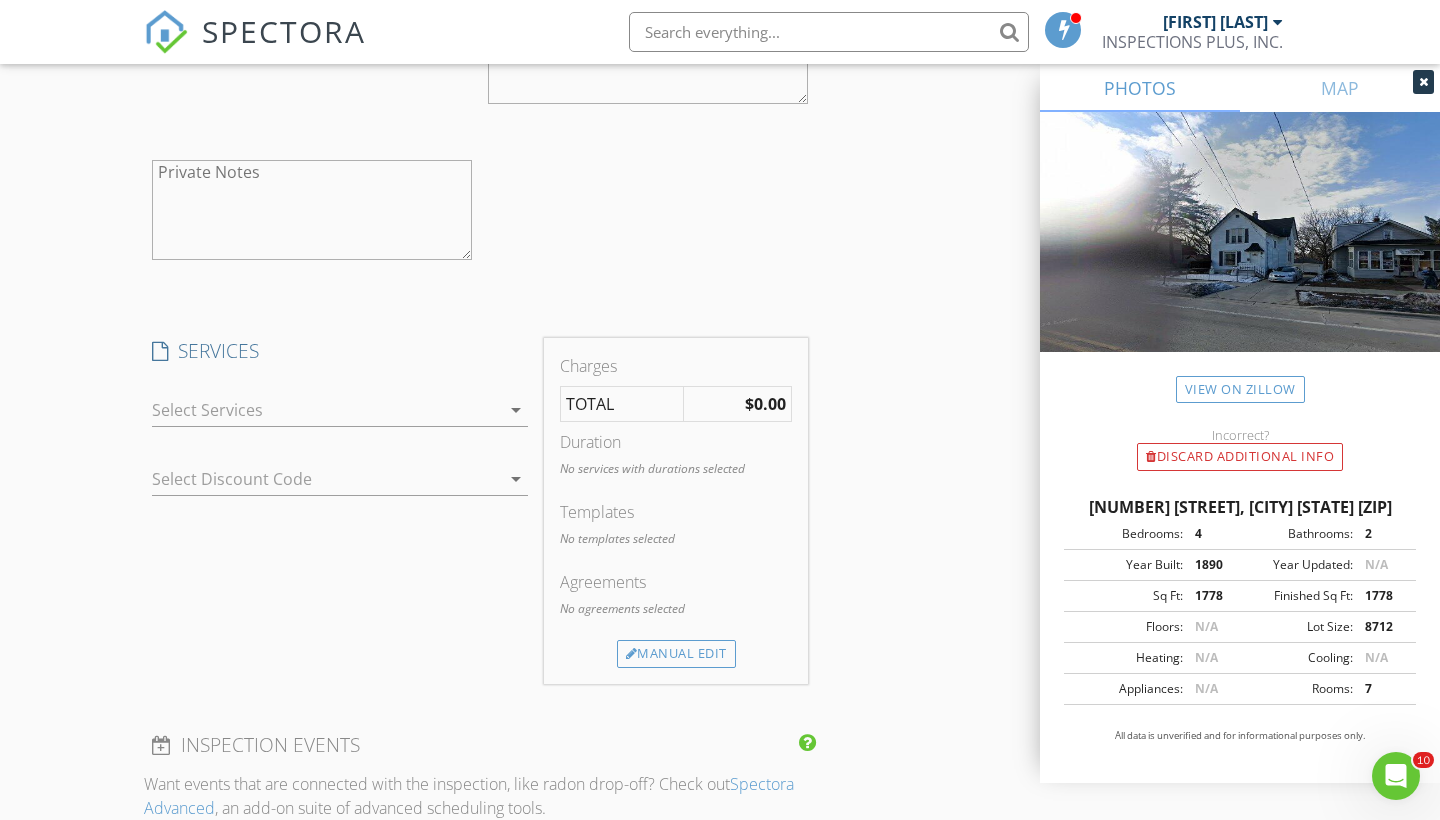 type on "lissethsvillacorta@gmail.com" 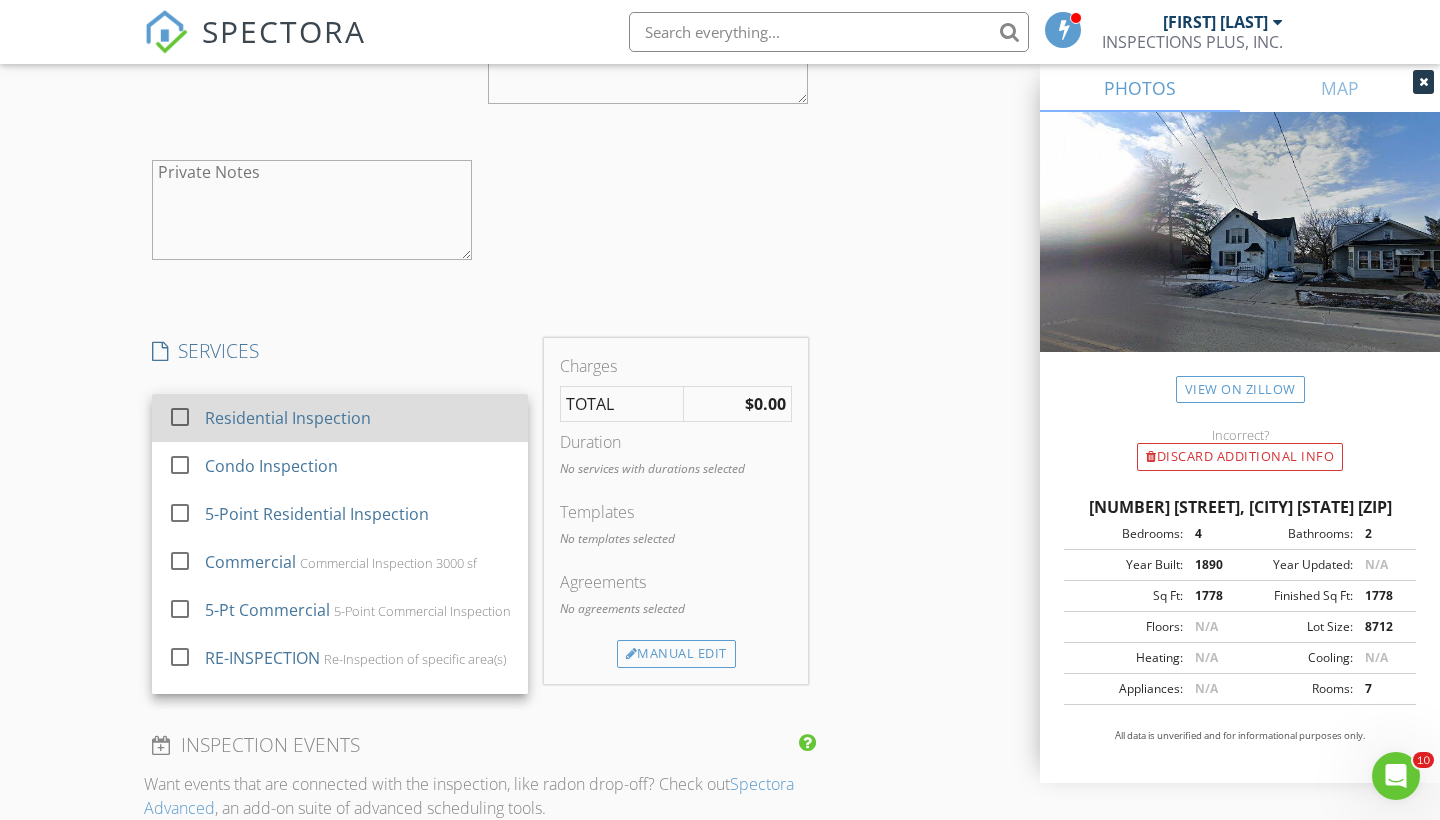 click on "Residential Inspection" at bounding box center [358, 418] 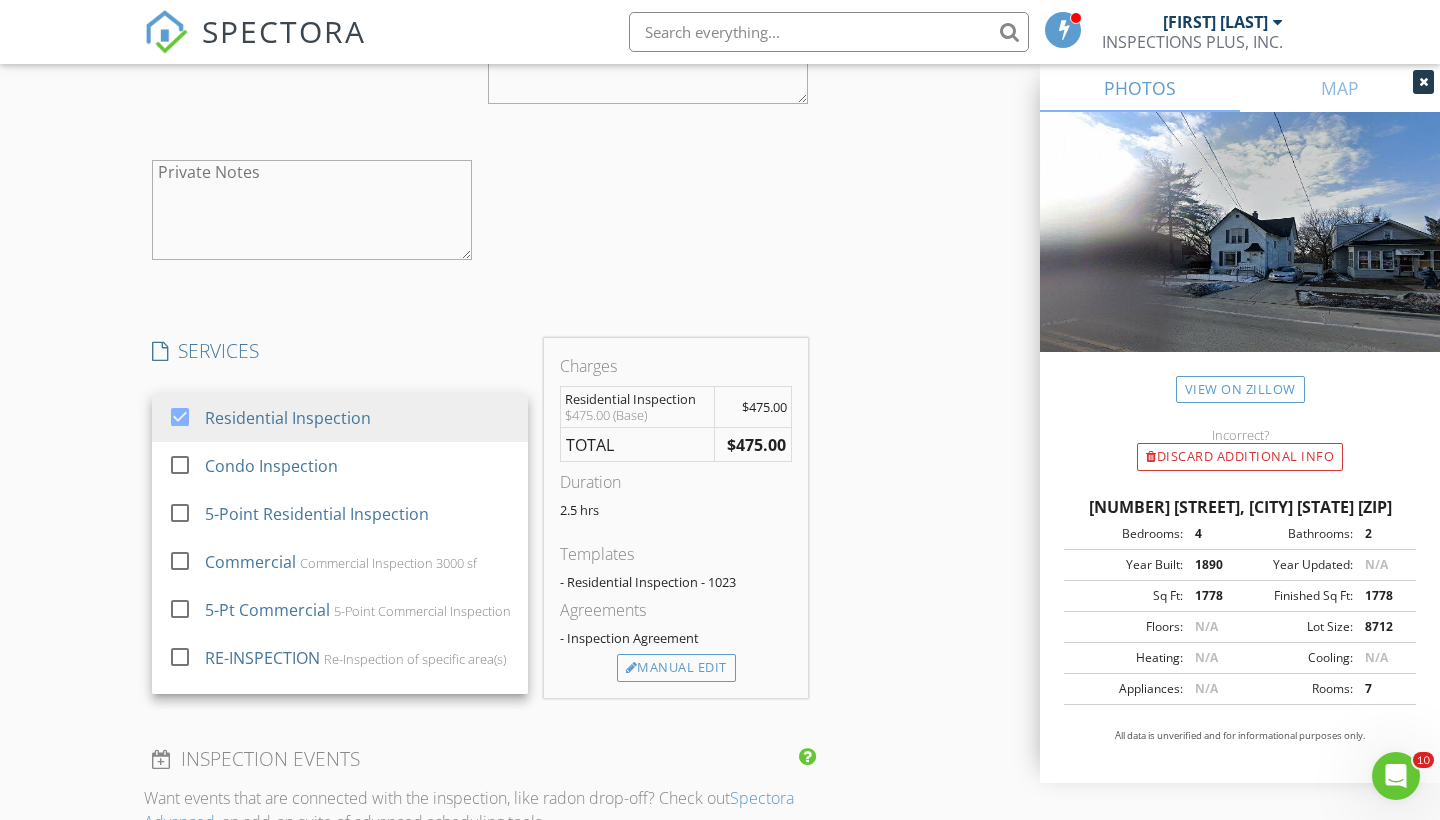 click on "New Inspection
Click here to use the New Order Form
INSPECTOR(S)
check_box   Jesse Berreles   PRIMARY   Jesse Berreles arrow_drop_down   check_box_outline_blank Jesse Berreles specifically requested
Date/Time
08/04/2025 4:00 PM
Location
Address Search       Address 538 Raymond St   Unit   City Elgin   State IL   Zip 60120   County Kane     Square Feet 1560   Year Built 1890   Foundation Basement arrow_drop_down     Jesse Berreles     12.3 miles     (24 minutes)
client
check_box Enable Client CC email for this inspection   Client Search     check_box_outline_blank Client is a Company/Organization     First Name Kevin A   Last Name Barrera Cisneros   Email Kevhomerepair94@gmail.com   CC Email   Phone 331-276-8270           Notes   Private Notes
client
Client Search     check_box_outline_blank     First Name" at bounding box center (720, 266) 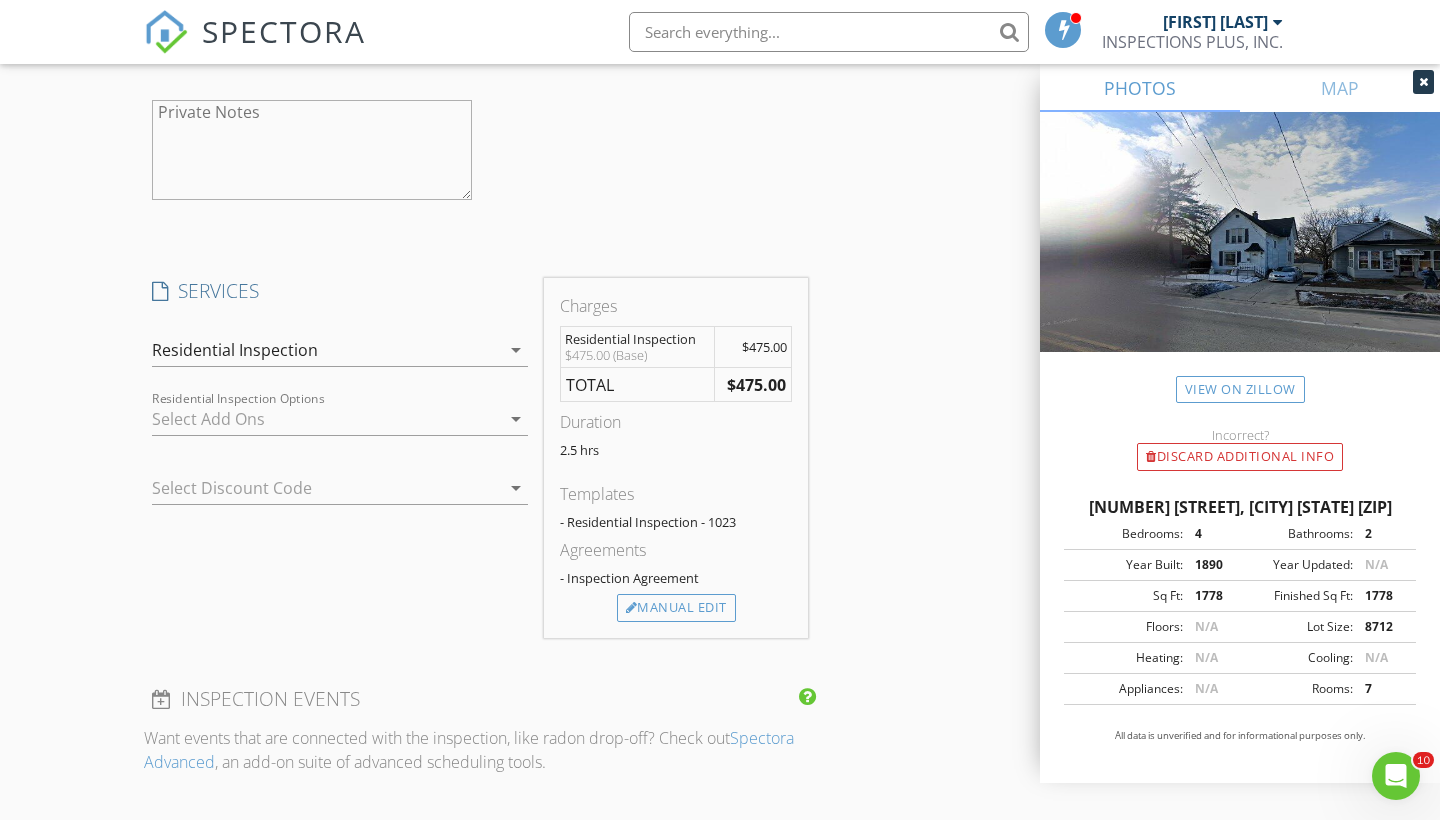 scroll, scrollTop: 2012, scrollLeft: 0, axis: vertical 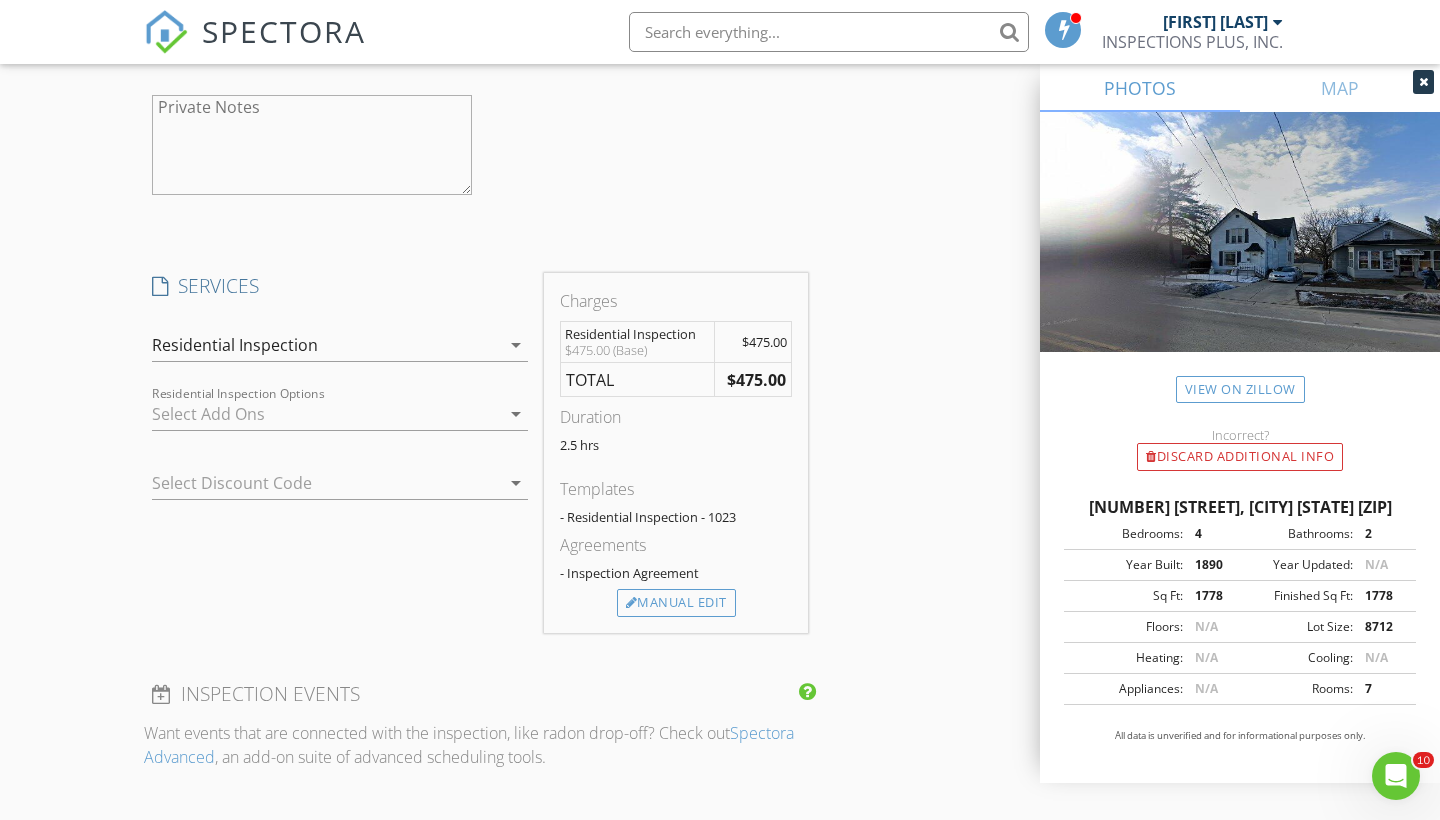 click at bounding box center [312, 483] 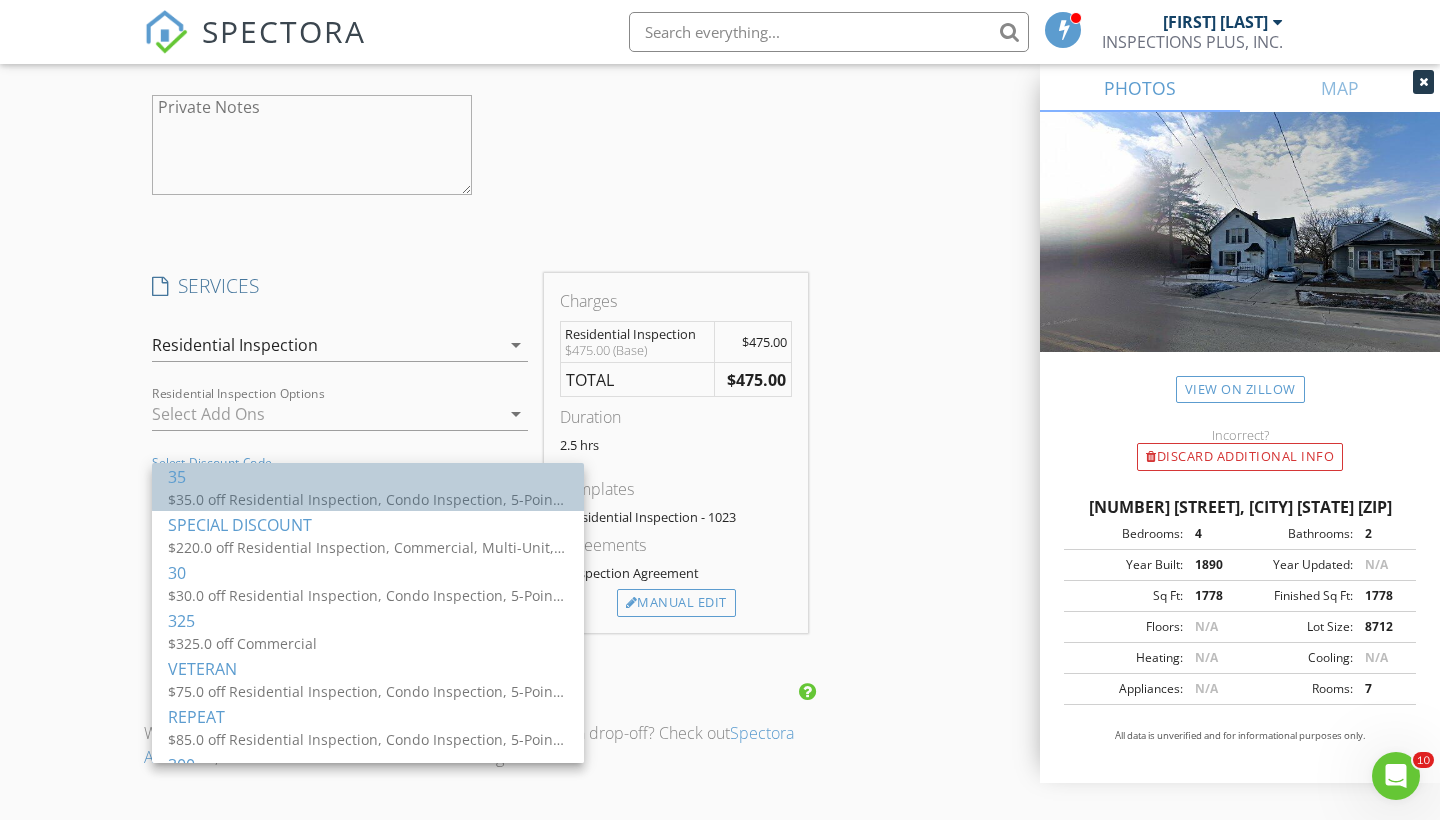 click on "35" at bounding box center (368, 477) 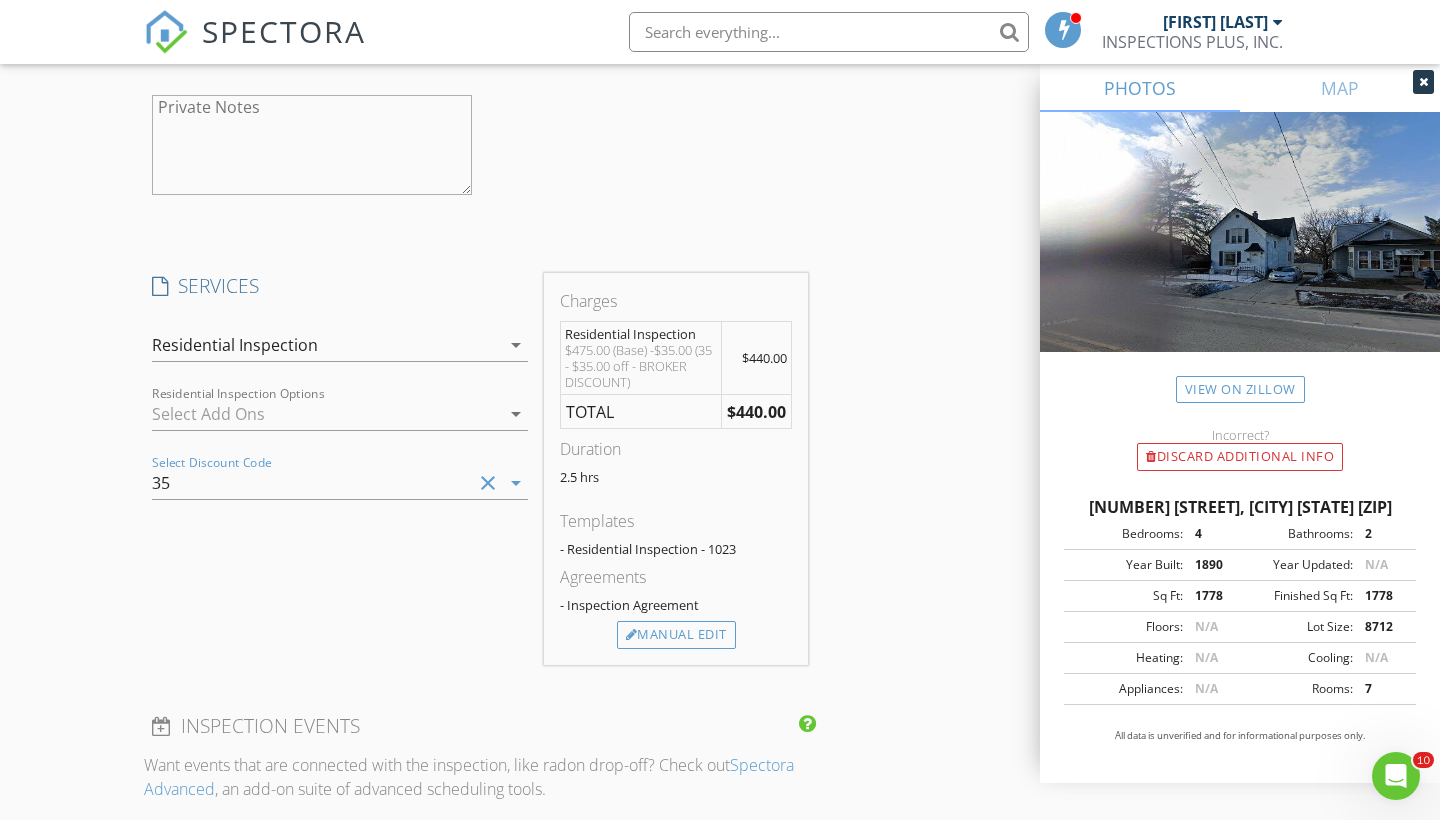 click on "35" at bounding box center [312, 483] 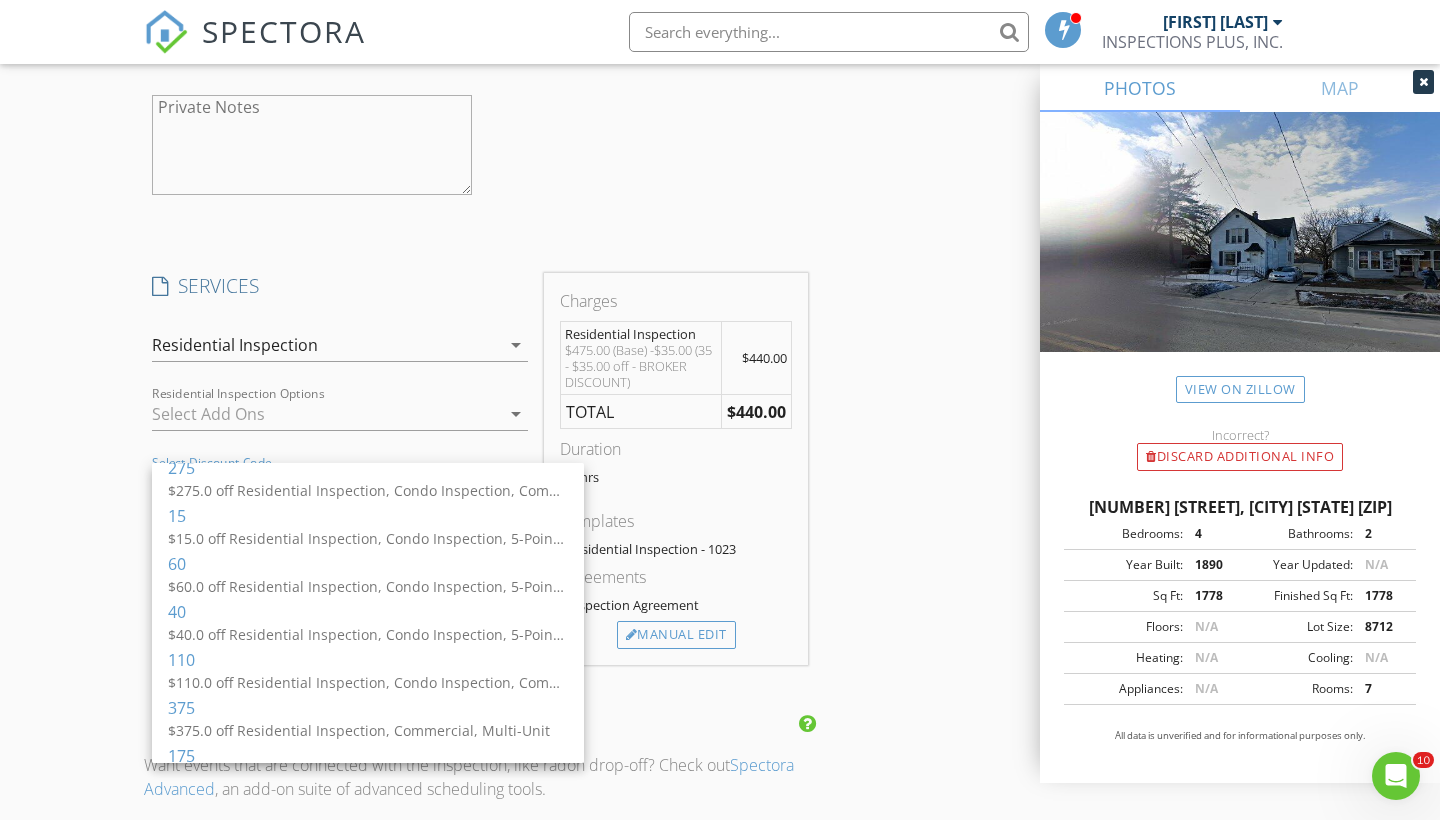 scroll, scrollTop: 780, scrollLeft: 0, axis: vertical 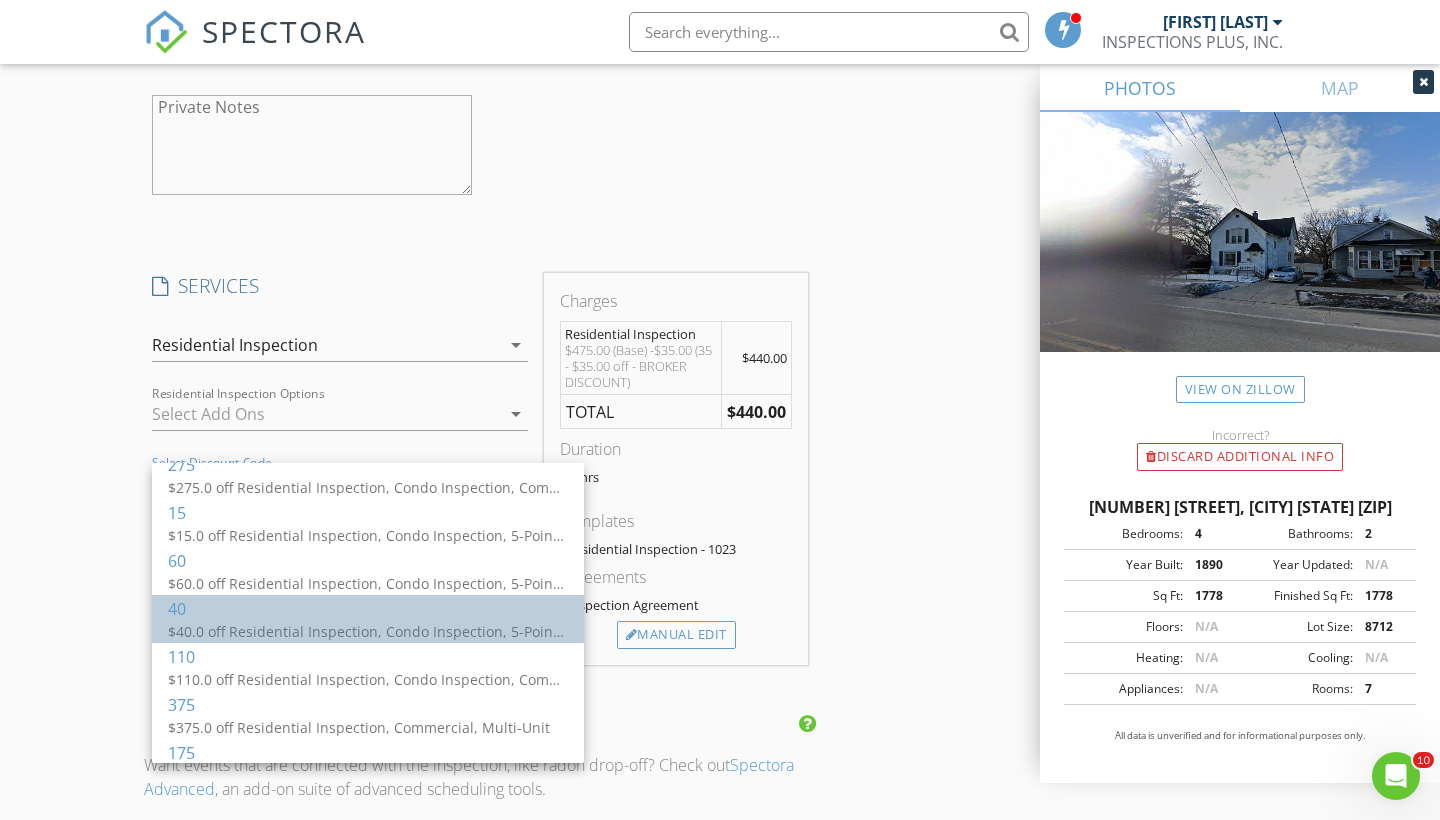 click on "40" at bounding box center (368, 609) 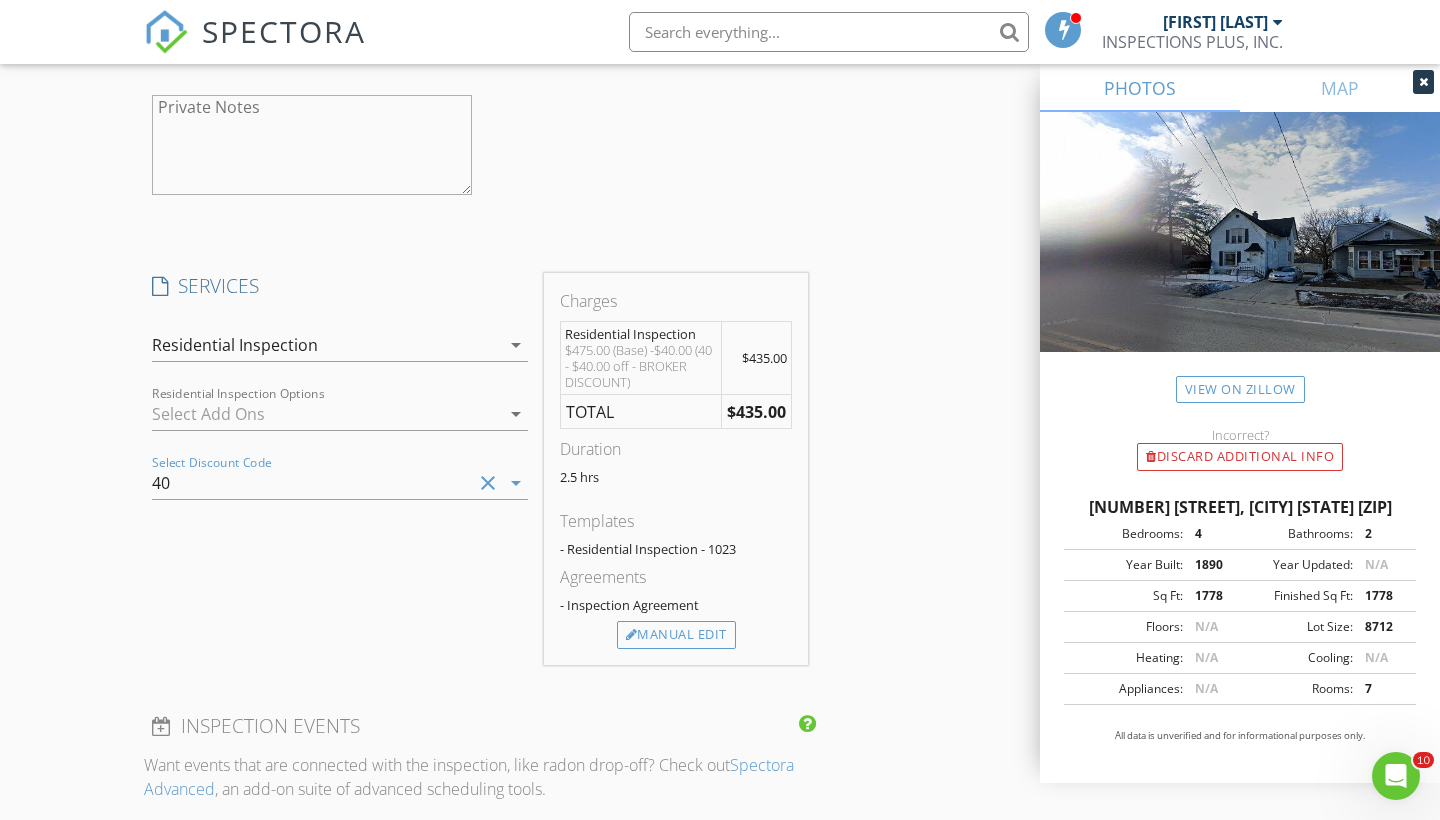 click on "New Inspection
Click here to use the New Order Form
INSPECTOR(S)
check_box   Jesse Berreles   PRIMARY   Jesse Berreles arrow_drop_down   check_box_outline_blank Jesse Berreles specifically requested
Date/Time
08/04/2025 4:00 PM
Location
Address Search       Address 538 Raymond St   Unit   City Elgin   State IL   Zip 60120   County Kane     Square Feet 1560   Year Built 1890   Foundation Basement arrow_drop_down     Jesse Berreles     12.3 miles     (24 minutes)
client
check_box Enable Client CC email for this inspection   Client Search     check_box_outline_blank Client is a Company/Organization     First Name Kevin A   Last Name Barrera Cisneros   Email Kevhomerepair94@gmail.com   CC Email   Phone 331-276-8270           Notes   Private Notes
client
Client Search     check_box_outline_blank     First Name" at bounding box center [720, 217] 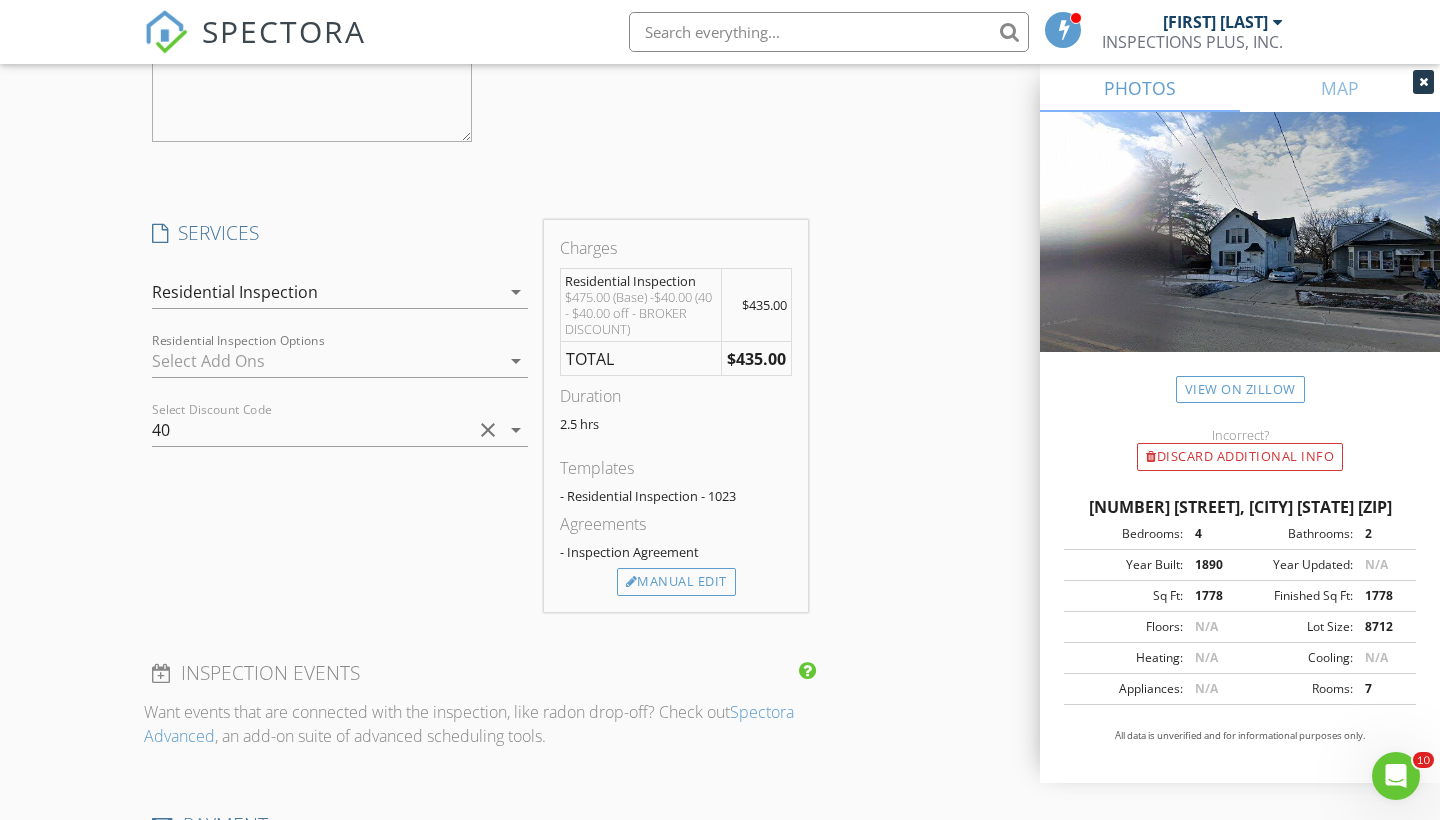 scroll, scrollTop: 2067, scrollLeft: 0, axis: vertical 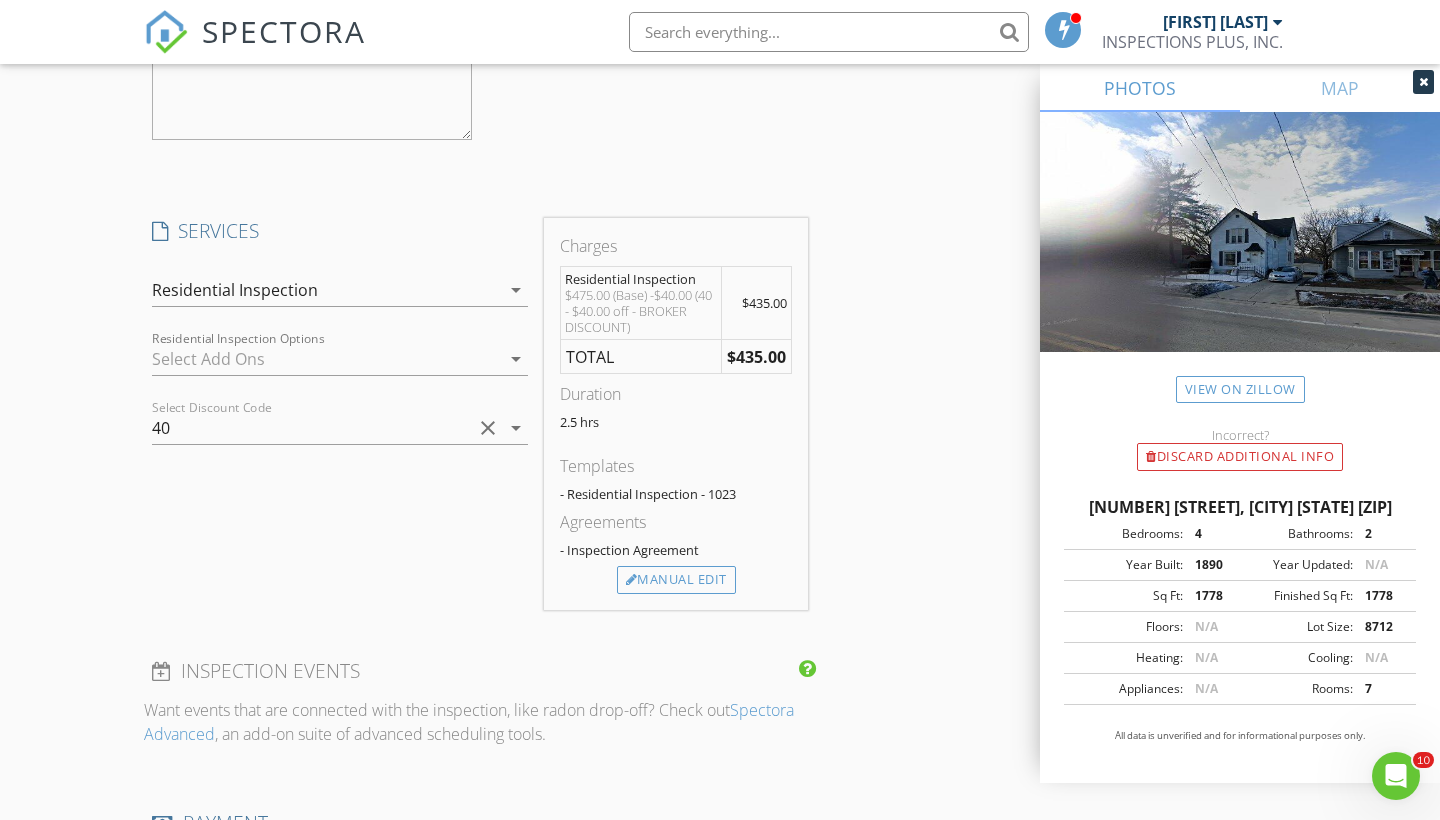 click on "40" at bounding box center [312, 428] 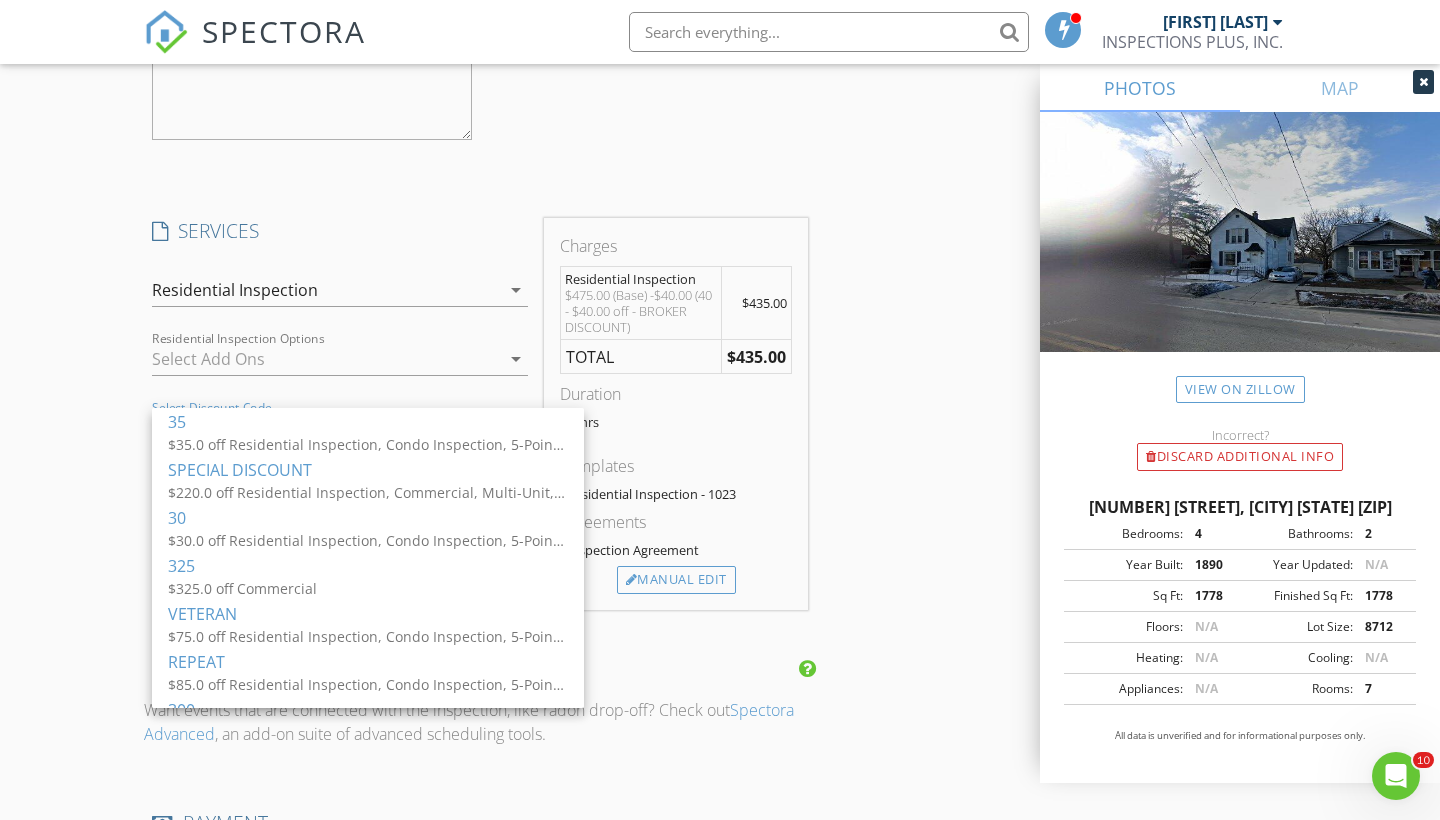 scroll, scrollTop: -1, scrollLeft: 0, axis: vertical 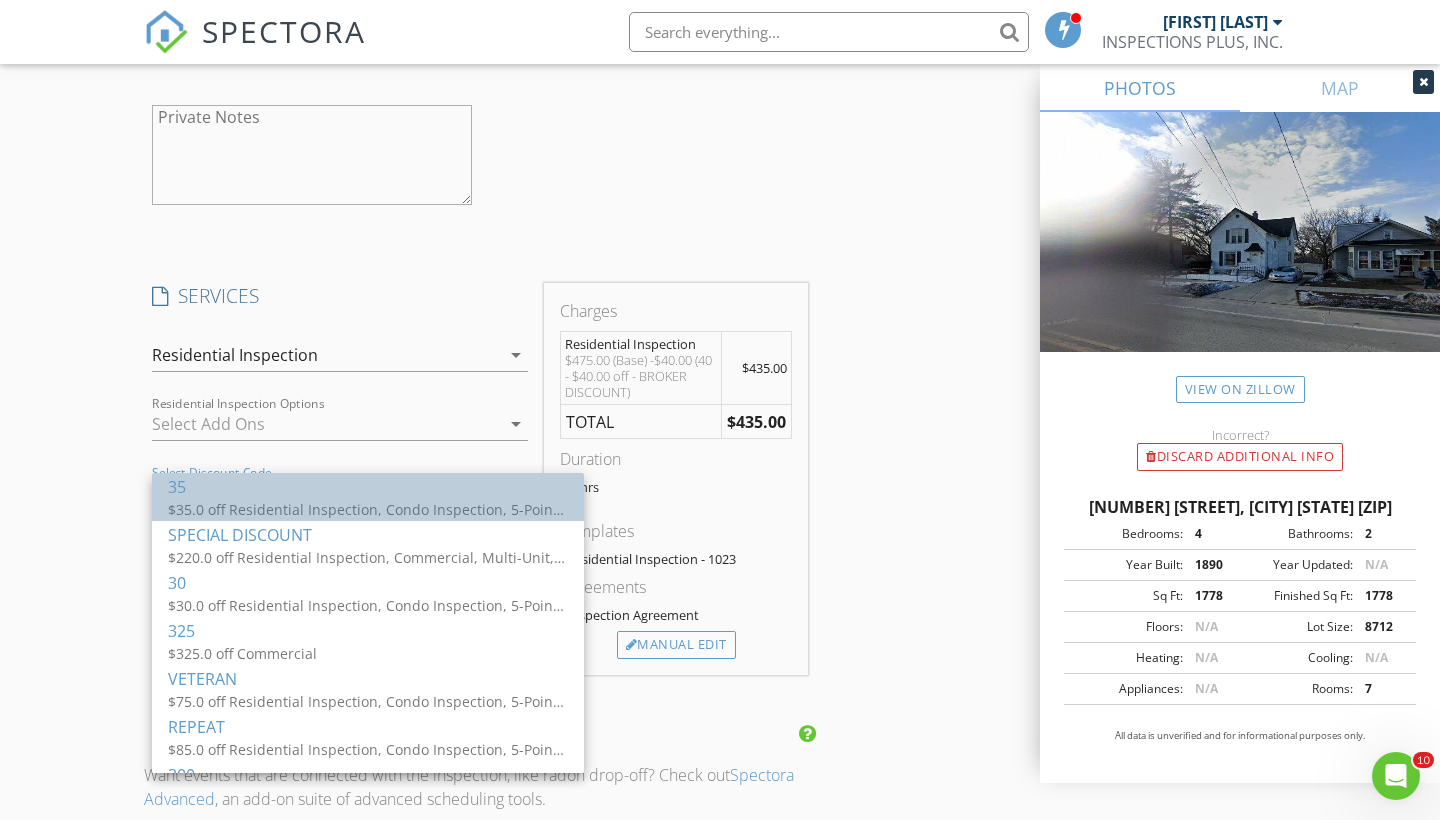 click on "$35.0 off Residential Inspection, Condo Inspection, 5-Point Residential Inspection, Commercial, Multi-Unit" at bounding box center [368, 509] 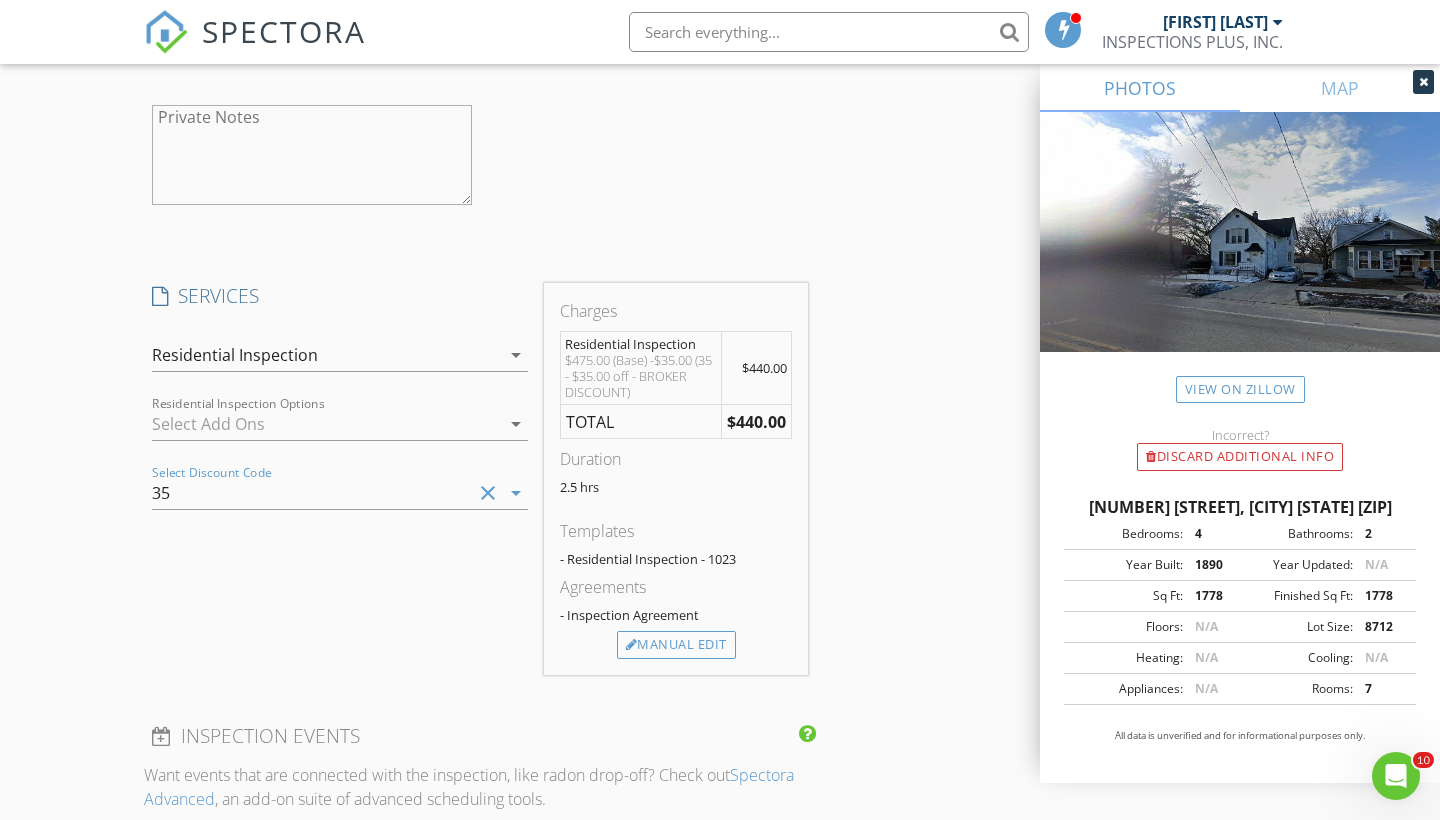click on "New Inspection
Click here to use the New Order Form
INSPECTOR(S)
check_box   Jesse Berreles   PRIMARY   Jesse Berreles arrow_drop_down   check_box_outline_blank Jesse Berreles specifically requested
Date/Time
08/04/2025 4:00 PM
Location
Address Search       Address 538 Raymond St   Unit   City Elgin   State IL   Zip 60120   County Kane     Square Feet 1560   Year Built 1890   Foundation Basement arrow_drop_down     Jesse Berreles     12.3 miles     (24 minutes)
client
check_box Enable Client CC email for this inspection   Client Search     check_box_outline_blank Client is a Company/Organization     First Name Kevin A   Last Name Barrera Cisneros   Email Kevhomerepair94@gmail.com   CC Email   Phone 331-276-8270           Notes   Private Notes
client
Client Search     check_box_outline_blank     First Name" at bounding box center (720, 227) 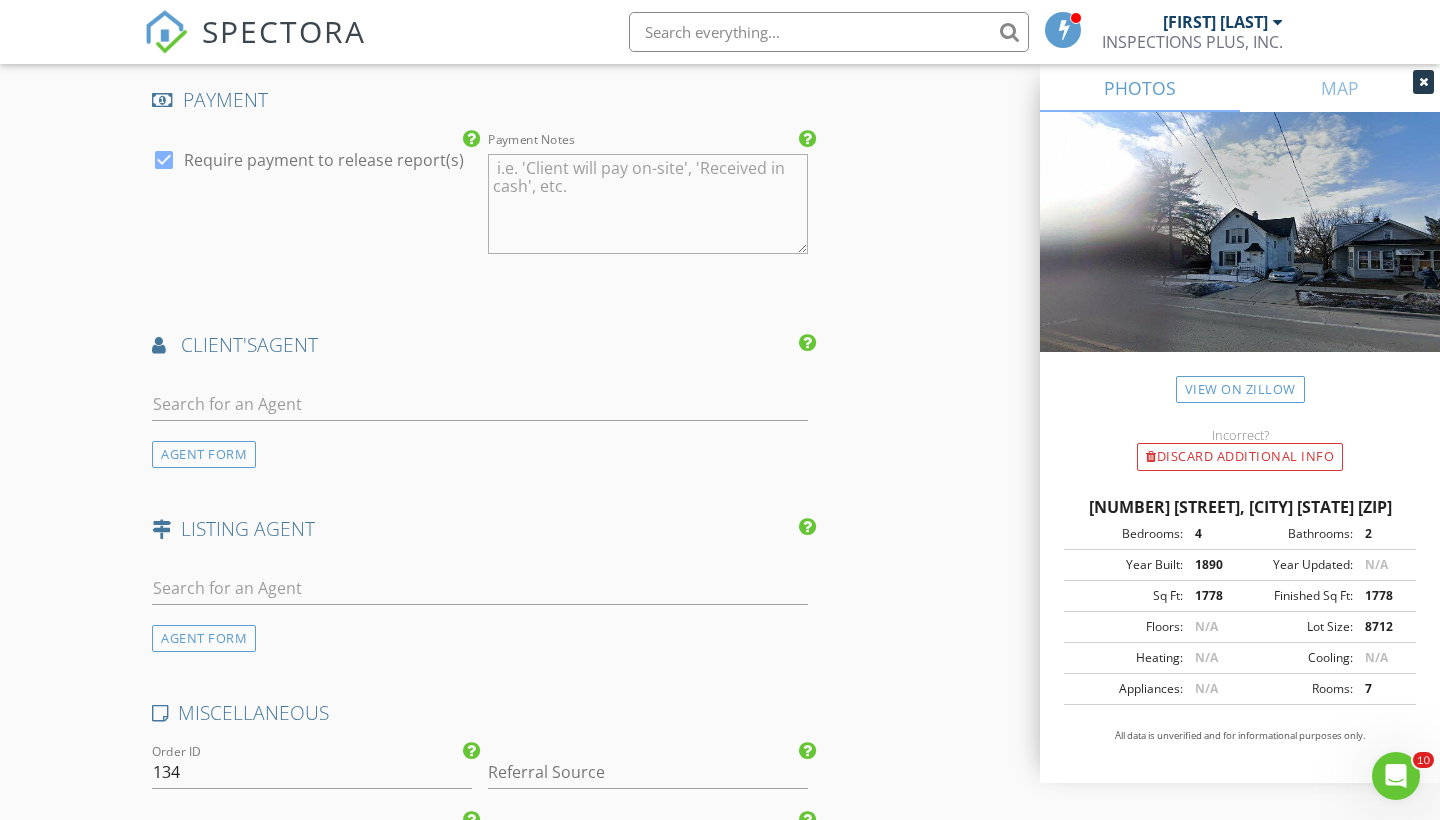 scroll, scrollTop: 2929, scrollLeft: 0, axis: vertical 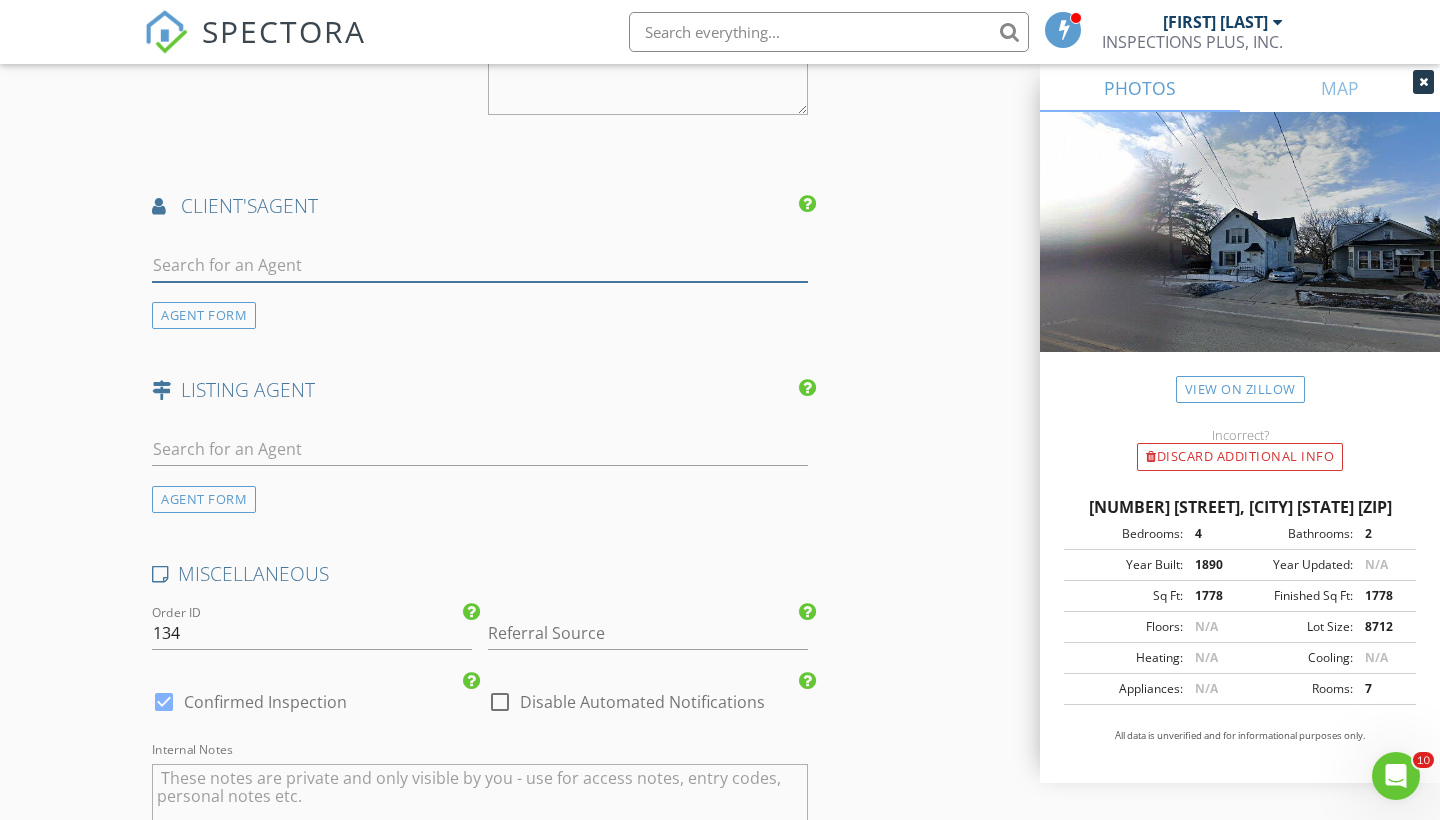 click at bounding box center [480, 265] 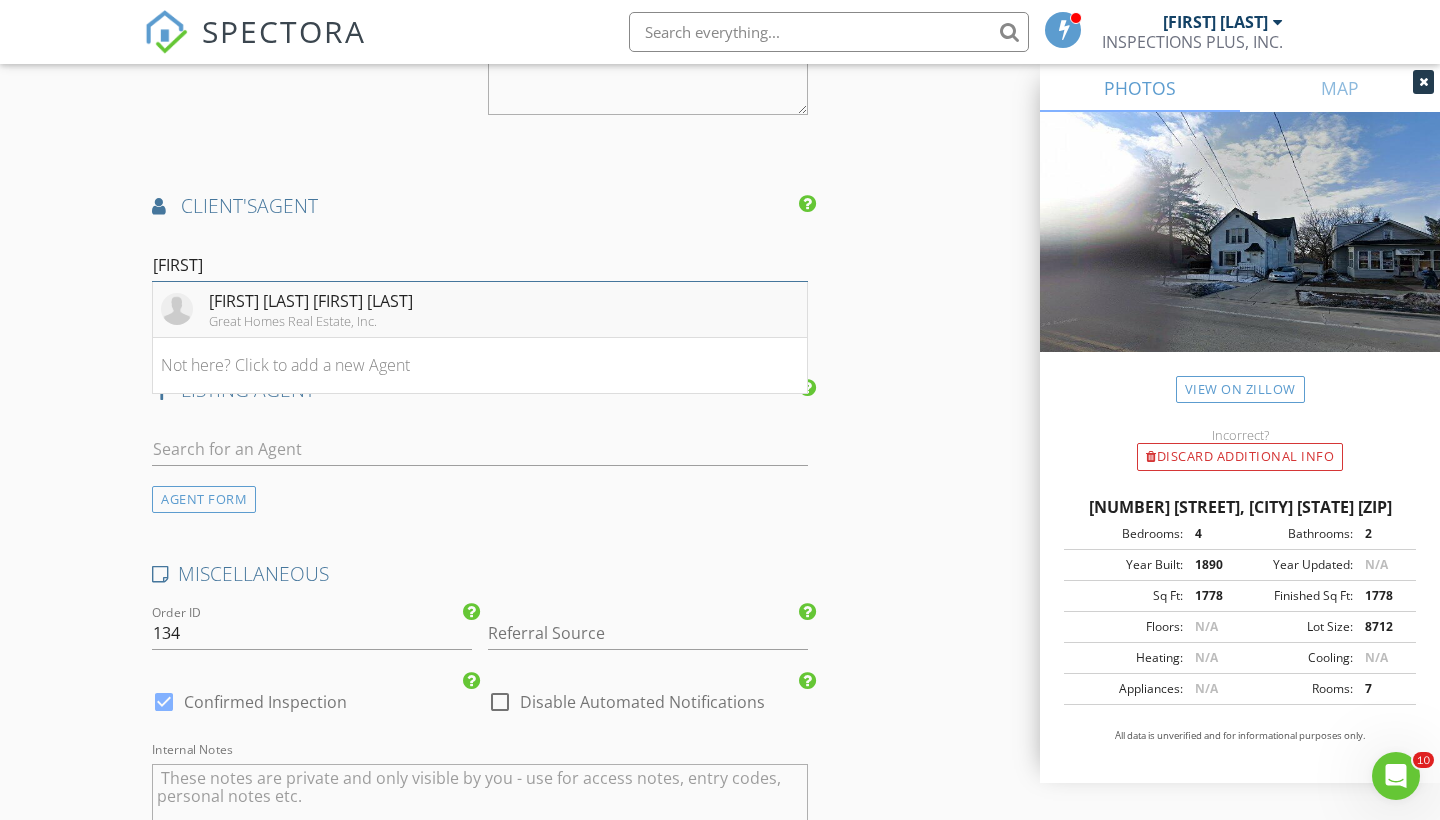 type on "gael" 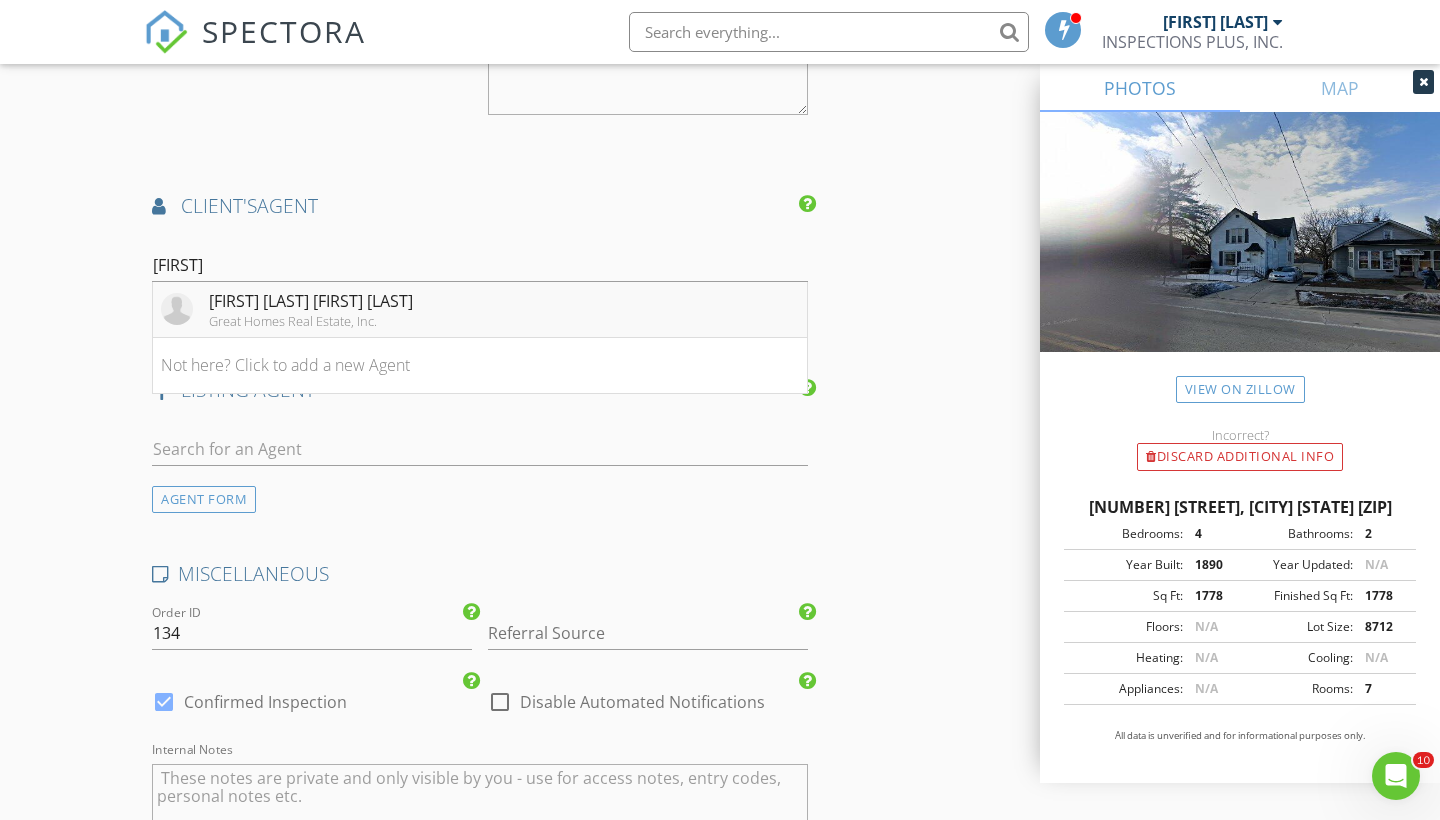 click on "[FIRST] [LAST] [FIRST] [LAST]" at bounding box center (311, 301) 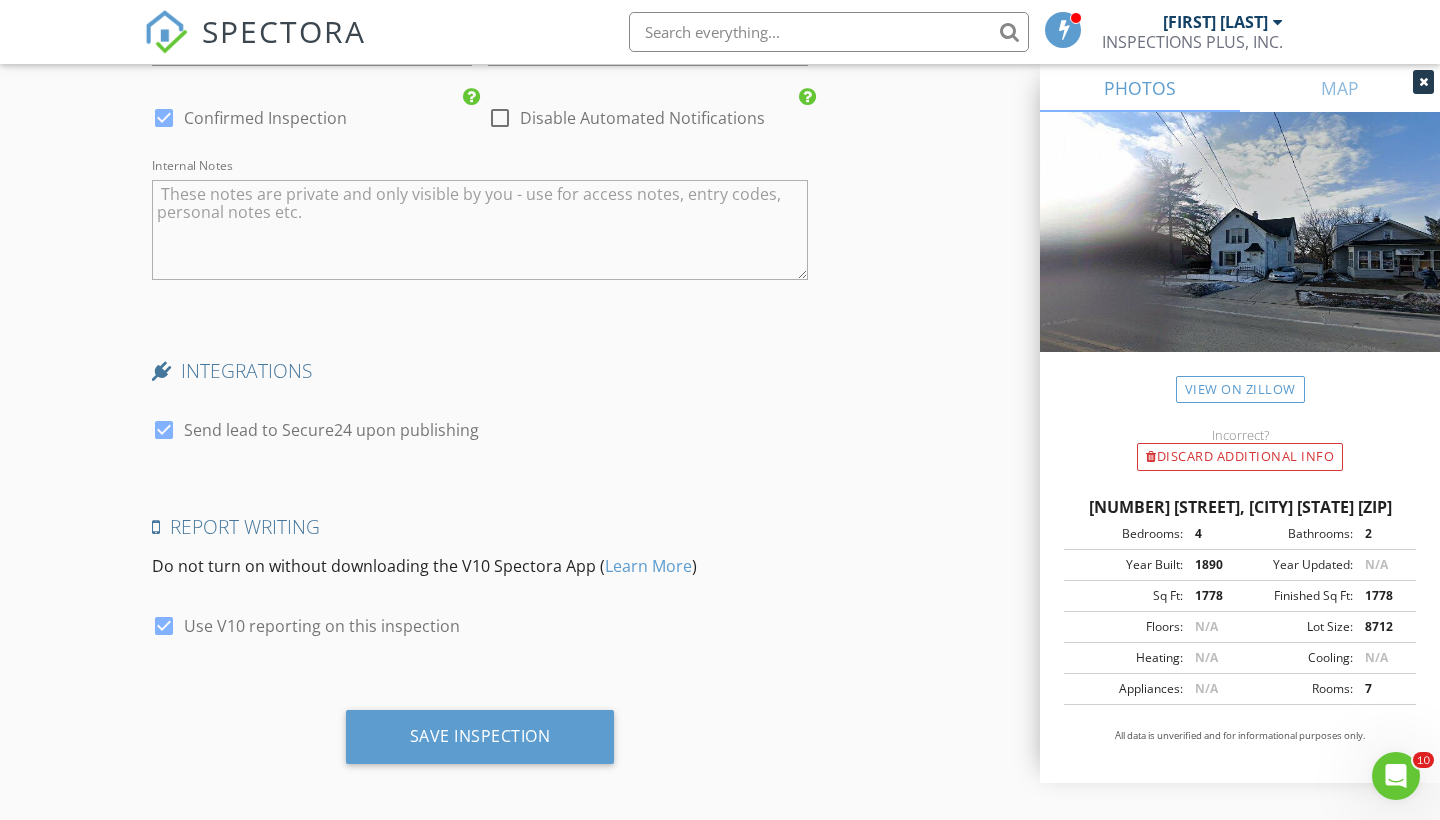 scroll, scrollTop: 3968, scrollLeft: 0, axis: vertical 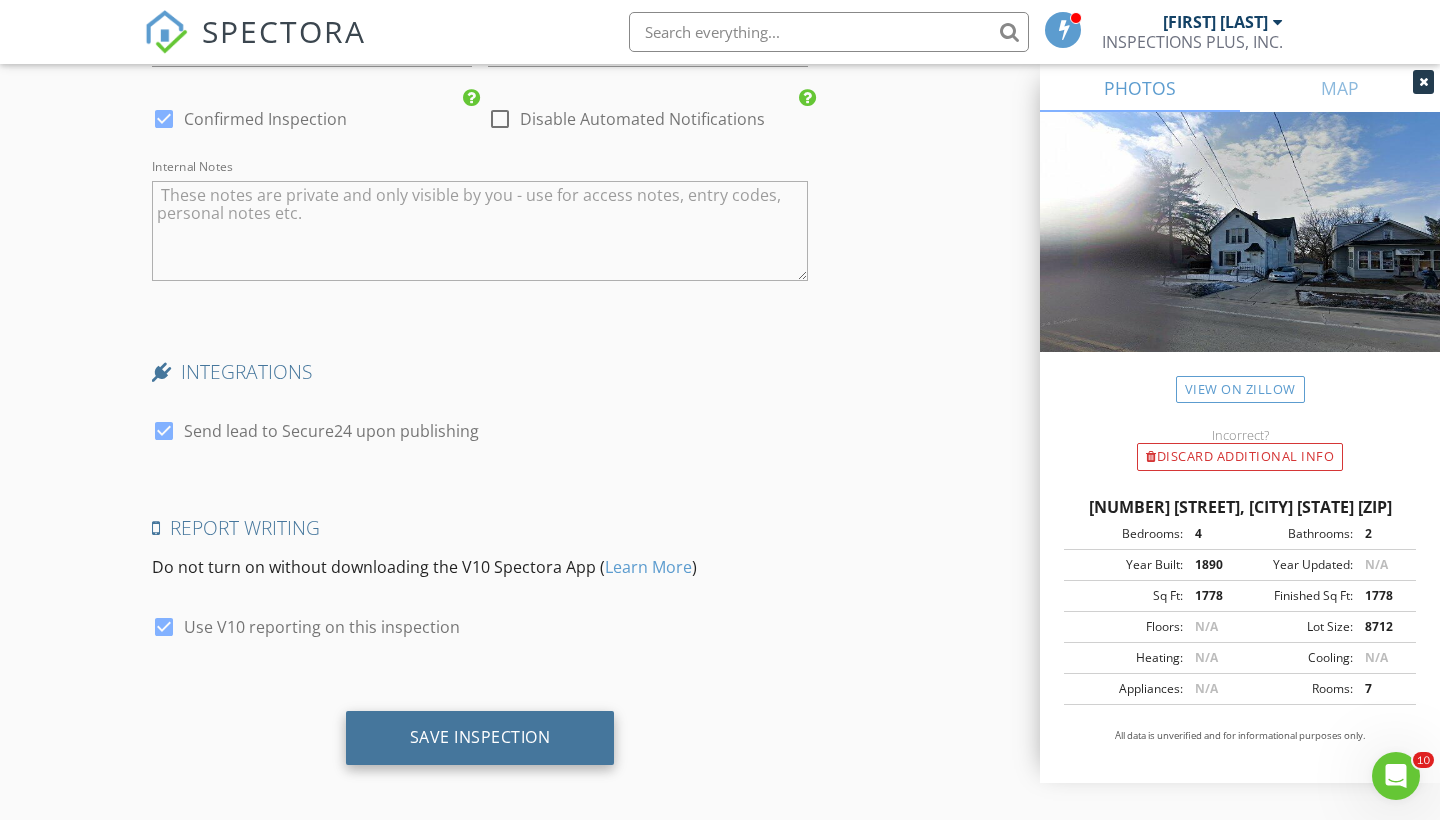 click on "Save Inspection" at bounding box center (480, 737) 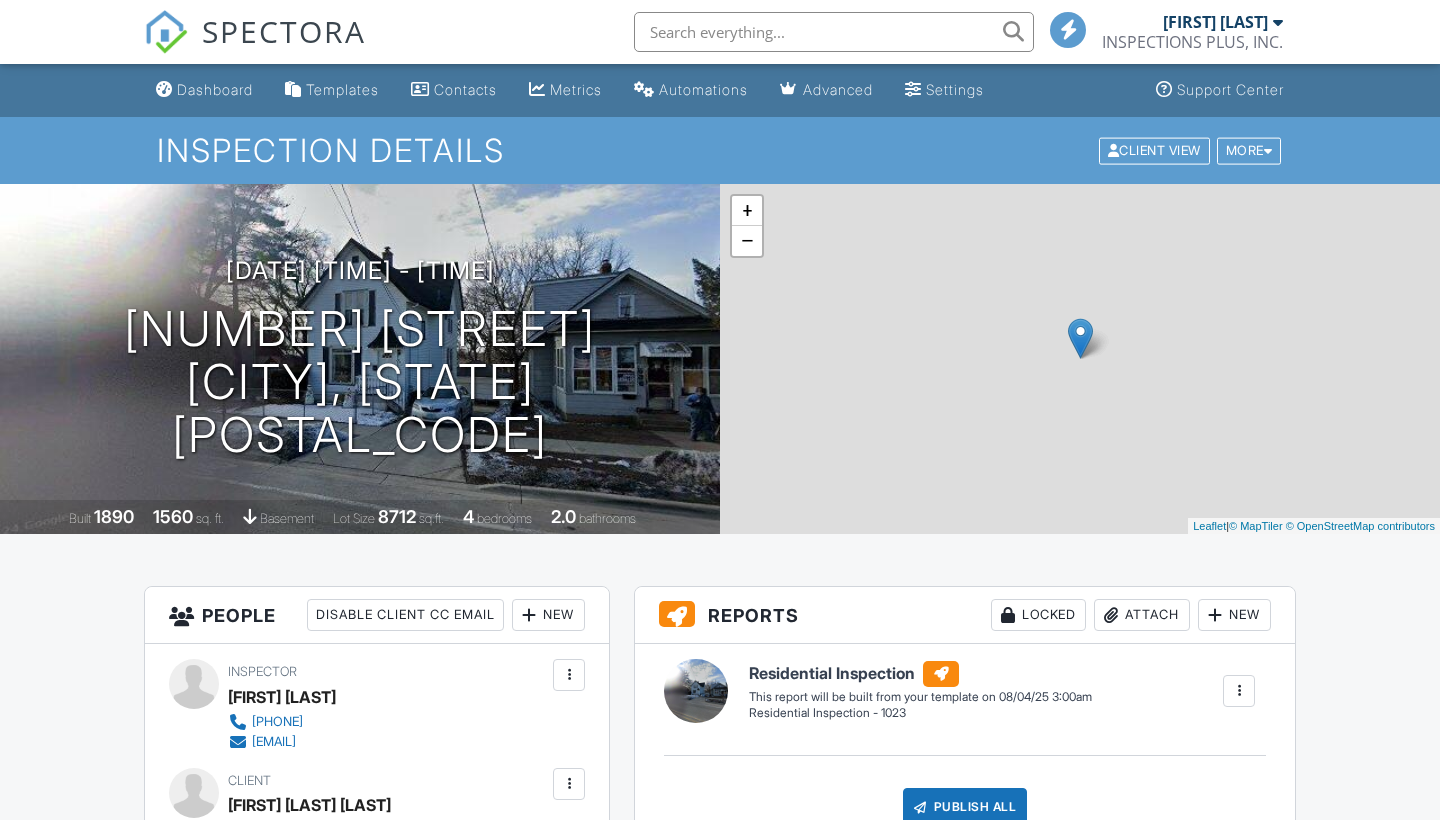 scroll, scrollTop: 0, scrollLeft: 0, axis: both 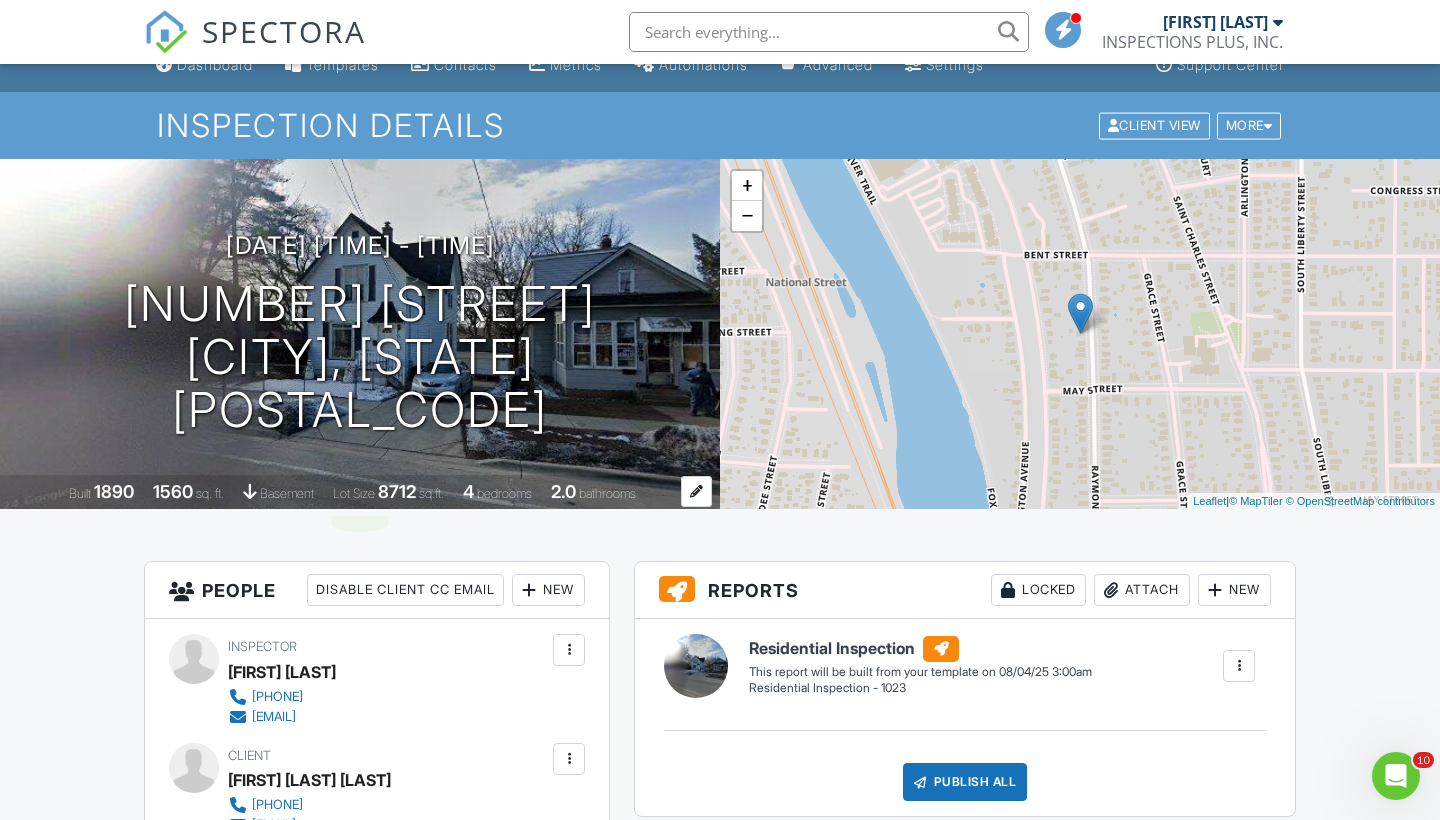 click on "bedrooms" at bounding box center (504, 493) 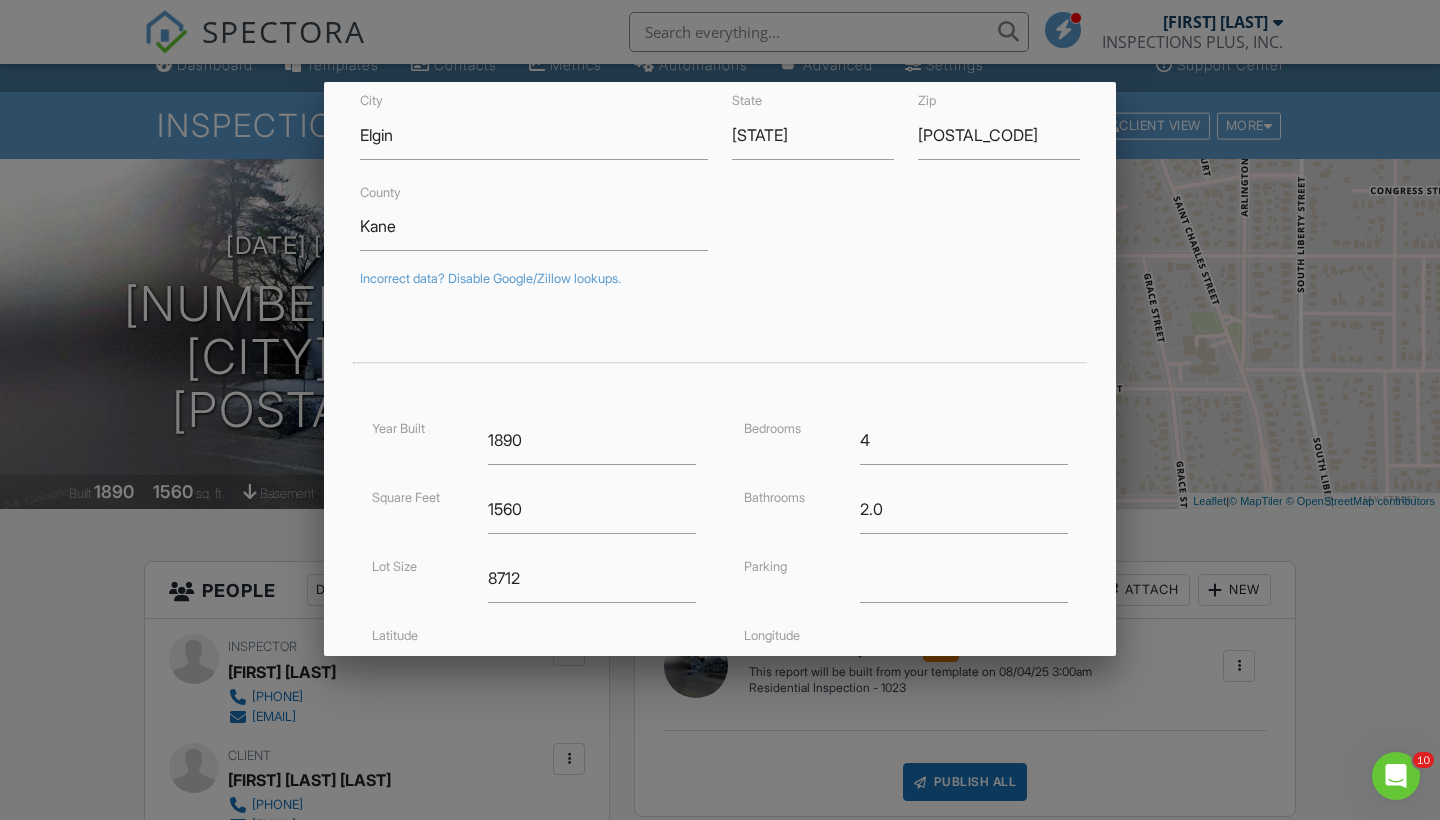 scroll, scrollTop: 203, scrollLeft: 0, axis: vertical 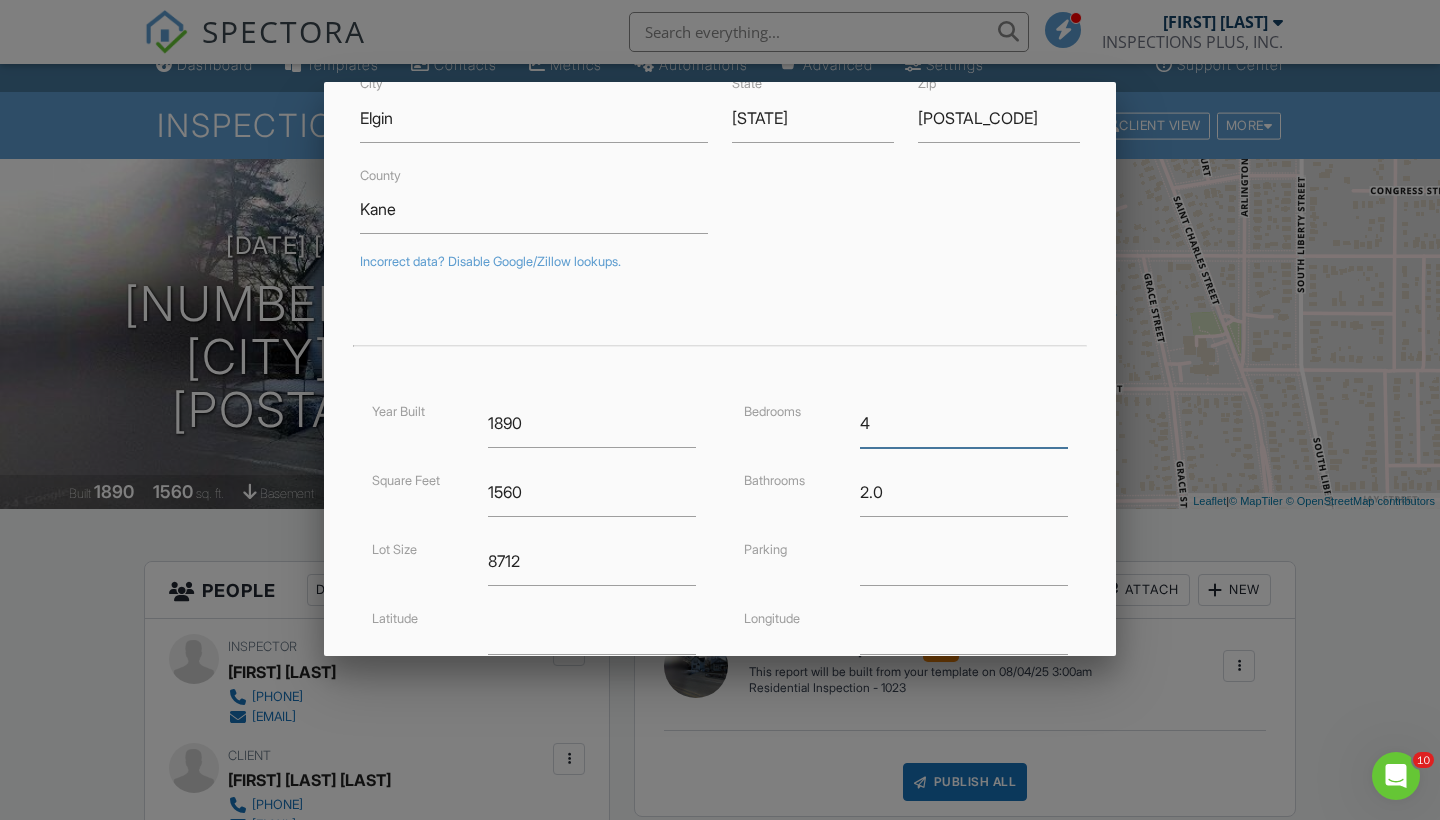 click on "4" at bounding box center (964, 423) 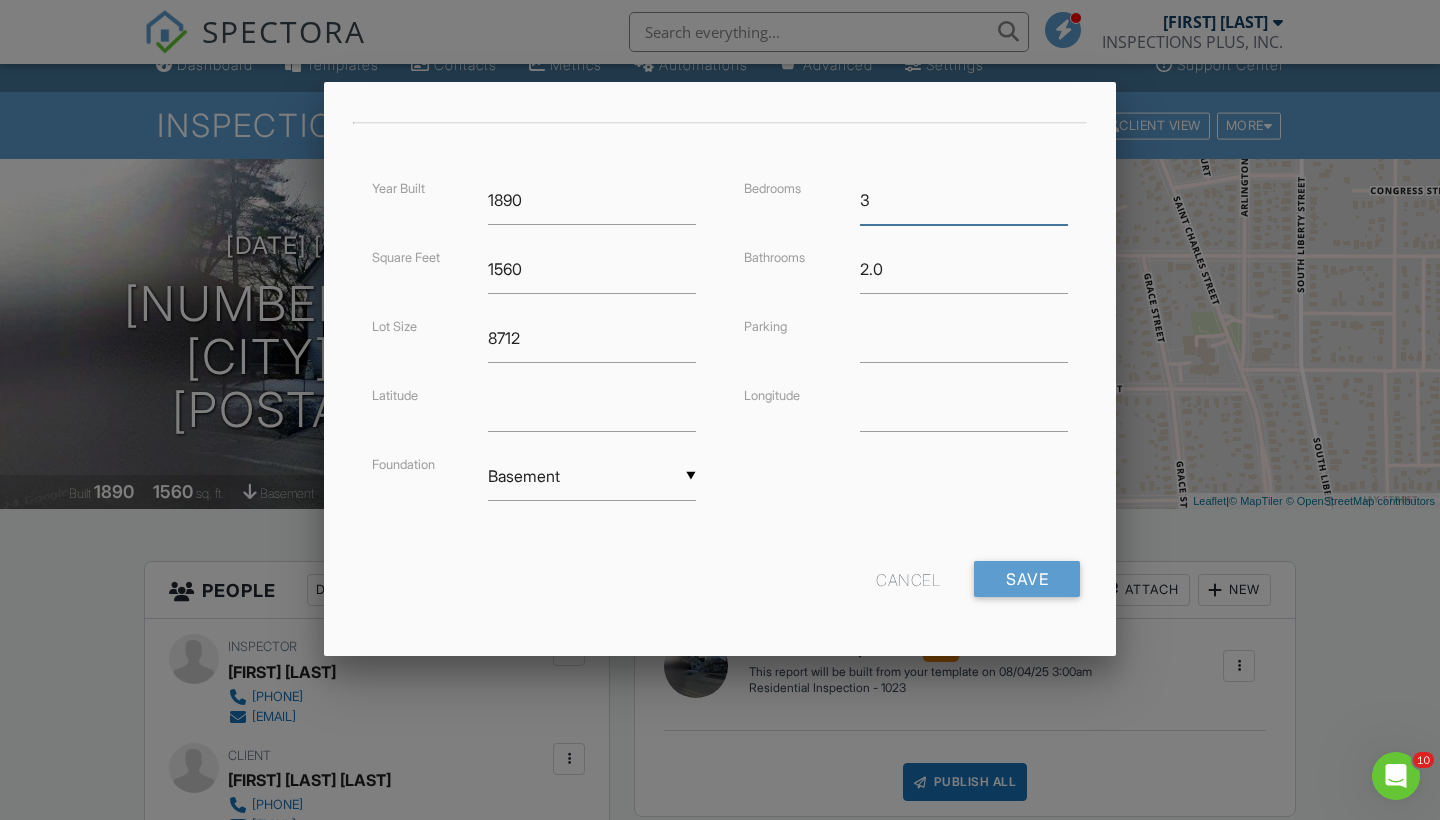 scroll, scrollTop: 424, scrollLeft: 0, axis: vertical 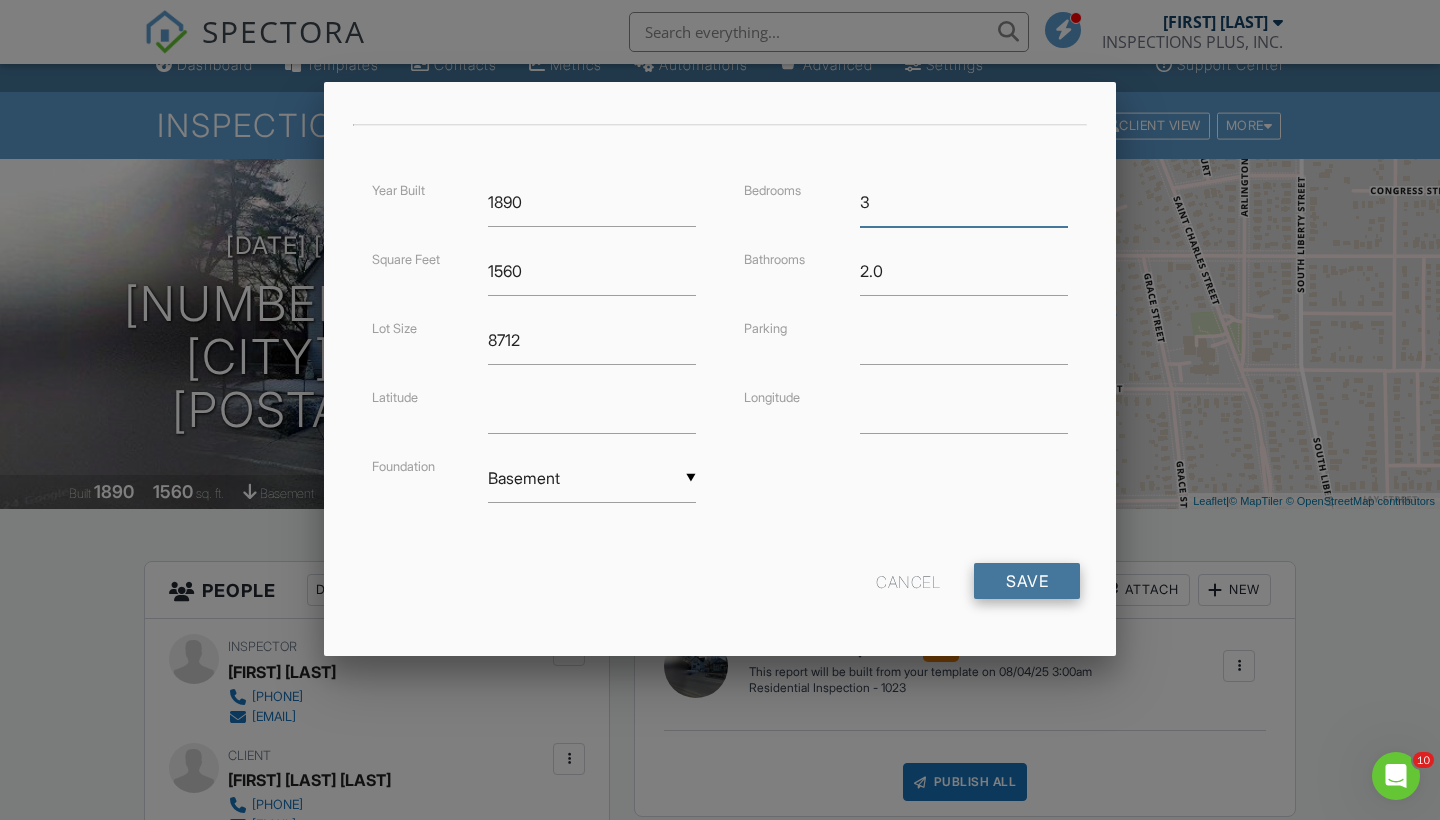type on "3" 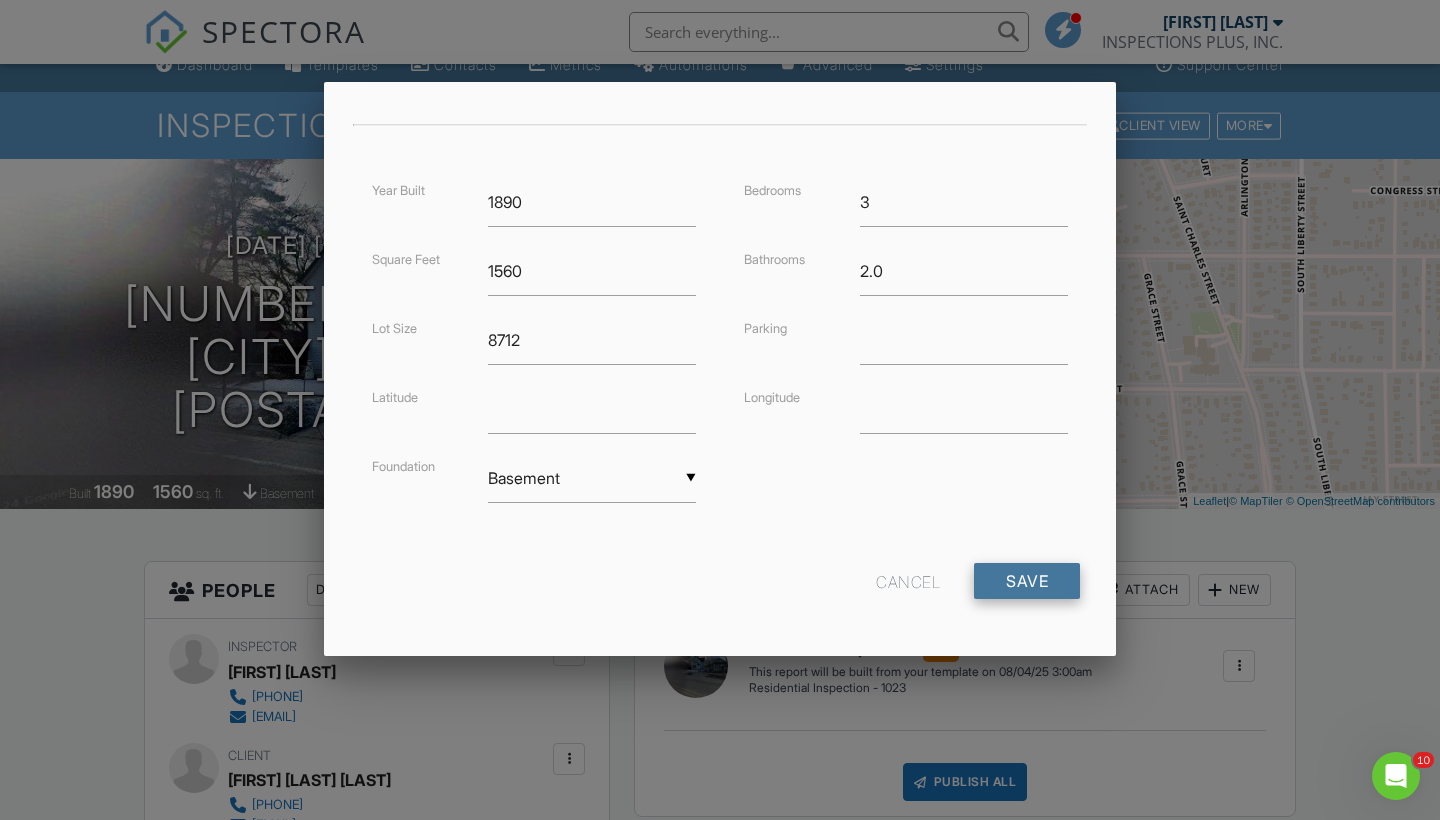 click on "Save" at bounding box center (1027, 581) 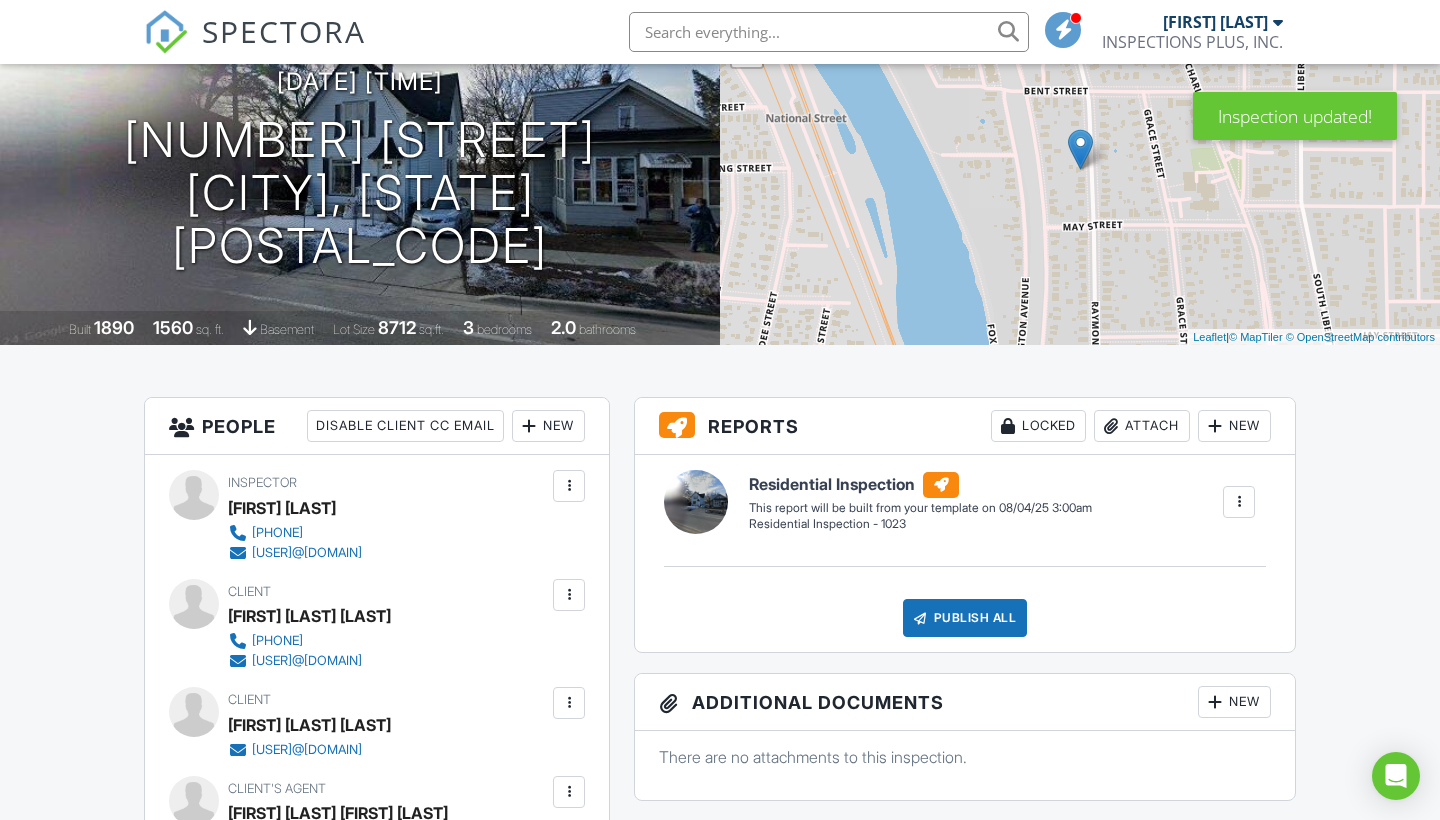 scroll, scrollTop: 339, scrollLeft: 0, axis: vertical 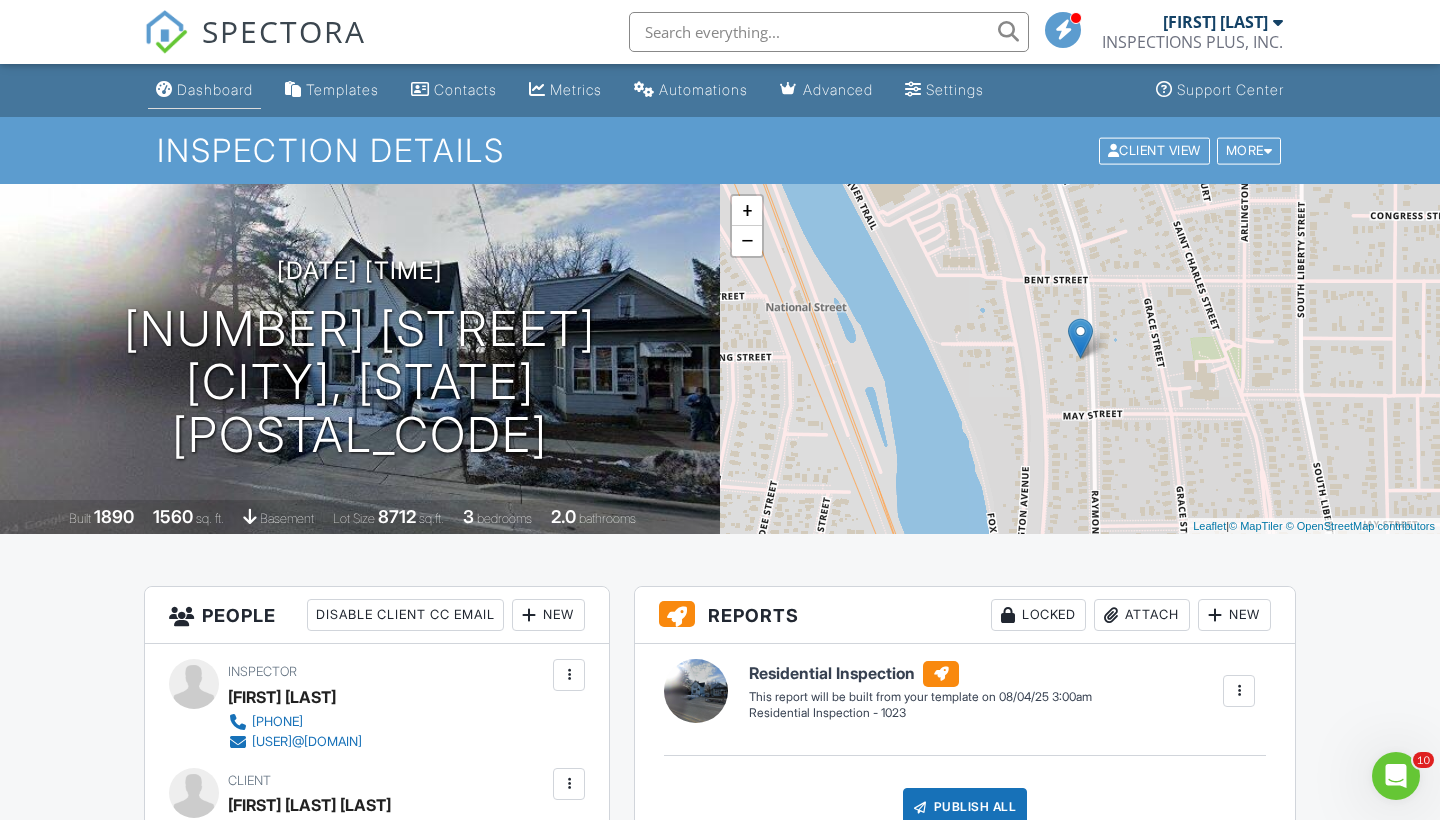 click on "Dashboard" at bounding box center (215, 89) 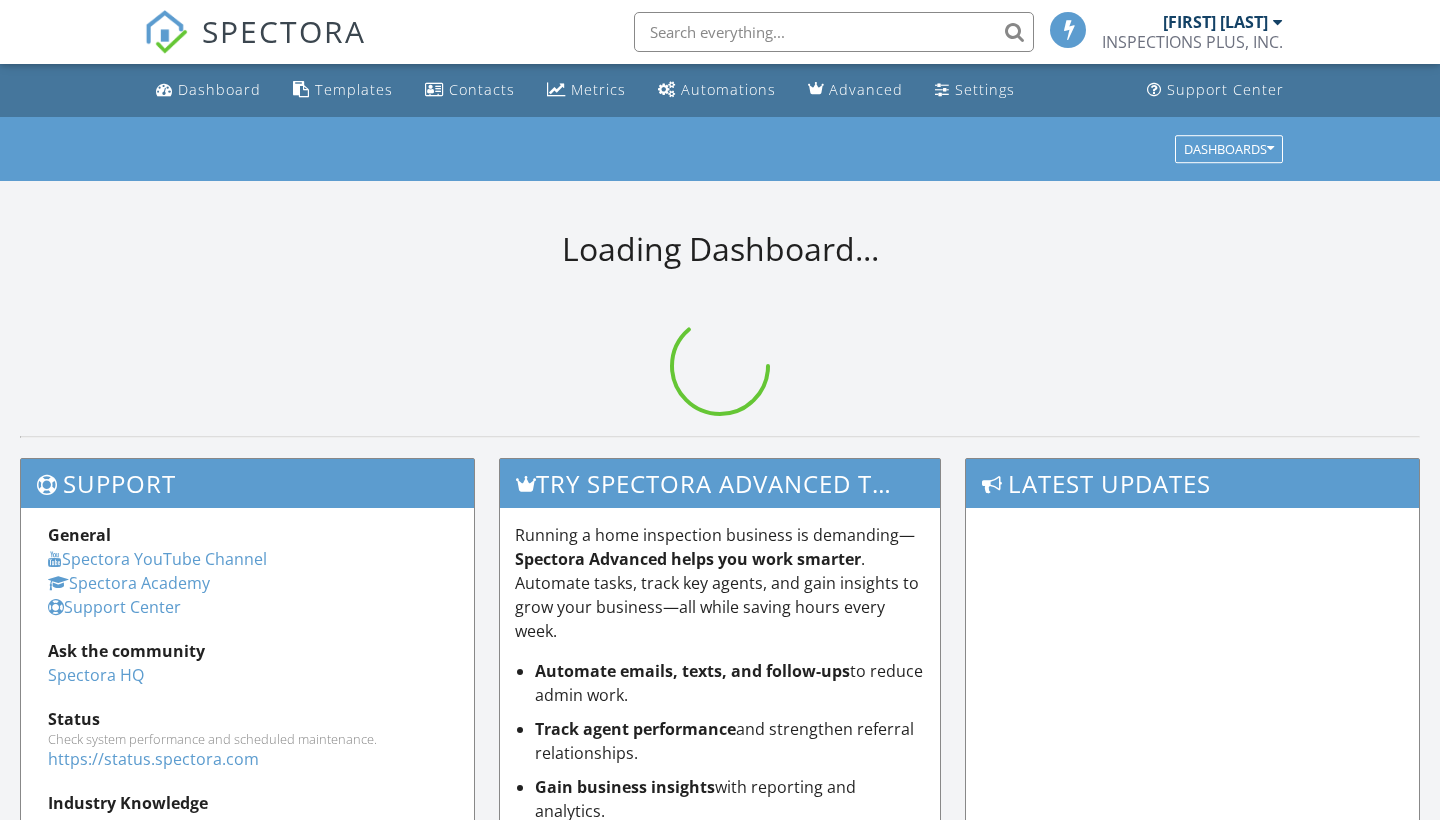 scroll, scrollTop: 0, scrollLeft: 0, axis: both 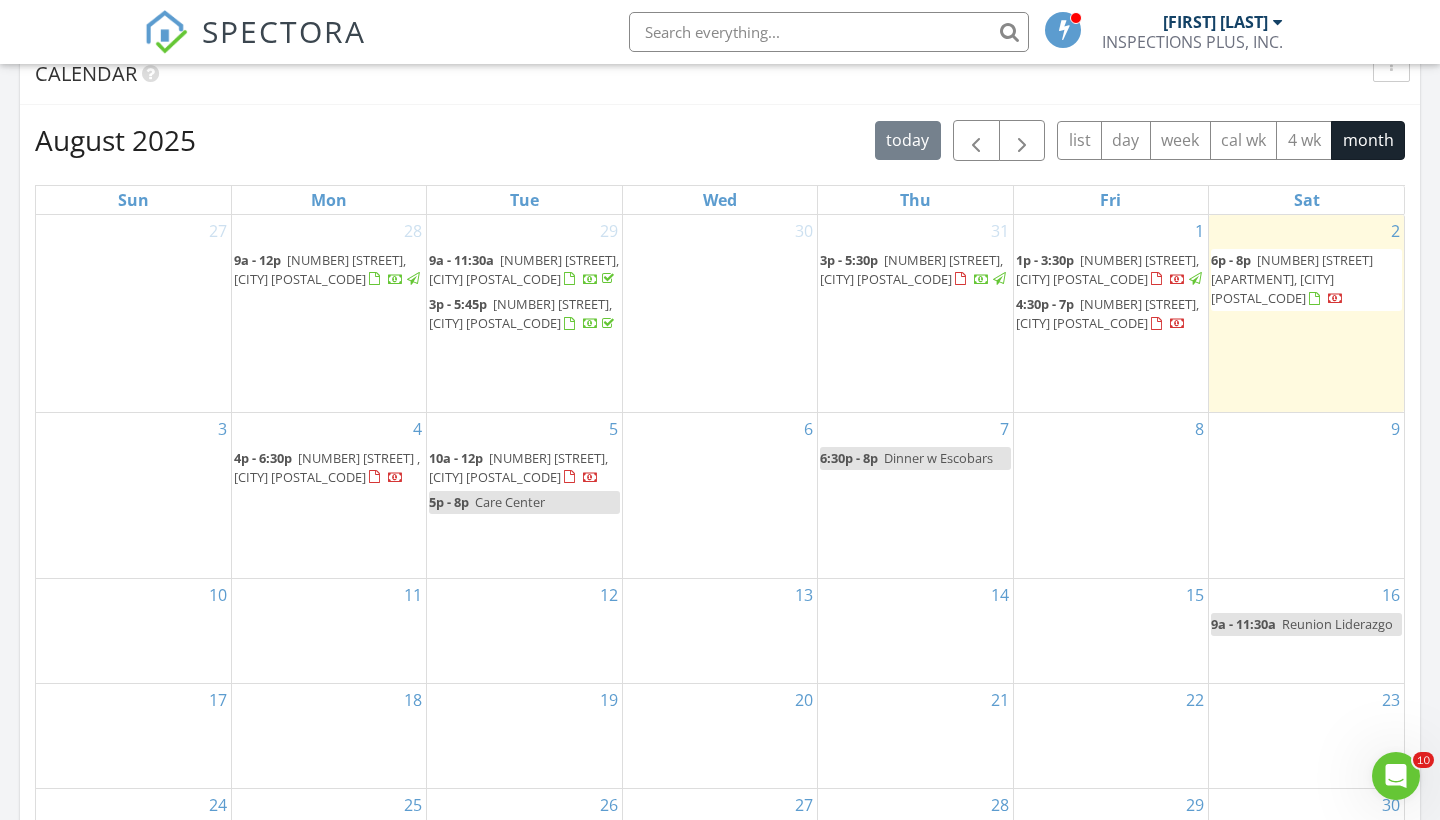 click on "[NUMBER] [STREET], [CITY] [POSTAL_CODE]" at bounding box center [1107, 313] 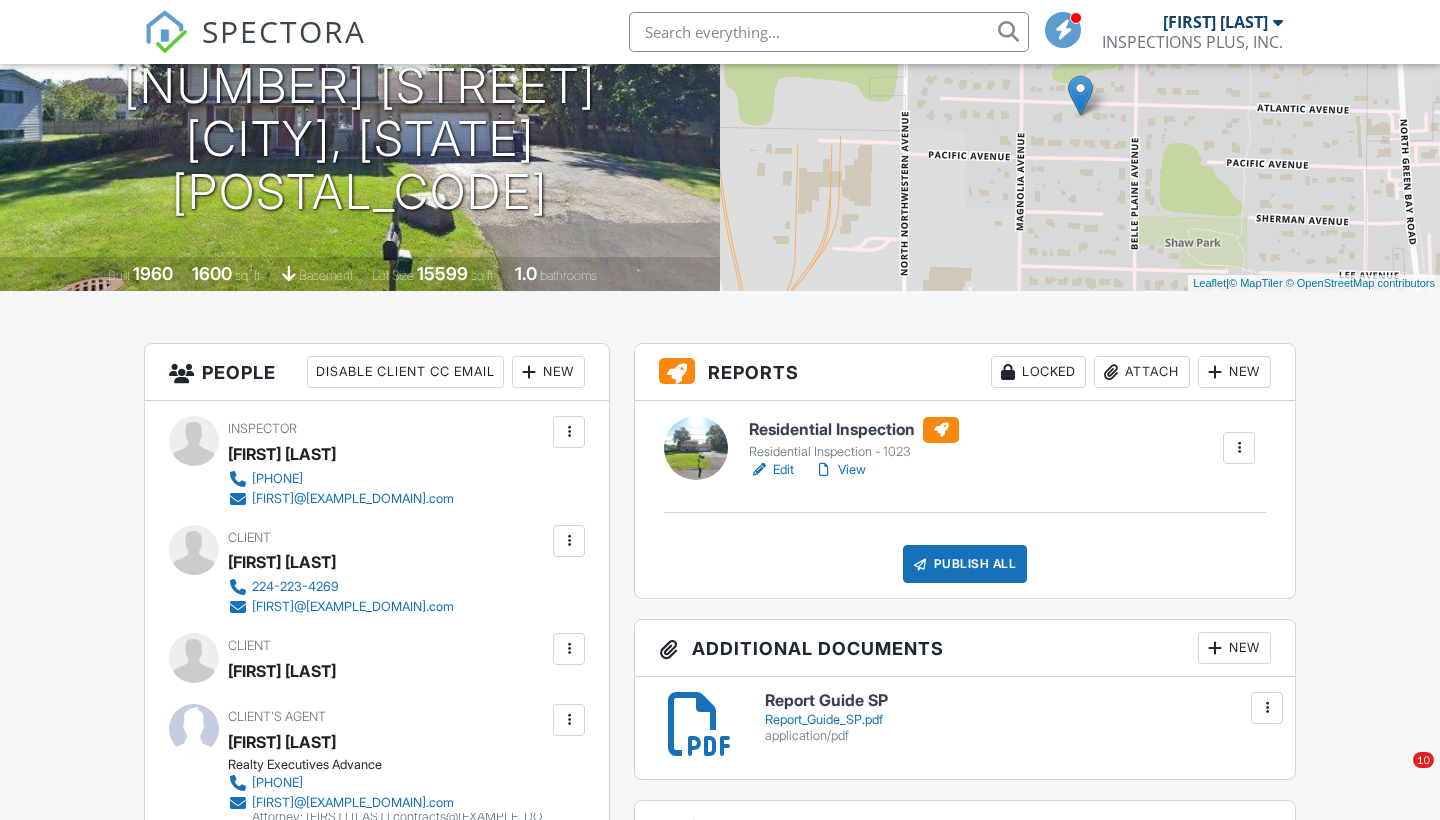 scroll, scrollTop: -1, scrollLeft: 0, axis: vertical 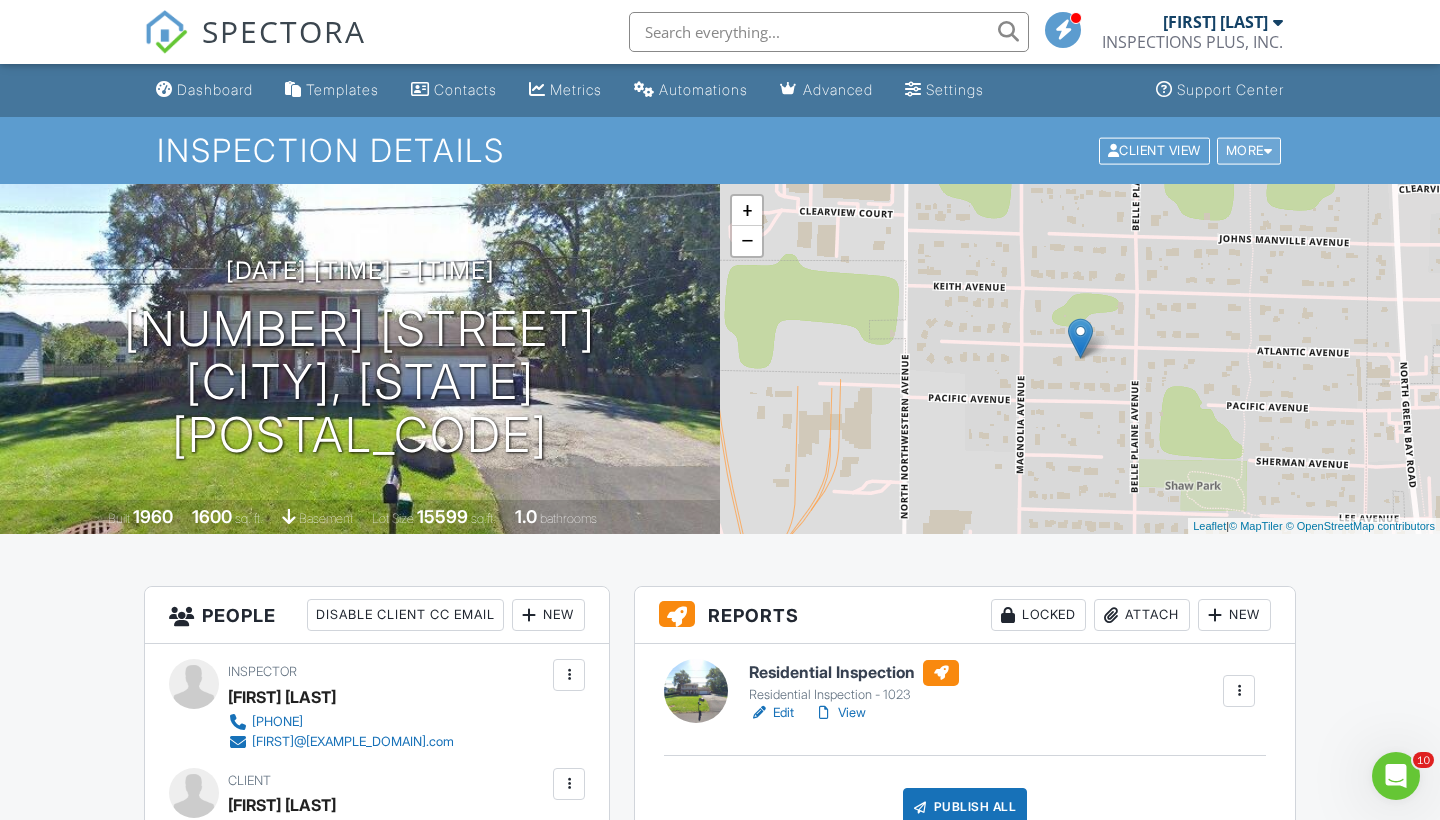 click on "More" at bounding box center (1249, 150) 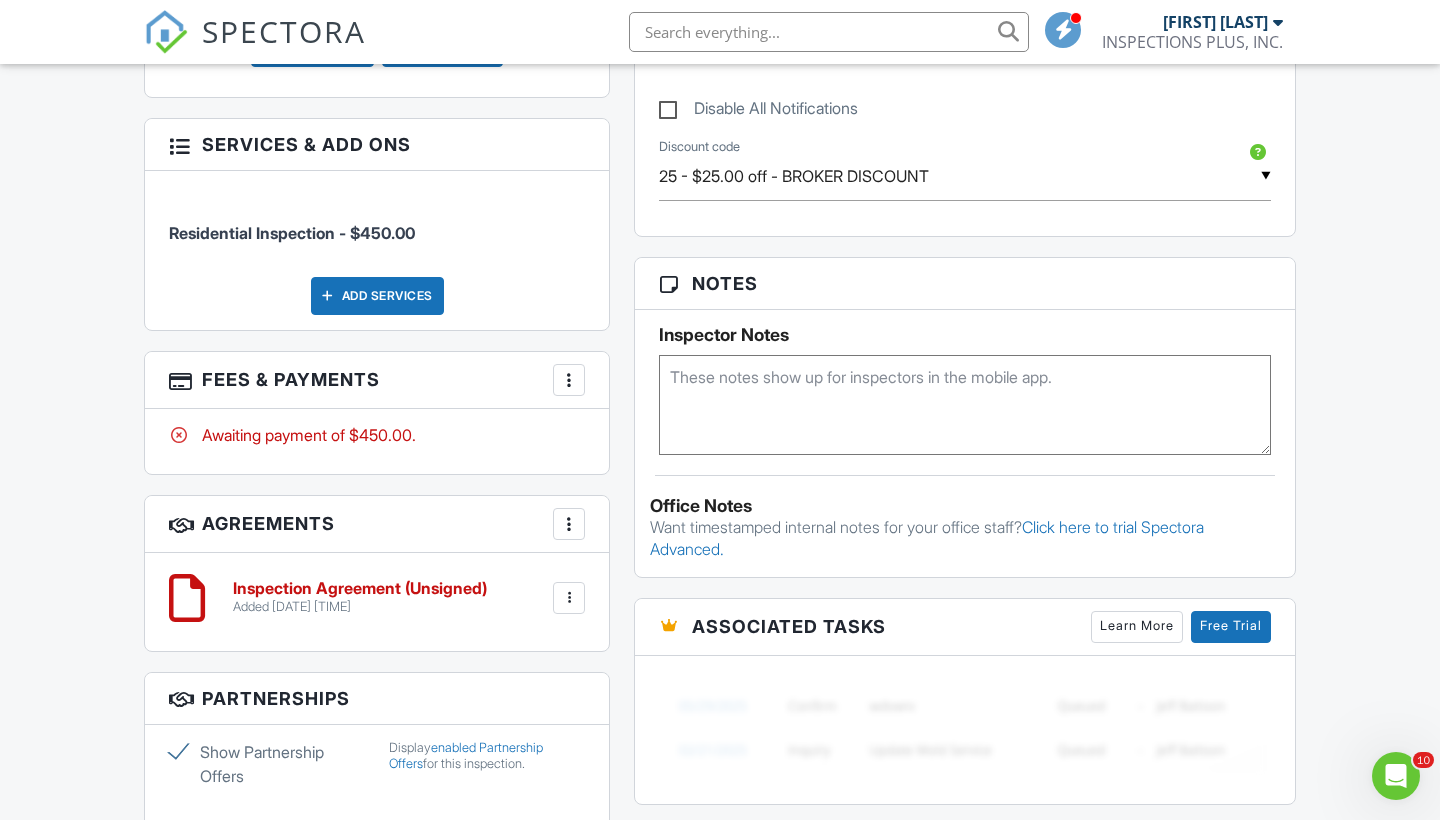 scroll, scrollTop: 1118, scrollLeft: 0, axis: vertical 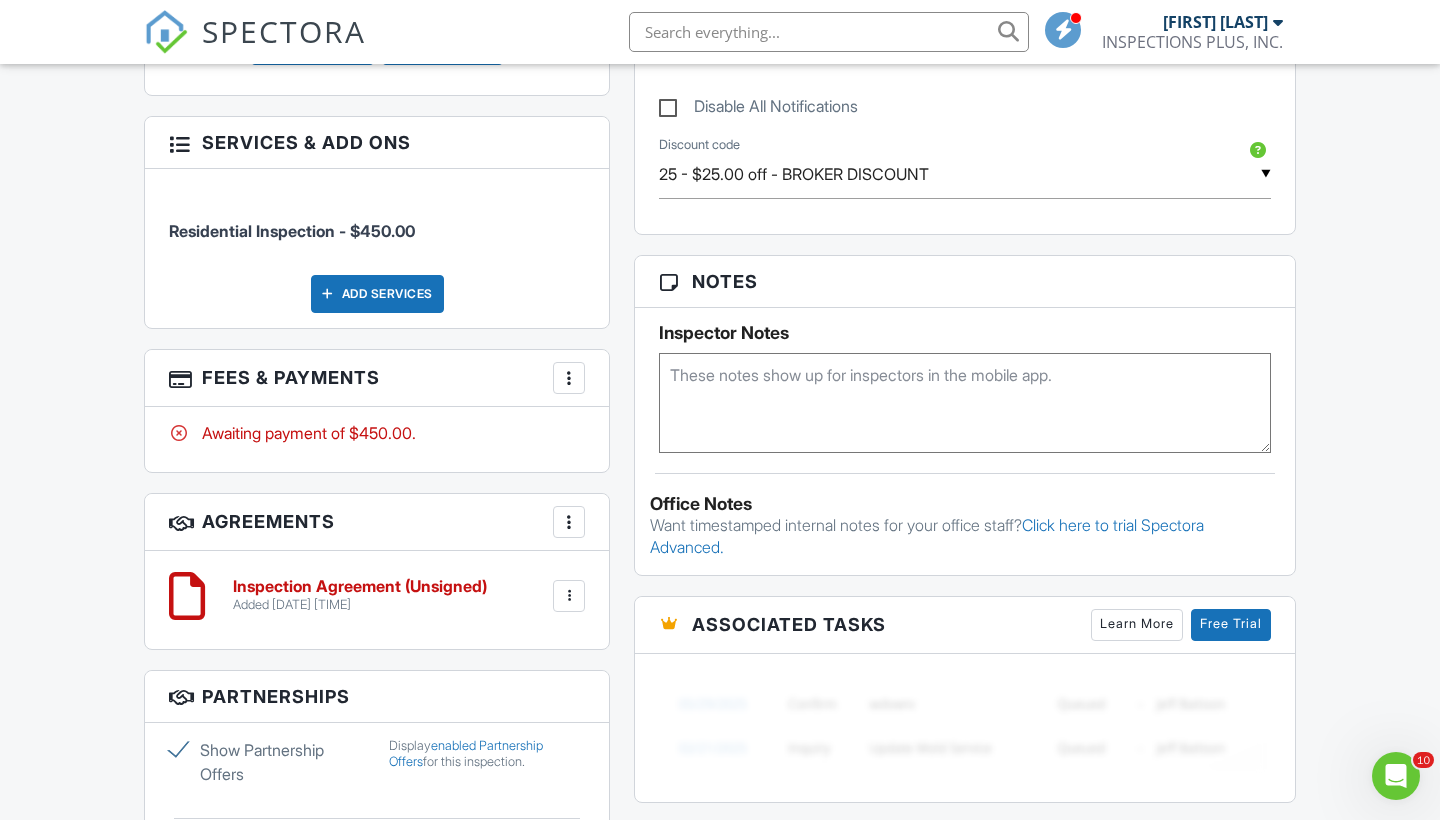 click at bounding box center (569, 378) 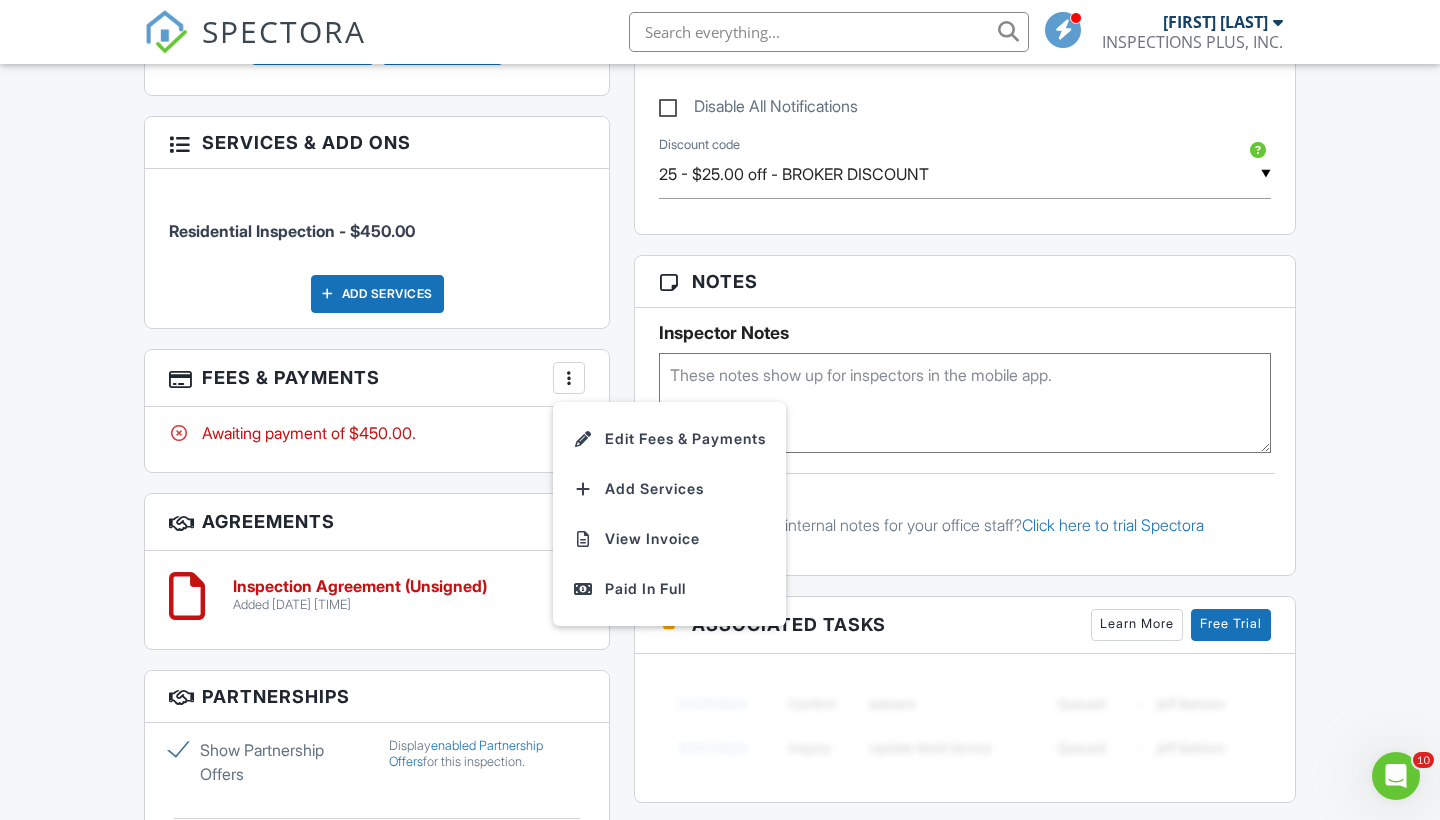 click on "Reports
Locked
Attach
New
Residential Inspection
Residential Inspection - 1023
Edit
View
Quick Publish
Copy
Delete
Publish All
Checking report completion
Publish report?
Before publishing from the web, click "Preview/Publish" in the Report Editor to save your changes ( don't know where that is? ). If this is not clicked, your latest changes may not appear in the report.
This will make this report available to your client and/or agent. It will not send out a notification.
To send an email, use 'Publish All' below or jump into the report and use the 'Publish' button there.
Cancel
Publish
Share archived report
To
Subject
Inspection Report For 3627 Atlantic Ave, Gurnee, IL 60031
Text
Inline Style XLarge Large Normal Small Light Small/Light Bold Italic Underline Colors Ordered List Align" at bounding box center [965, 303] 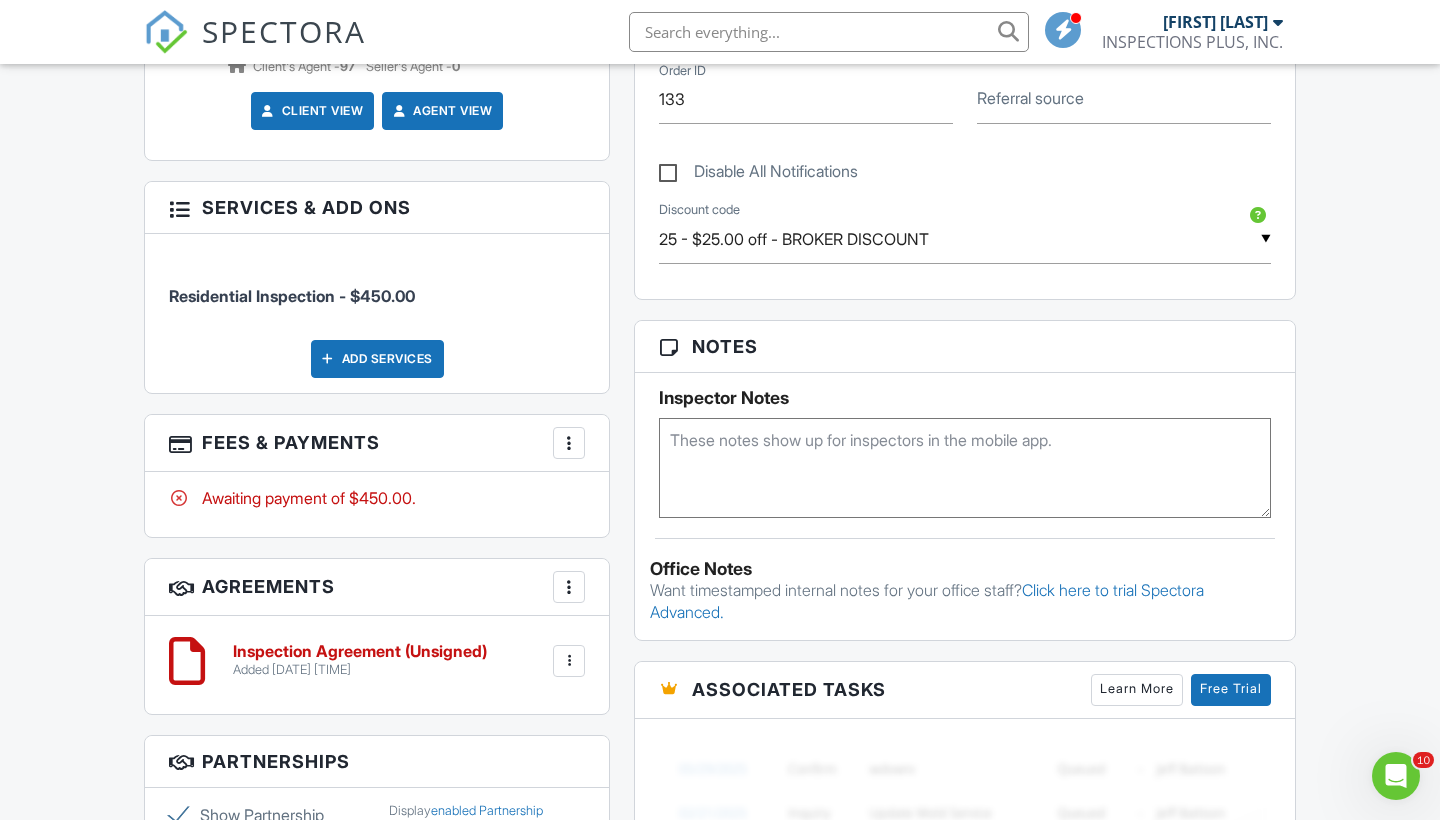 scroll, scrollTop: 1055, scrollLeft: 0, axis: vertical 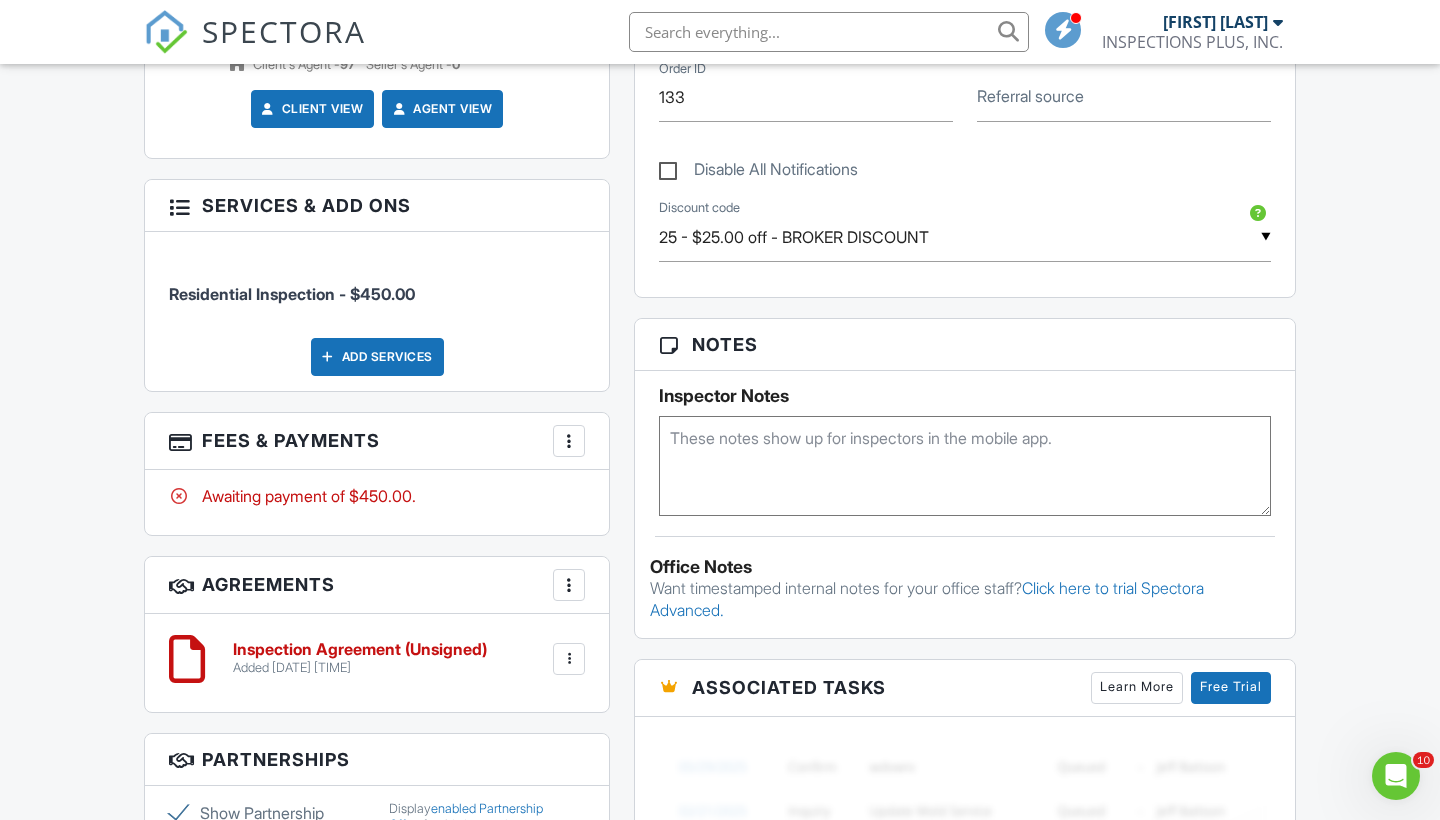 click at bounding box center [569, 441] 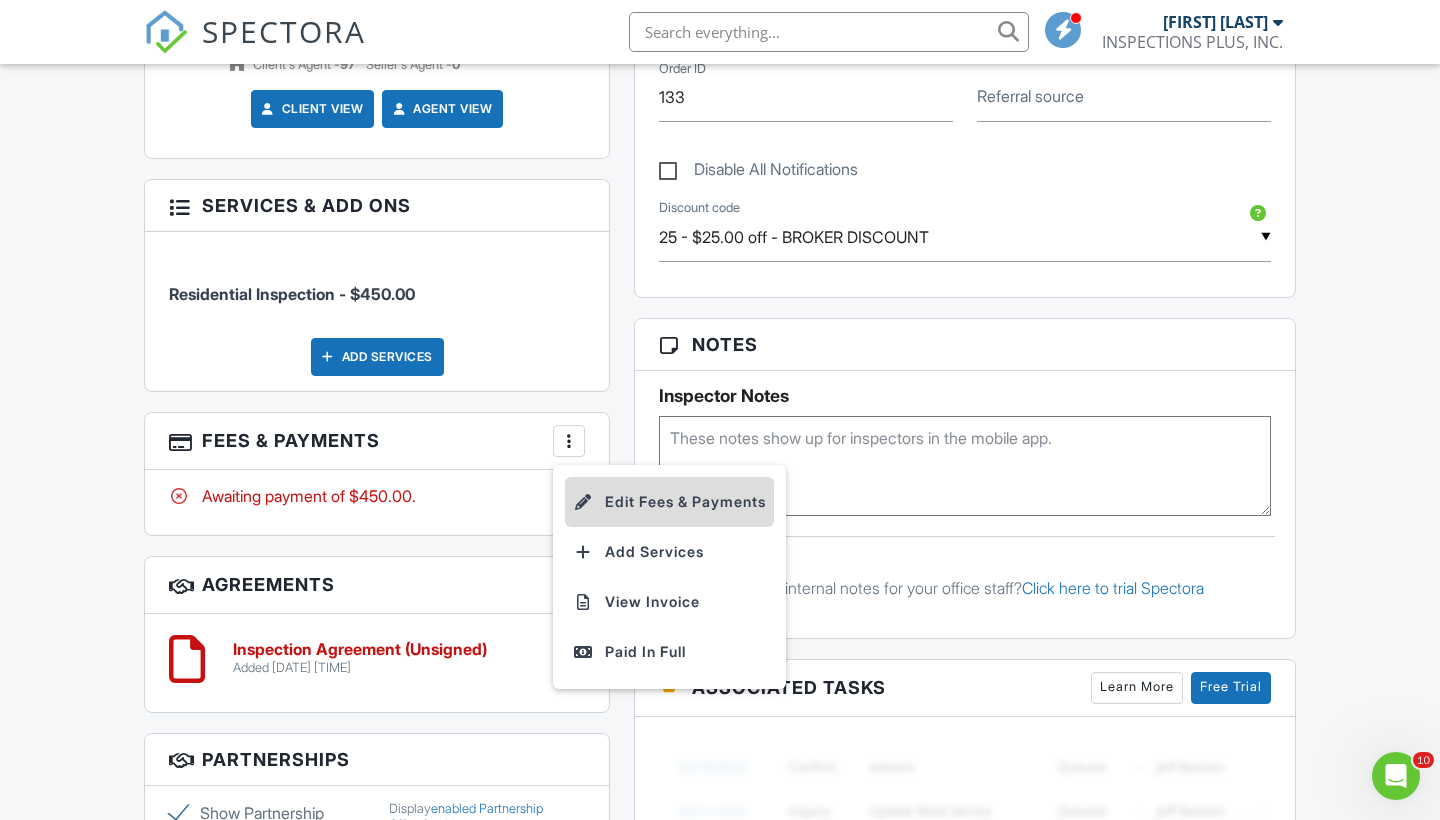 click on "Edit Fees & Payments" at bounding box center (669, 502) 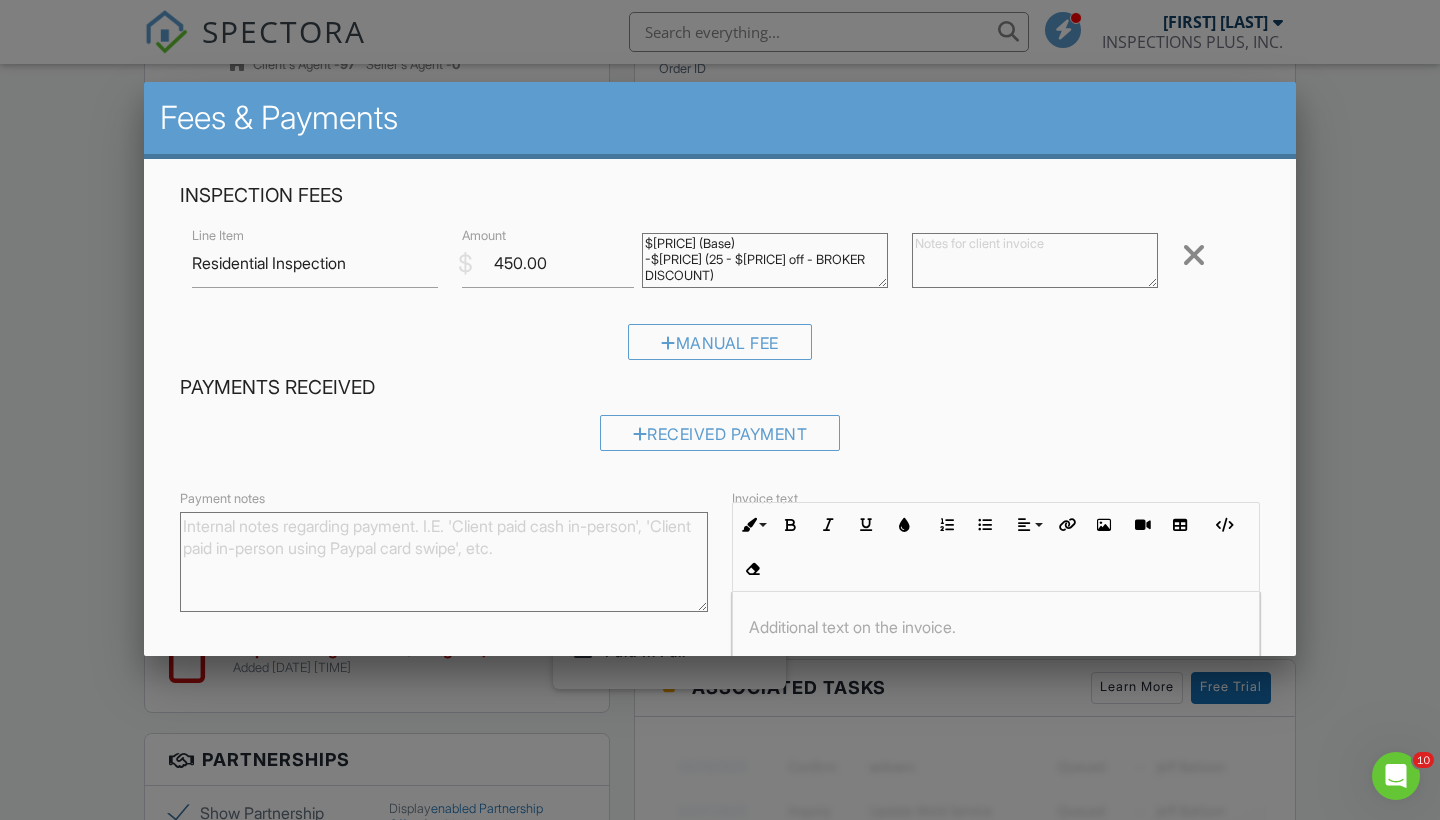 click on "$475.00 (Base)
-$25.00 (25 - $25.00 off - BROKER DISCOUNT)" at bounding box center (765, 260) 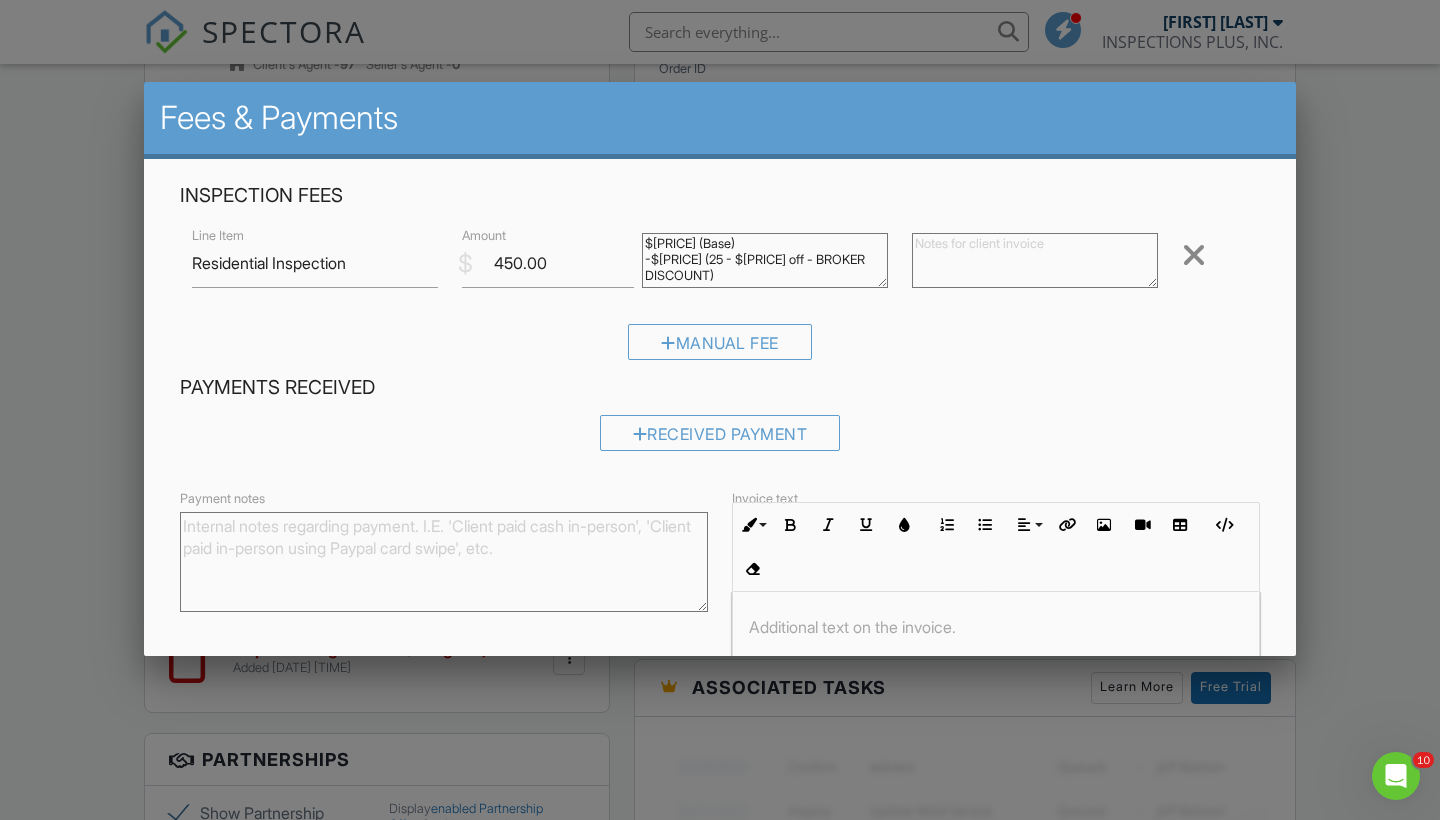 scroll, scrollTop: 12, scrollLeft: 0, axis: vertical 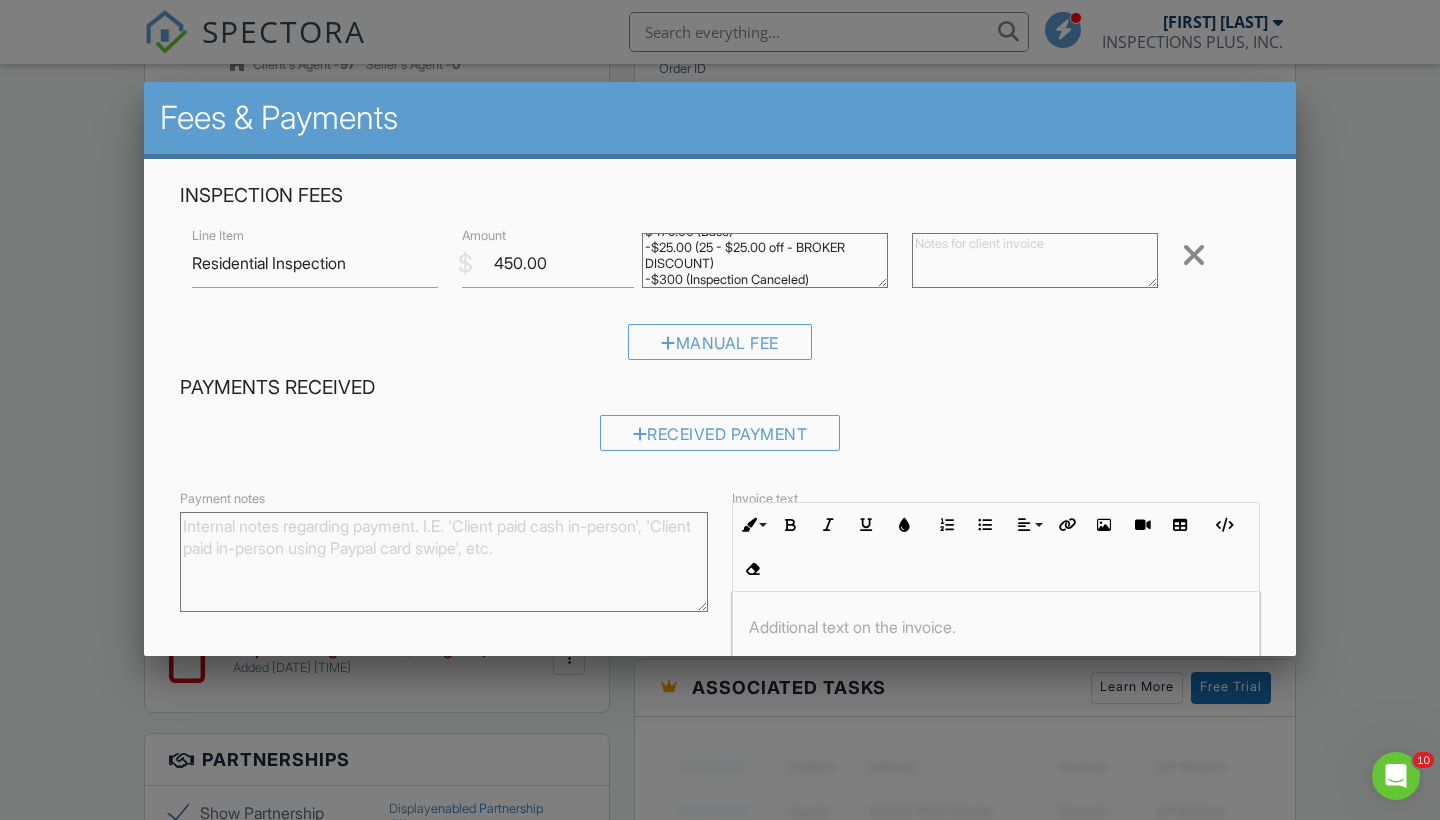 type on "$475.00 (Base)
-$25.00 (25 - $25.00 off - BROKER DISCOUNT)
-$300 (Inspection Canceled)" 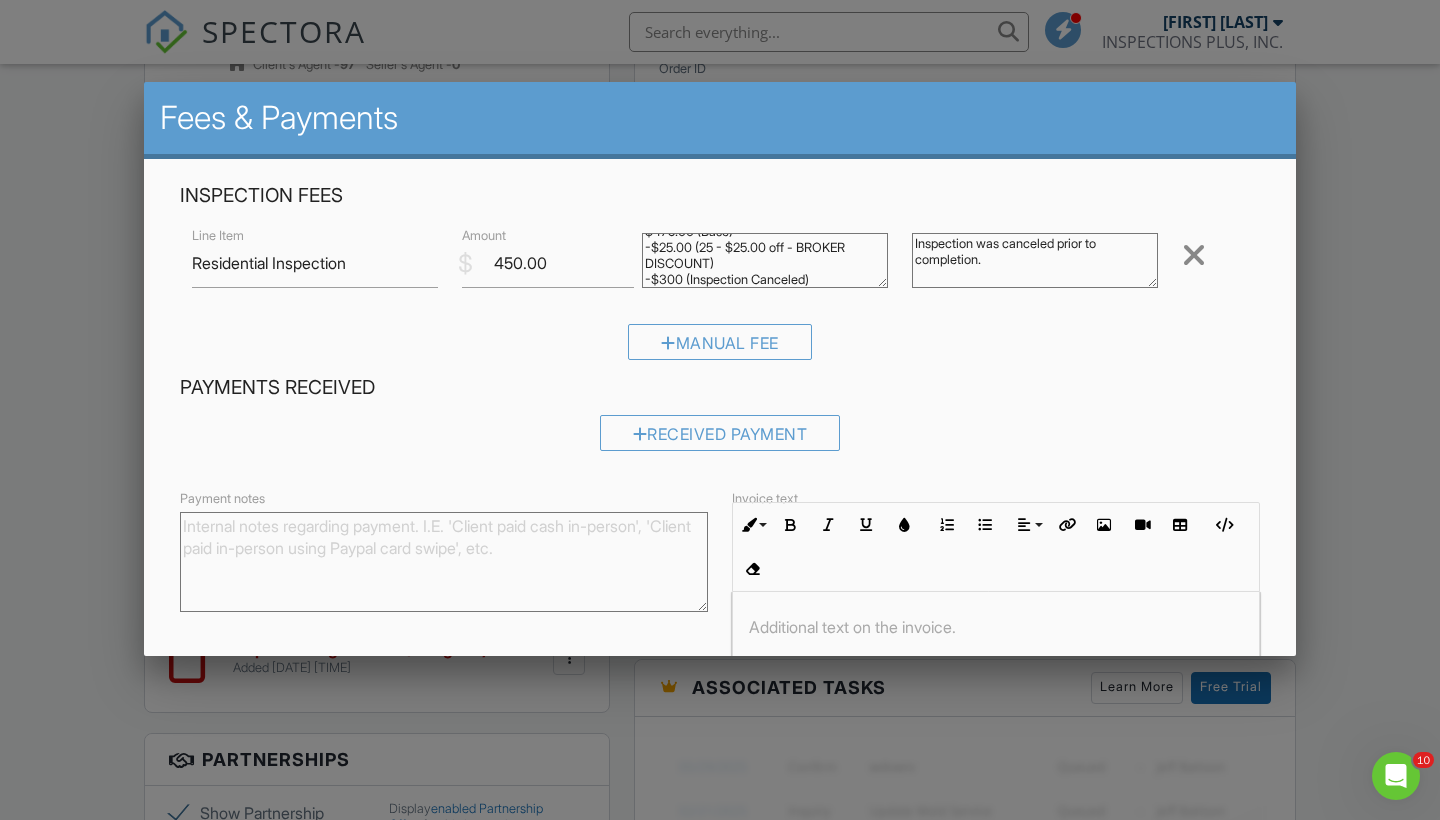 click on "Inspection was canceled prior to completion." at bounding box center [1035, 260] 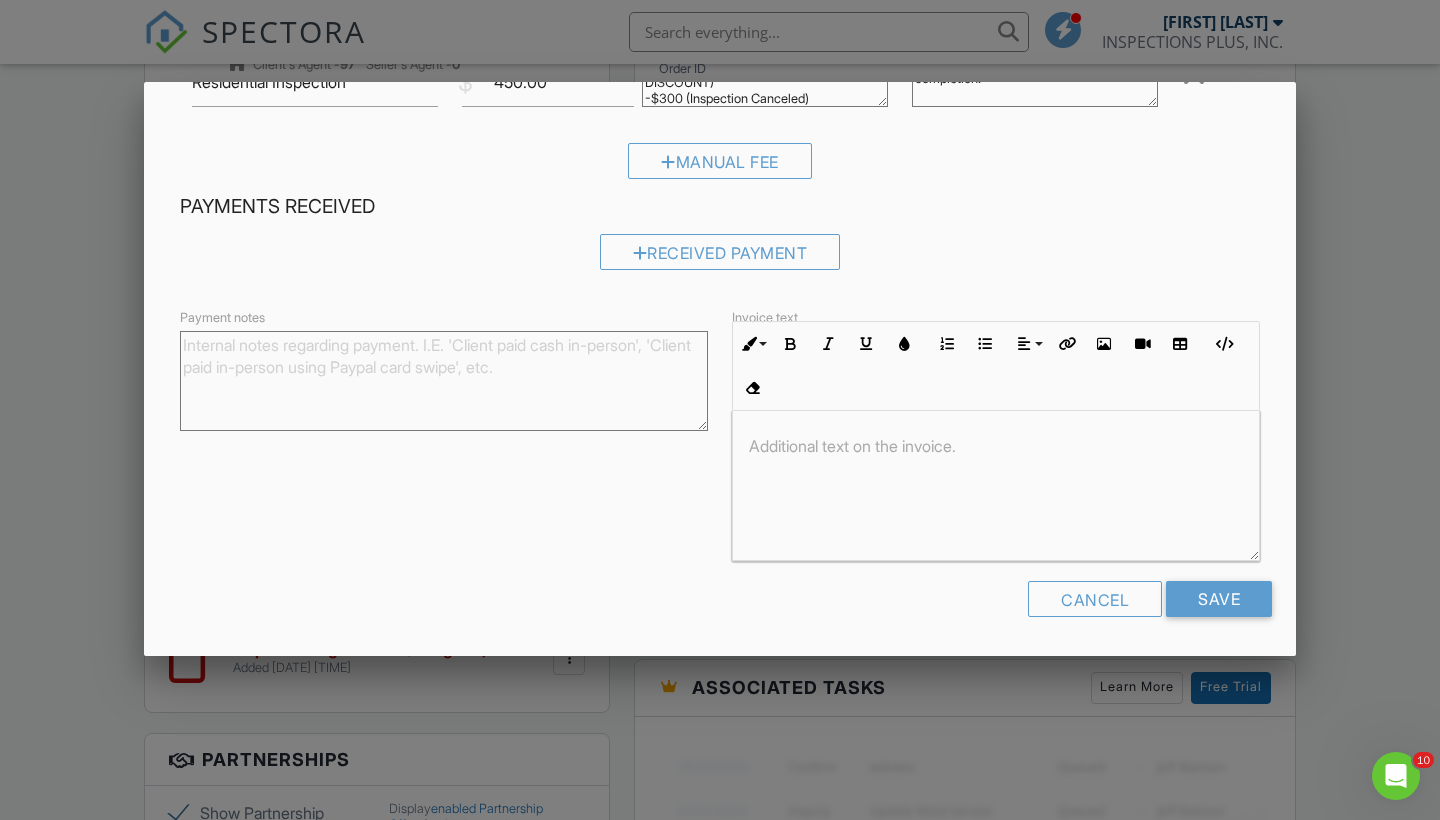 scroll, scrollTop: 188, scrollLeft: 0, axis: vertical 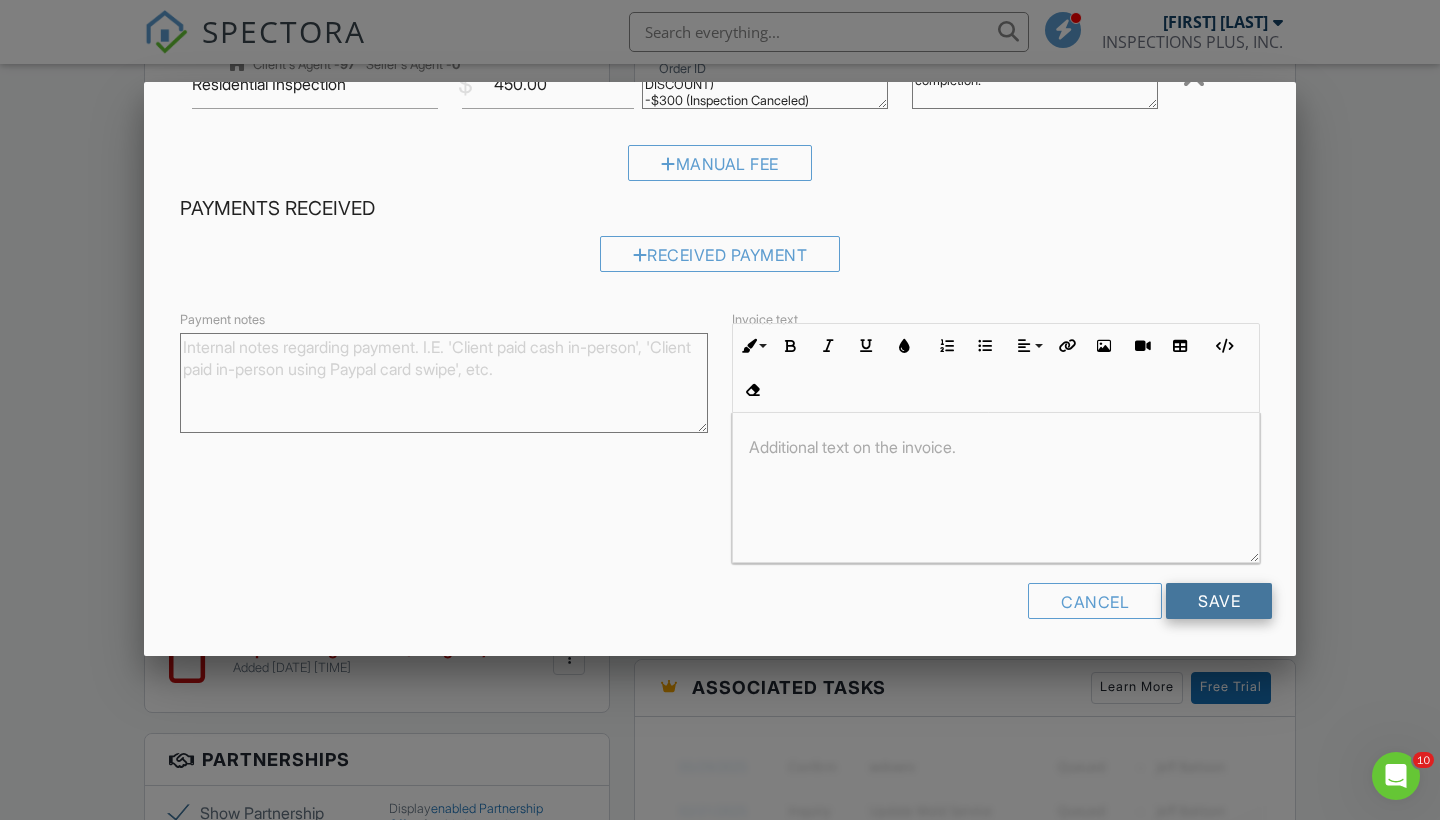 type on "Inspection was canceled by client prior to completion." 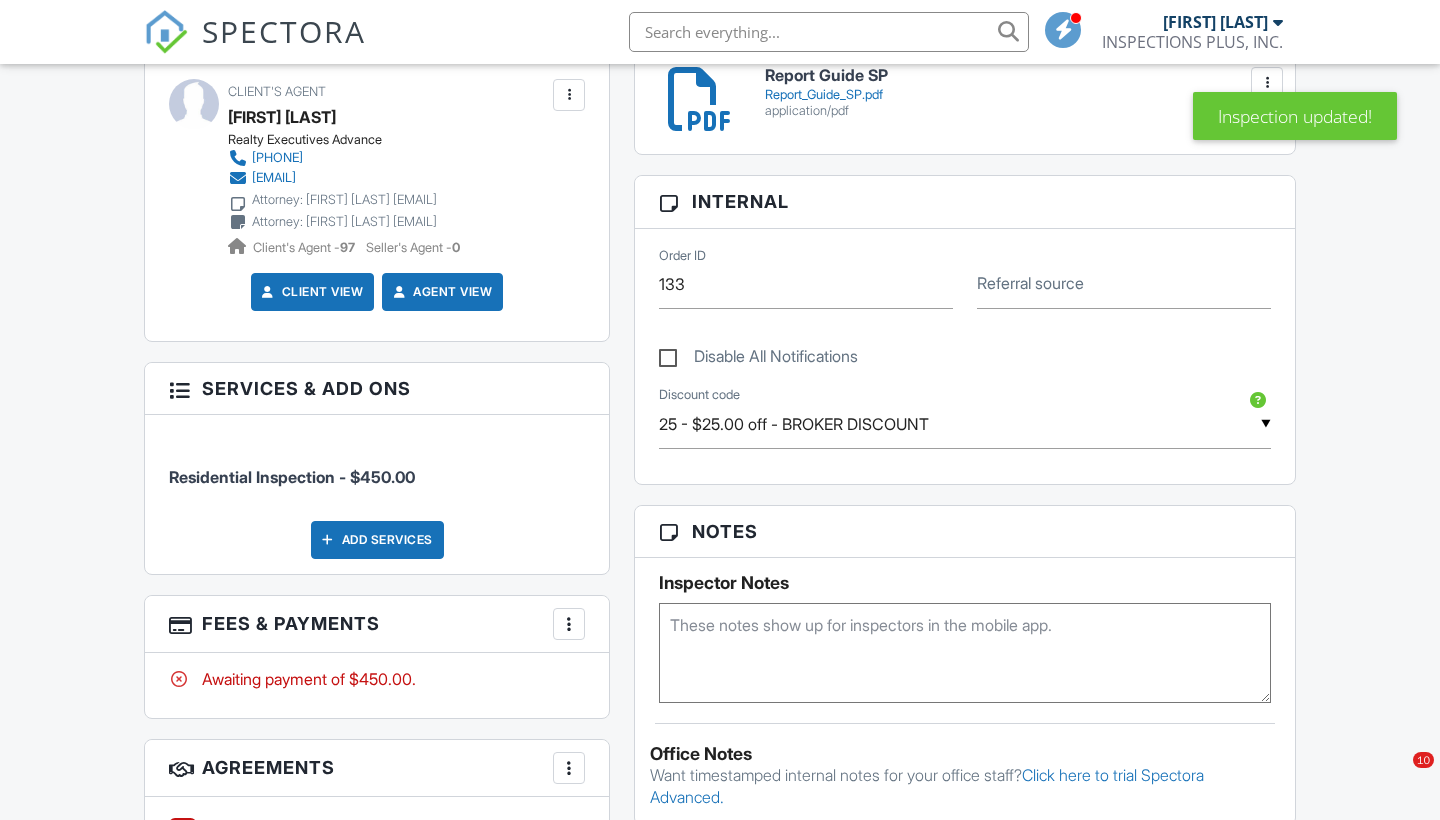 scroll, scrollTop: 1004, scrollLeft: 0, axis: vertical 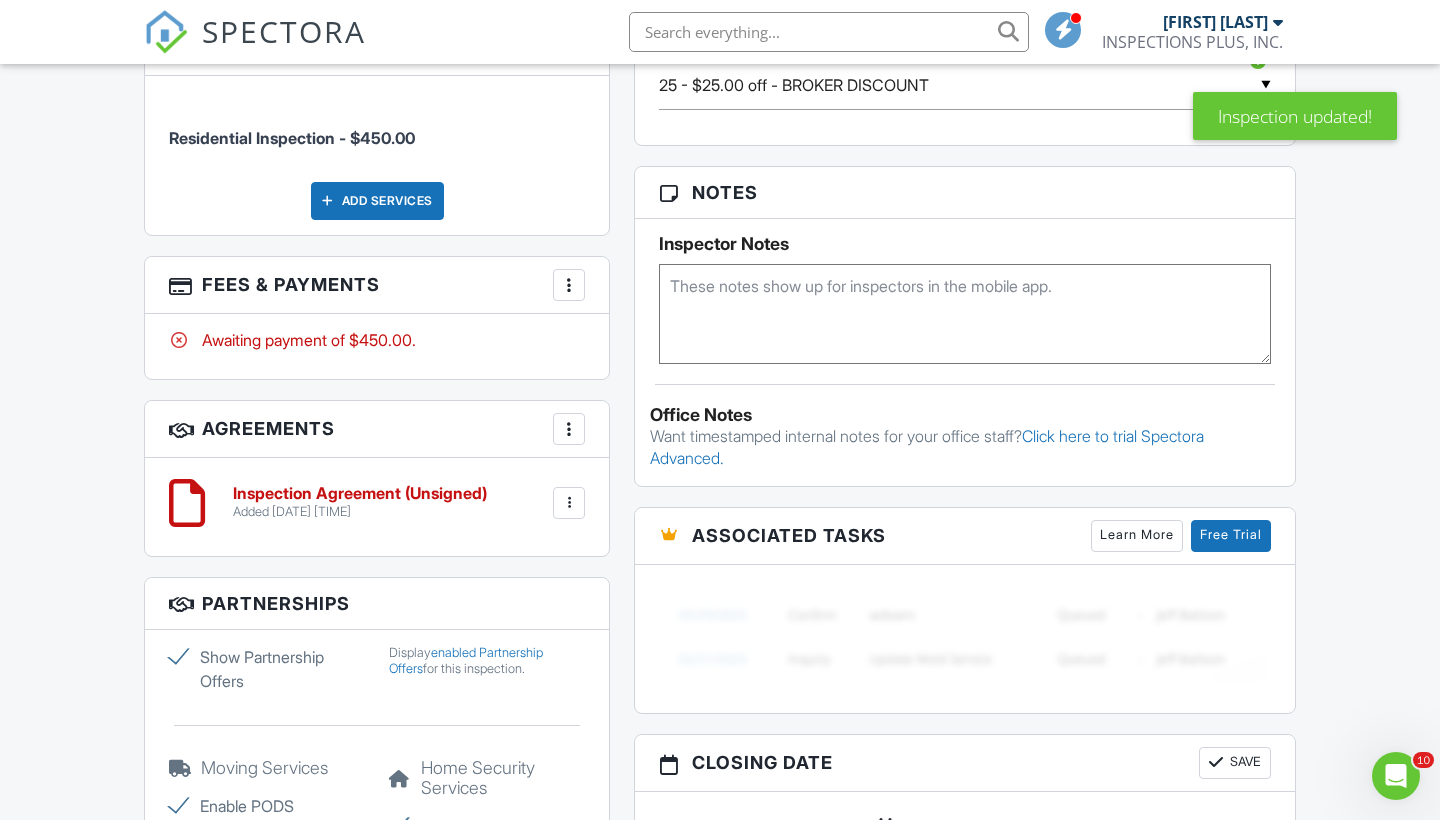 click at bounding box center (569, 285) 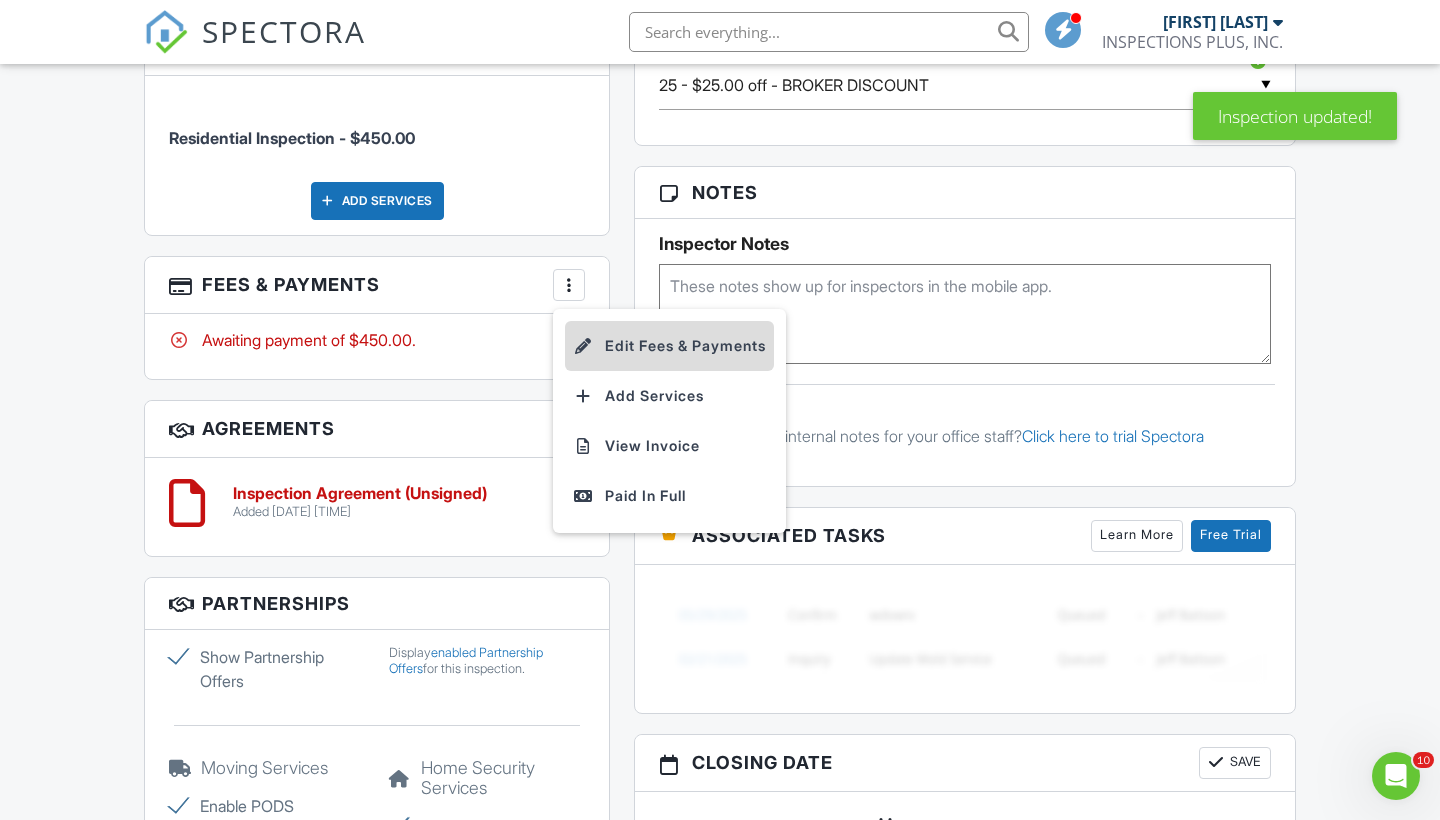 click on "Edit Fees & Payments" at bounding box center [669, 346] 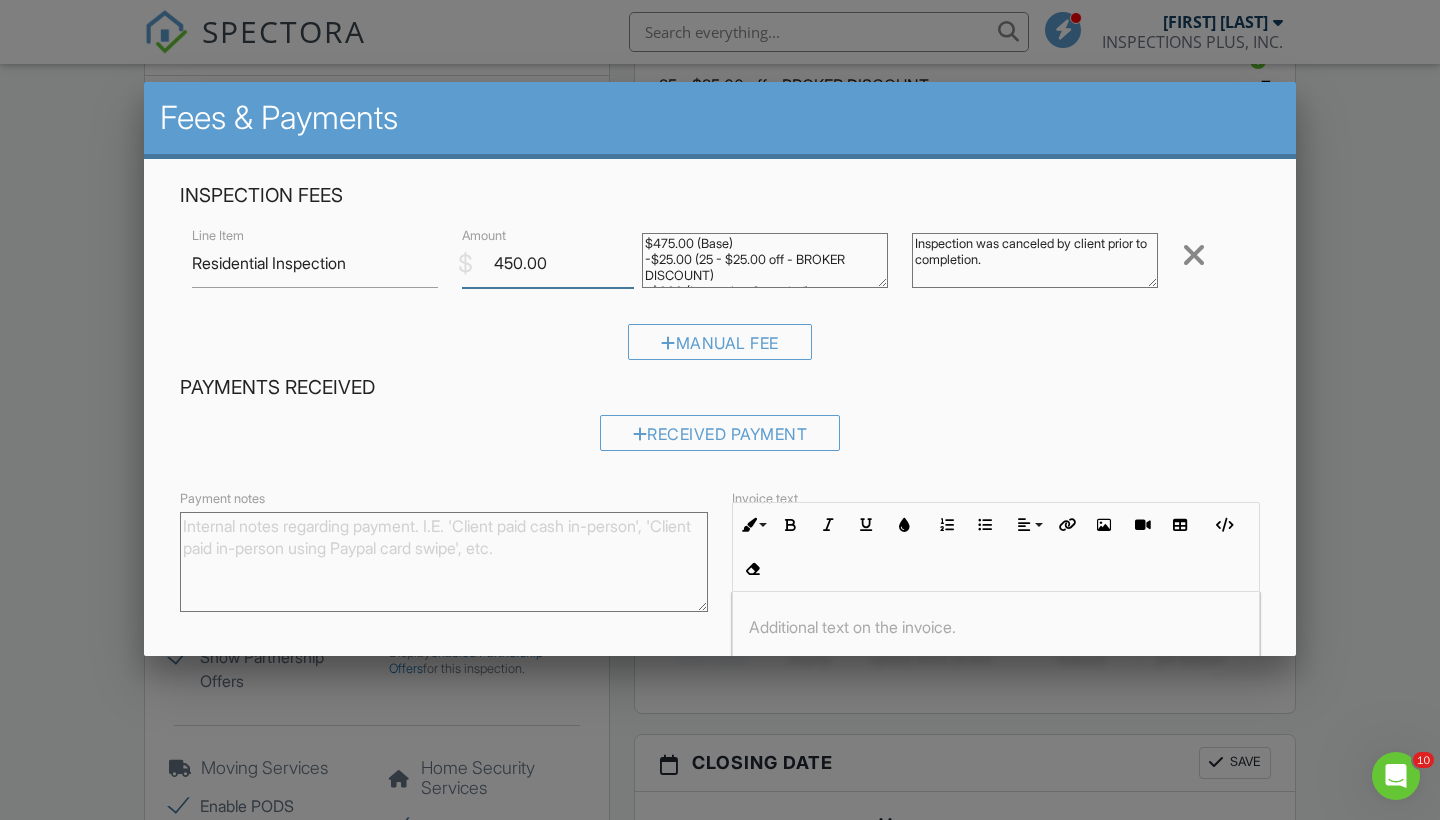 click on "450.00" at bounding box center [548, 263] 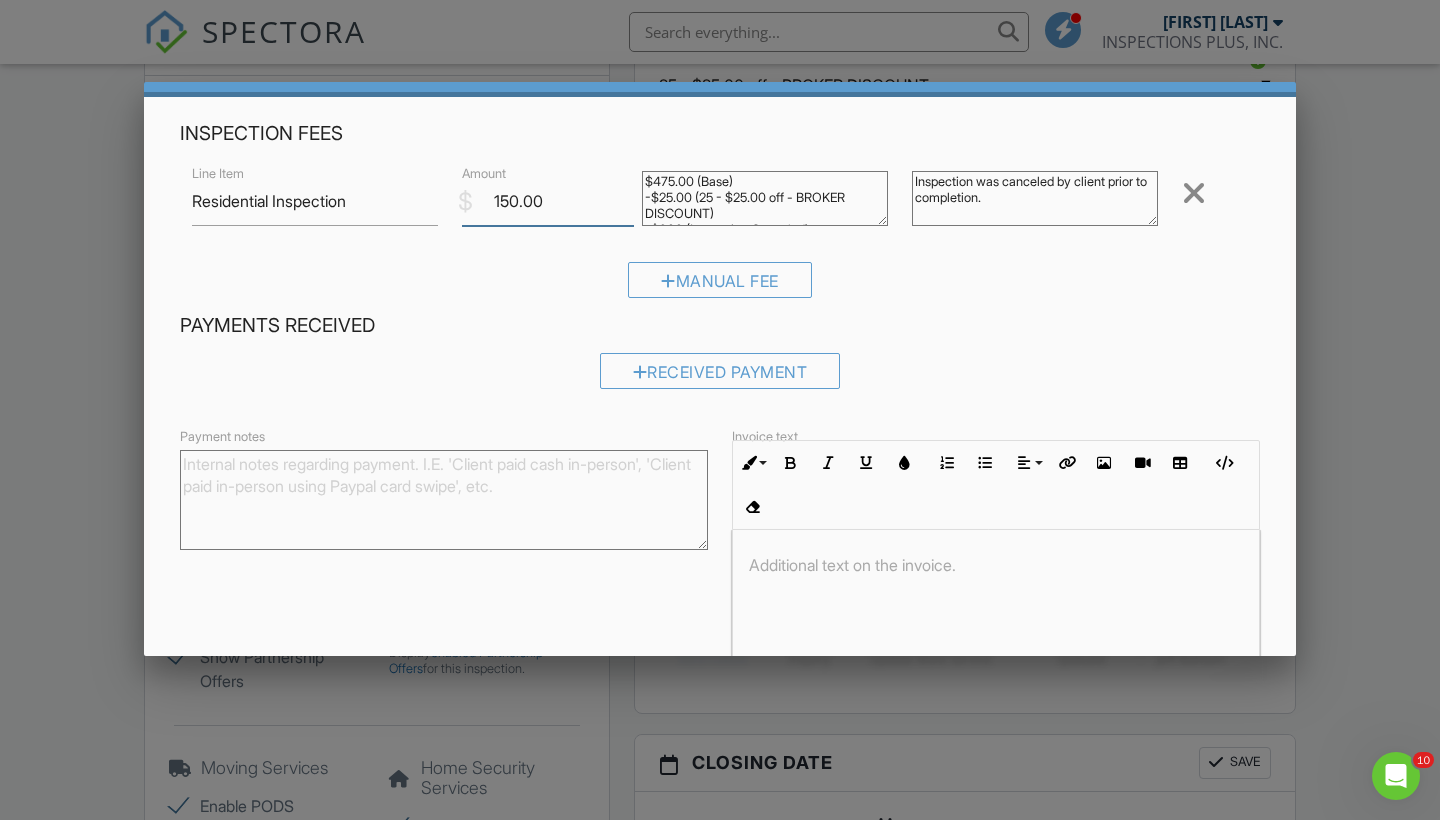 scroll, scrollTop: 63, scrollLeft: 0, axis: vertical 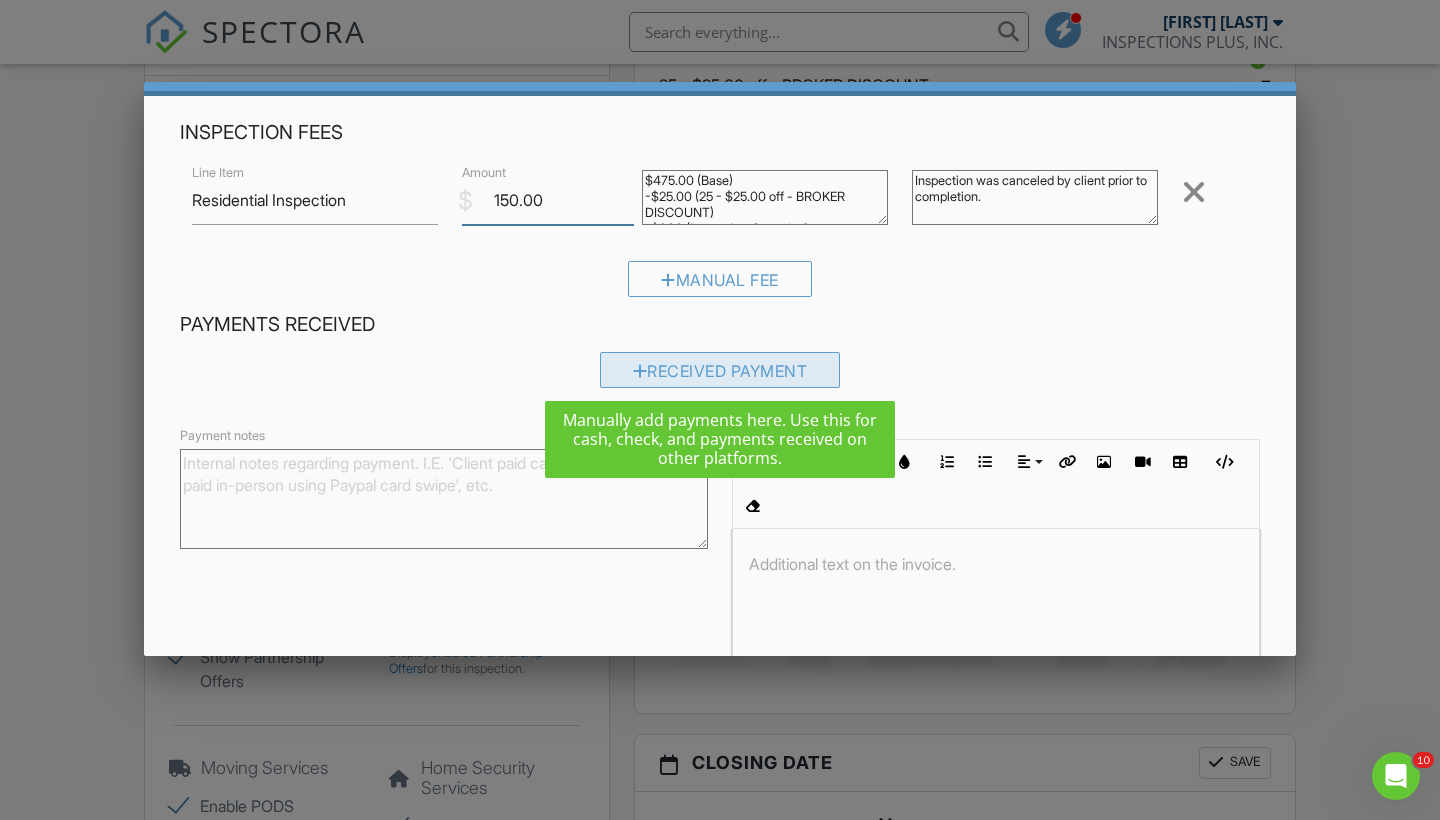 type on "150.00" 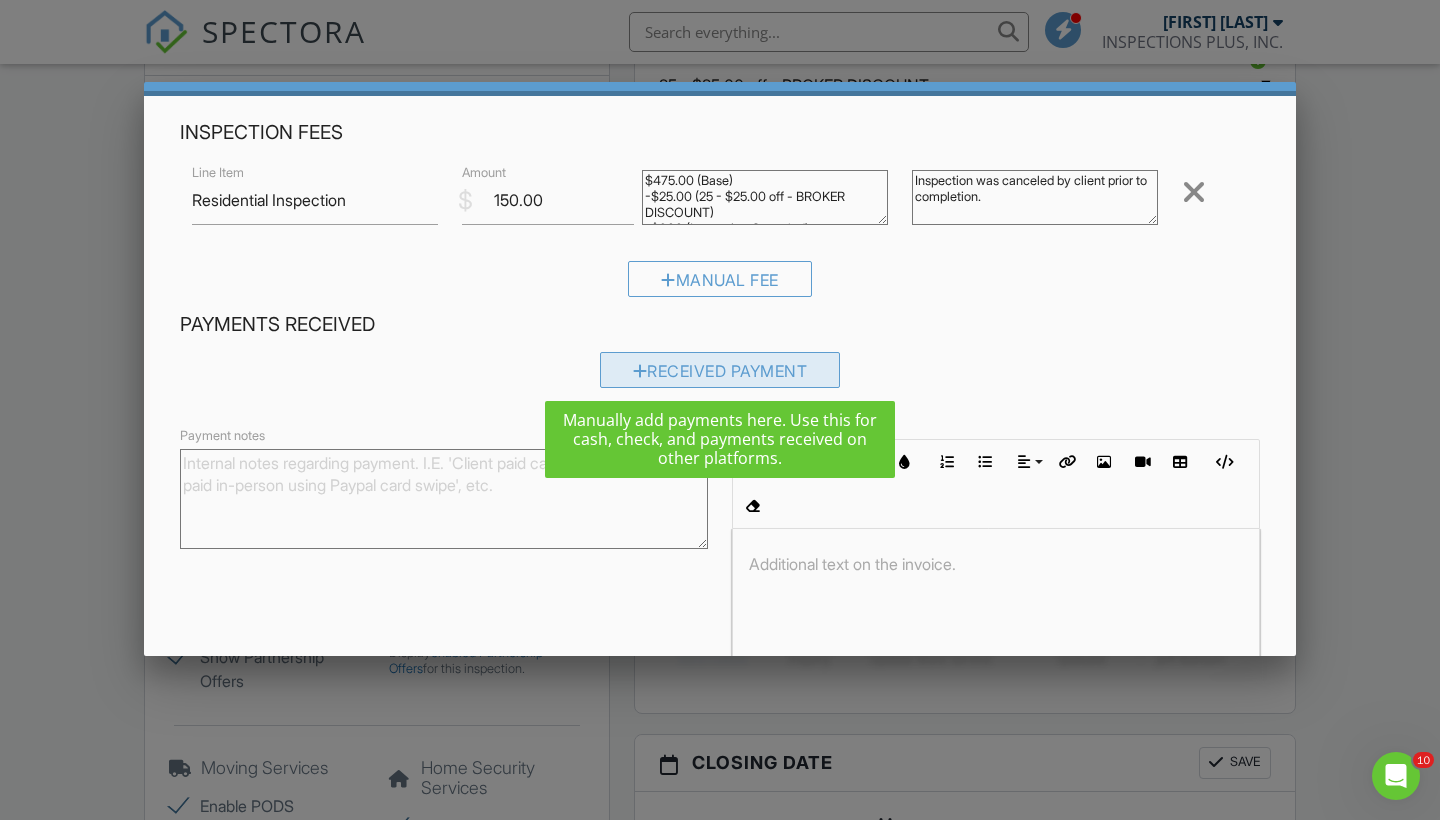 click on "Received Payment" at bounding box center (720, 370) 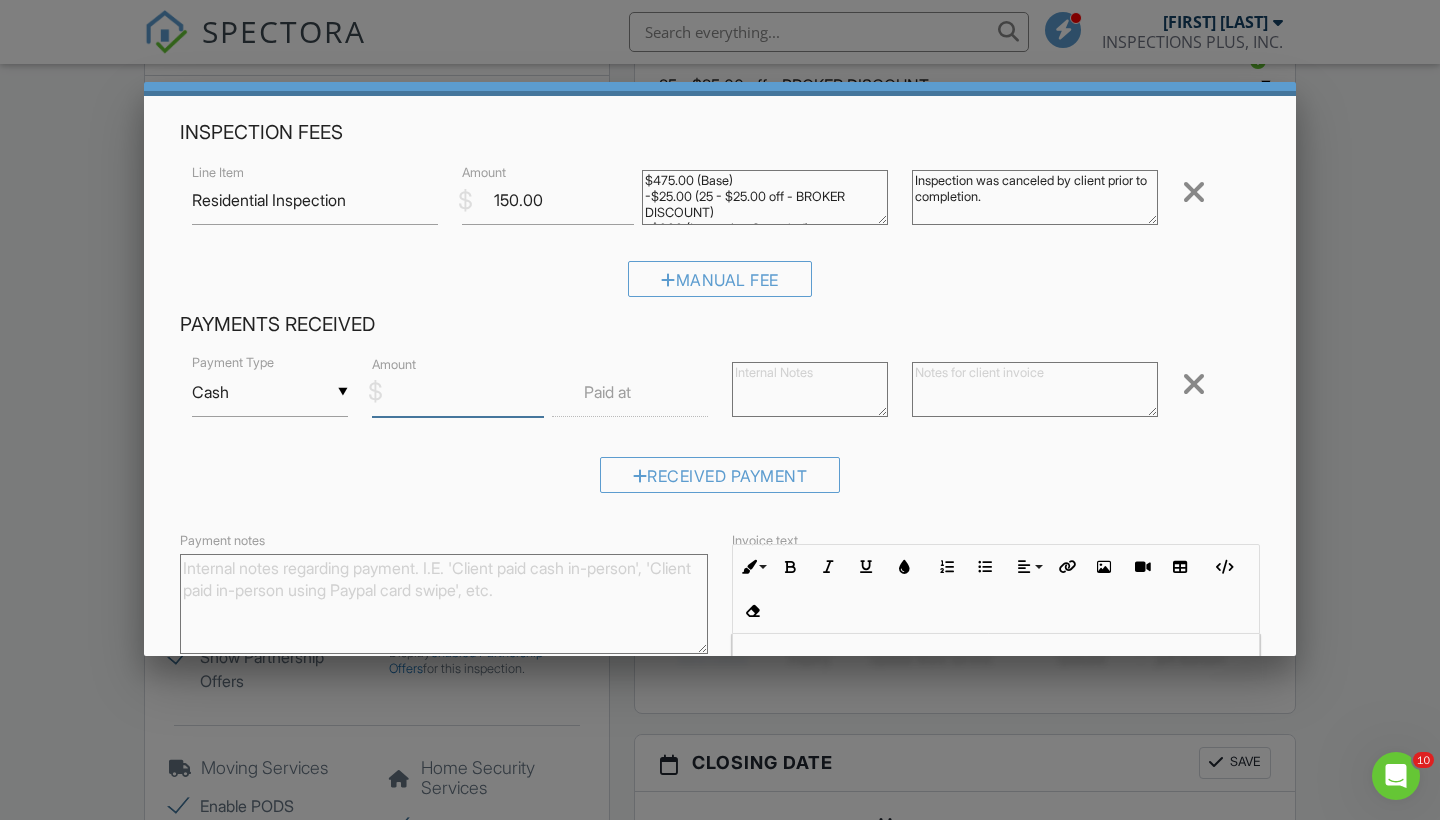click on "Amount" at bounding box center (458, 392) 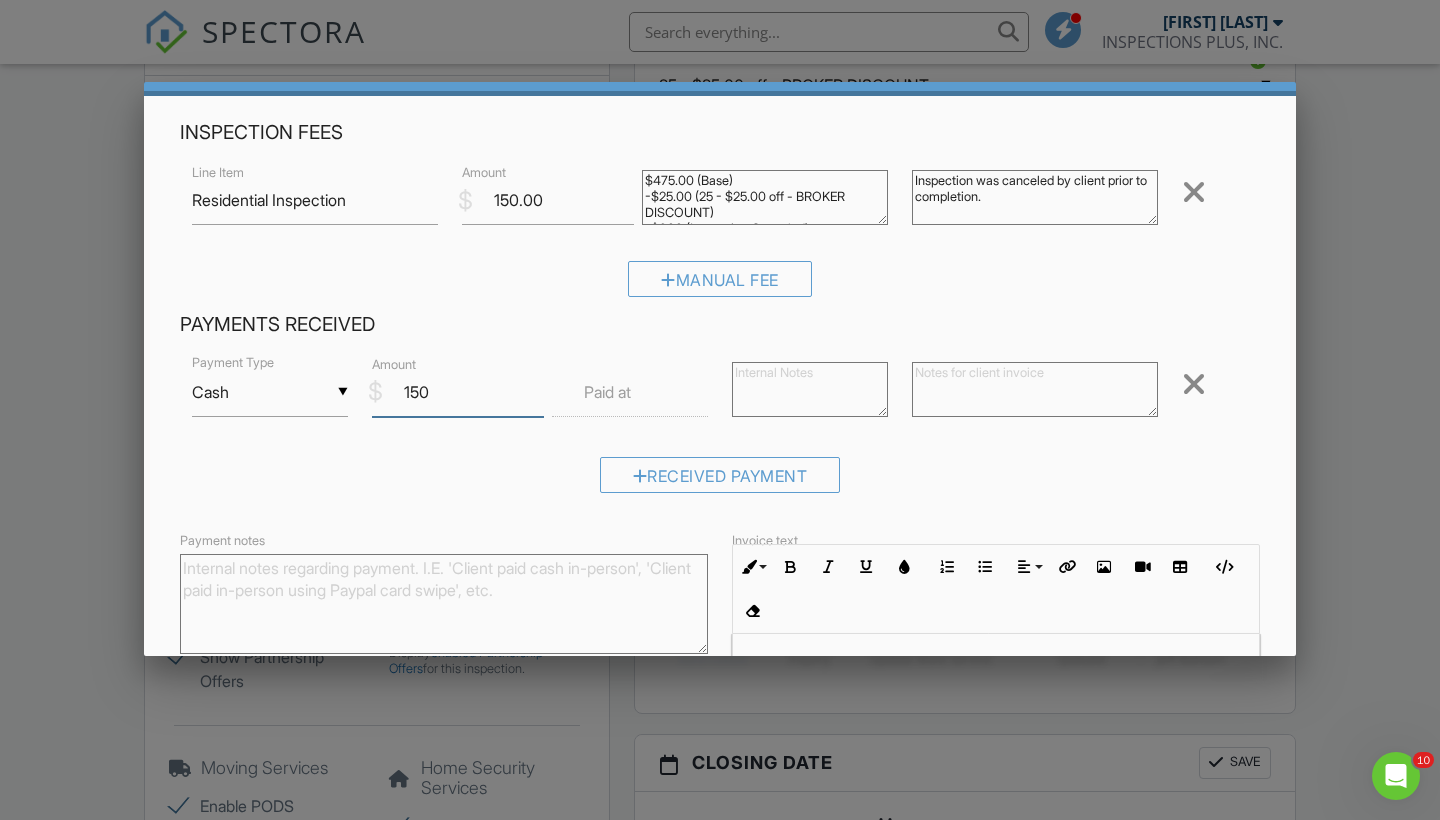 type on "150" 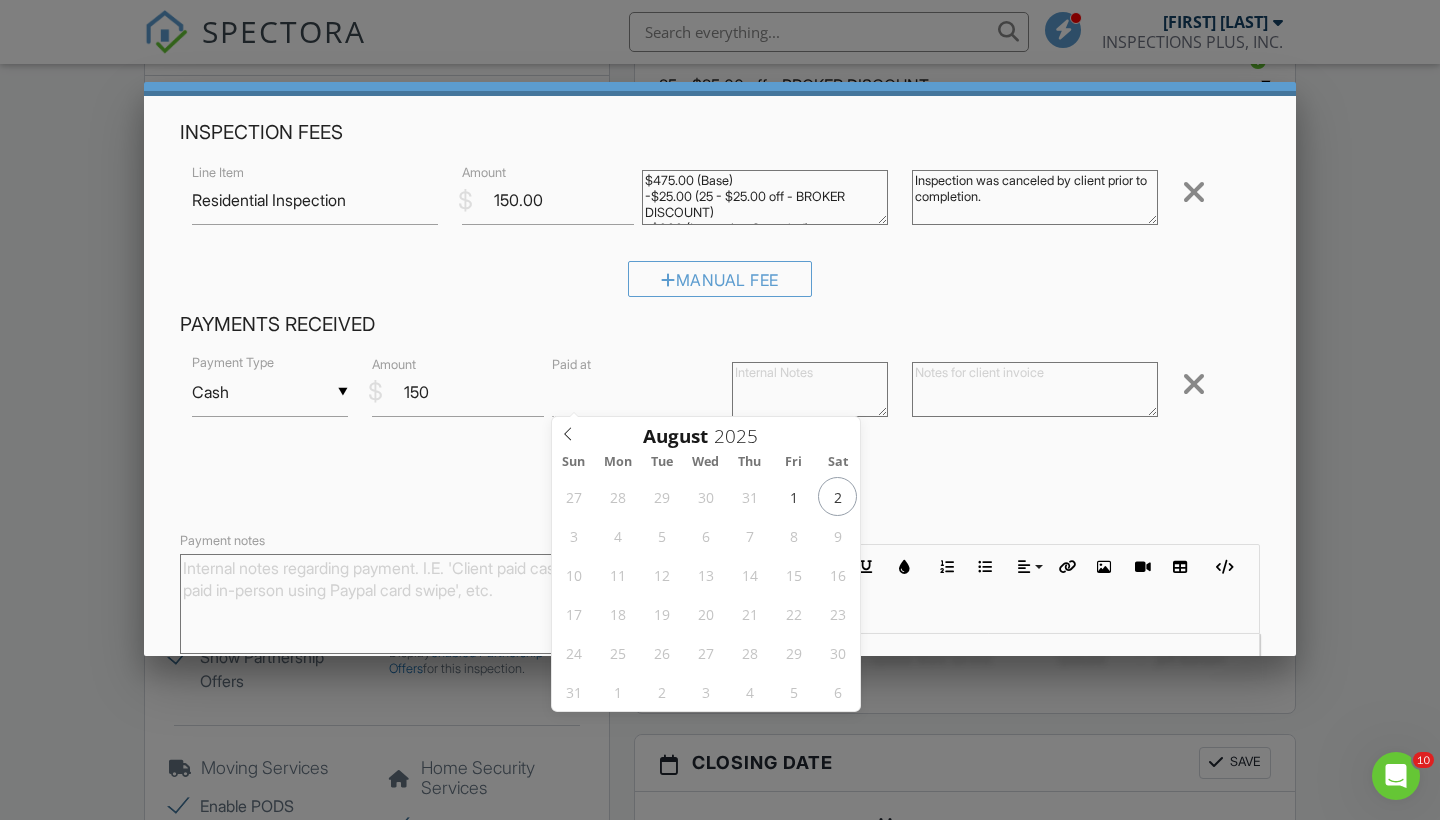 click at bounding box center [630, 392] 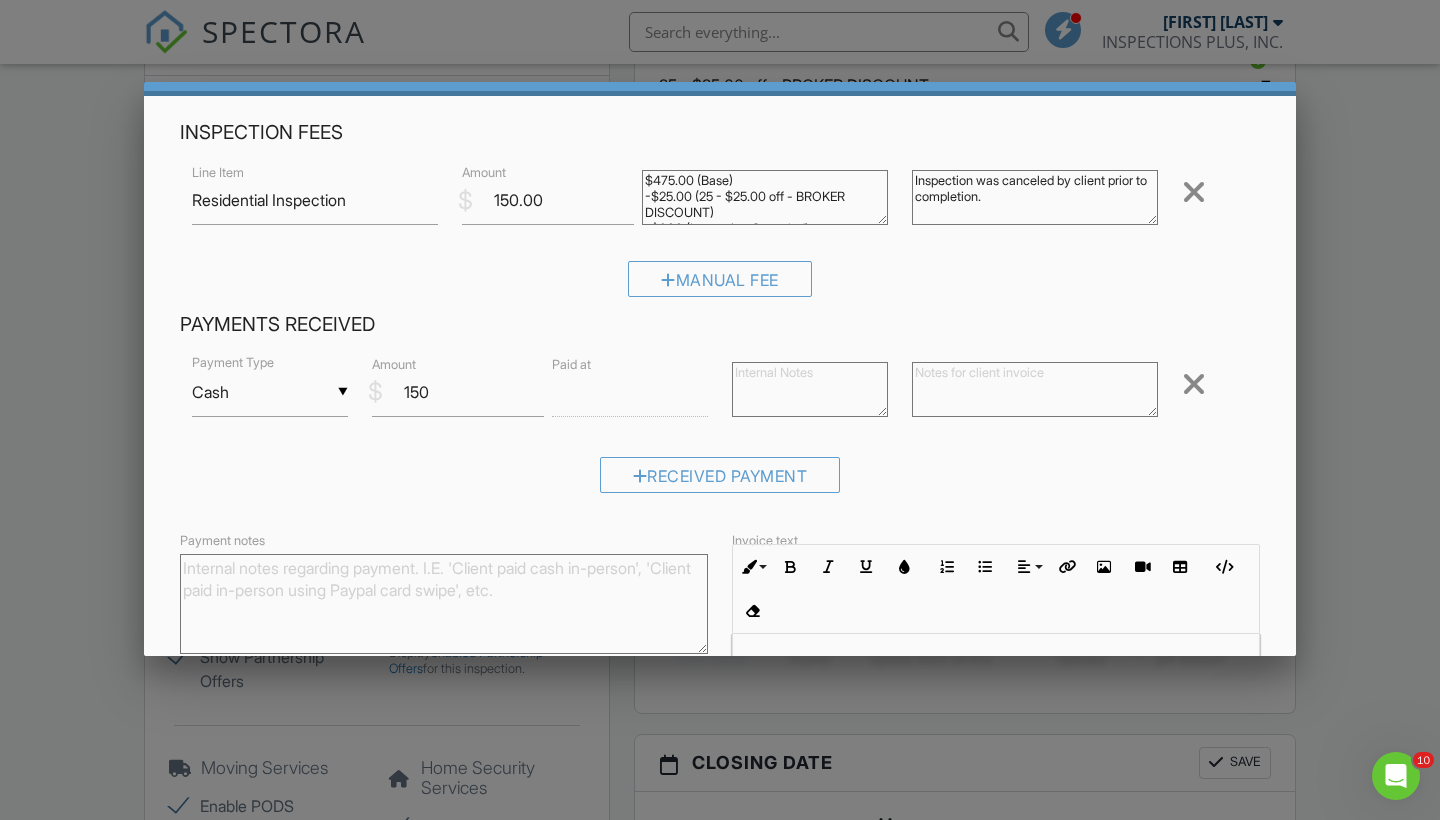 click on "▼ Cash Cash Check On-Site Card Other Cash
Check
On-Site Card
Other
Payment Type
$
Amount
150
Paid at
Remove
Received Payment" at bounding box center [720, 430] 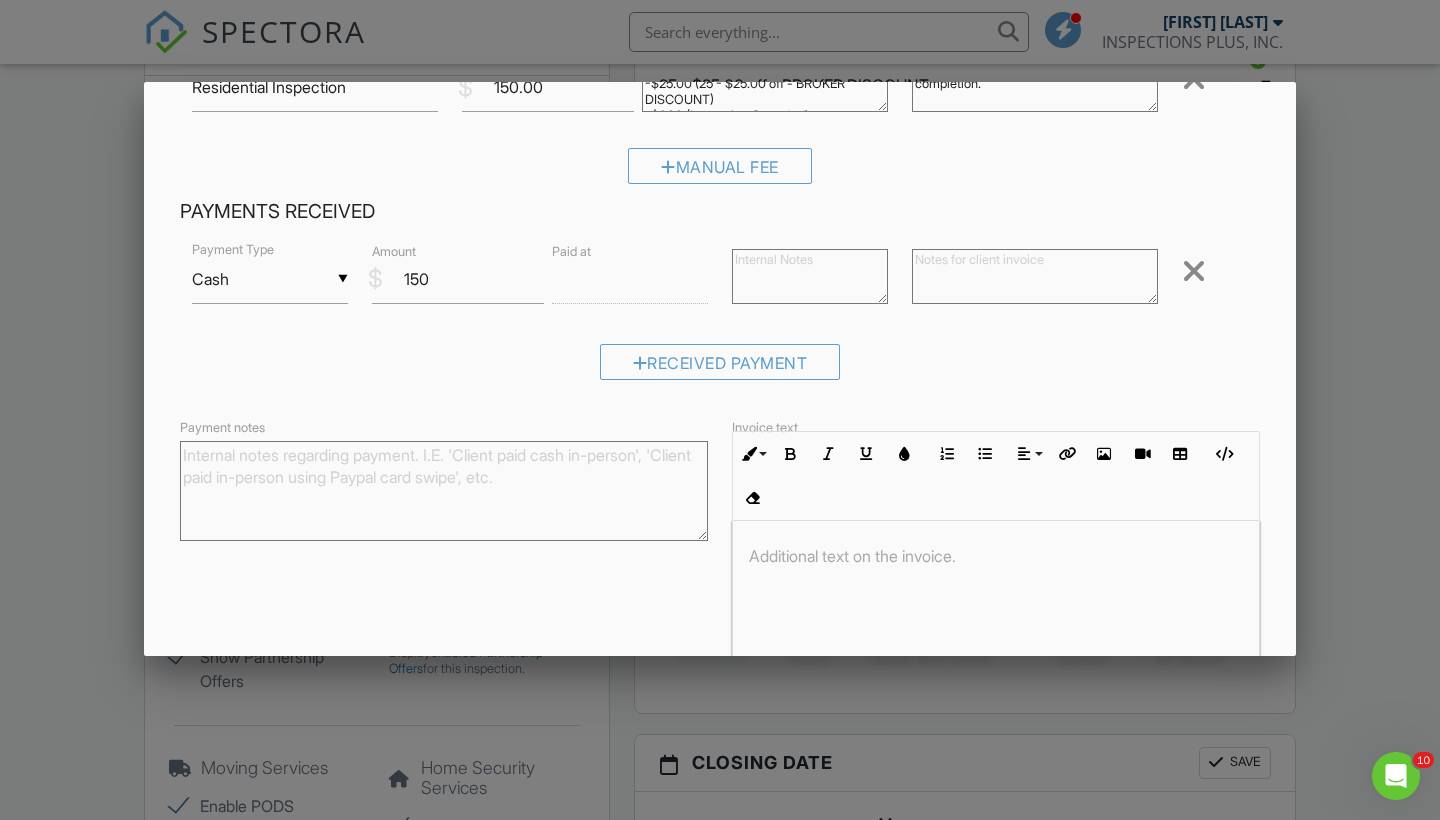 scroll, scrollTop: 290, scrollLeft: 0, axis: vertical 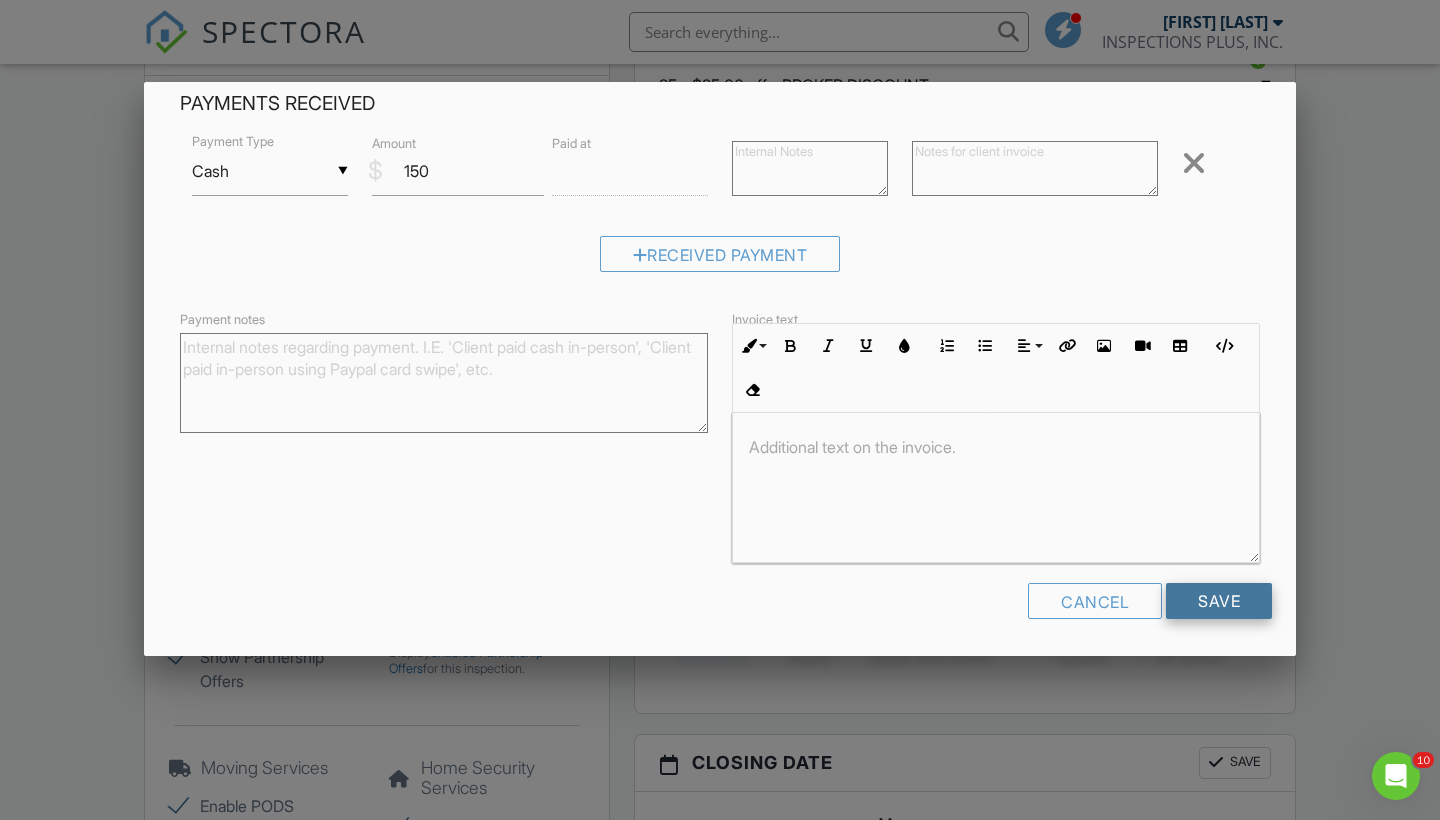 click on "Save" at bounding box center (1219, 601) 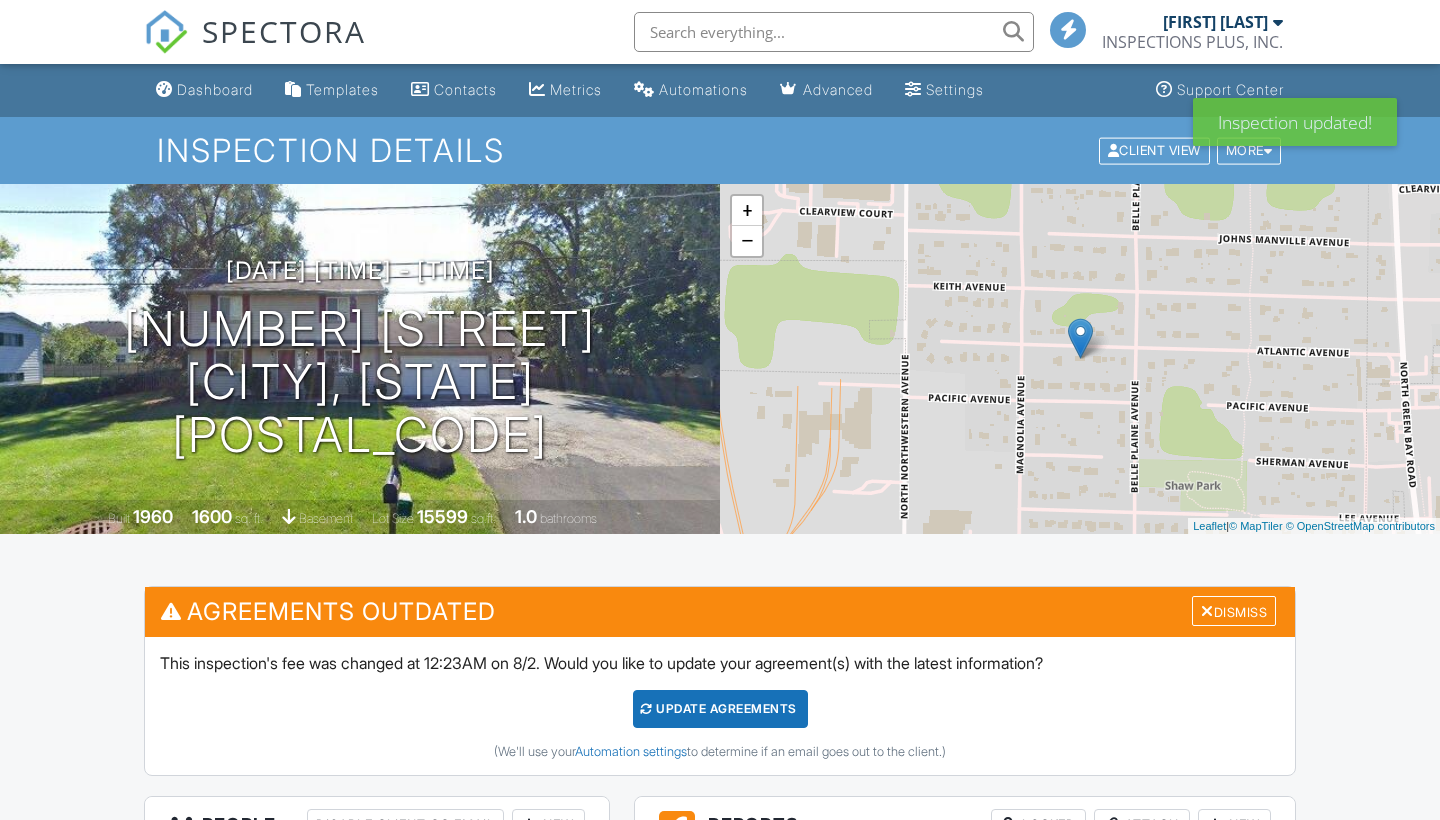 scroll, scrollTop: 0, scrollLeft: 0, axis: both 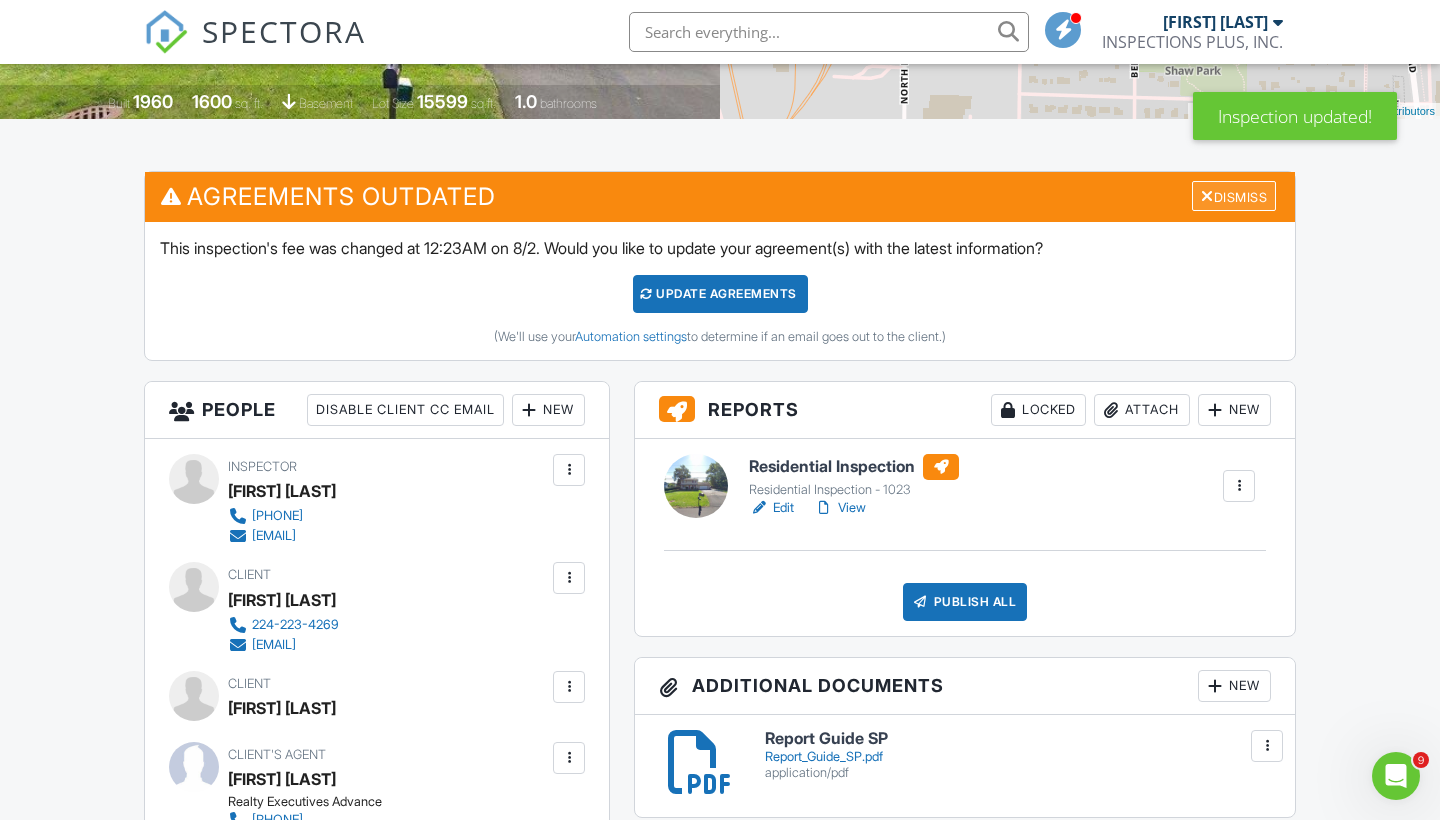 click on "Dismiss" at bounding box center (1234, 196) 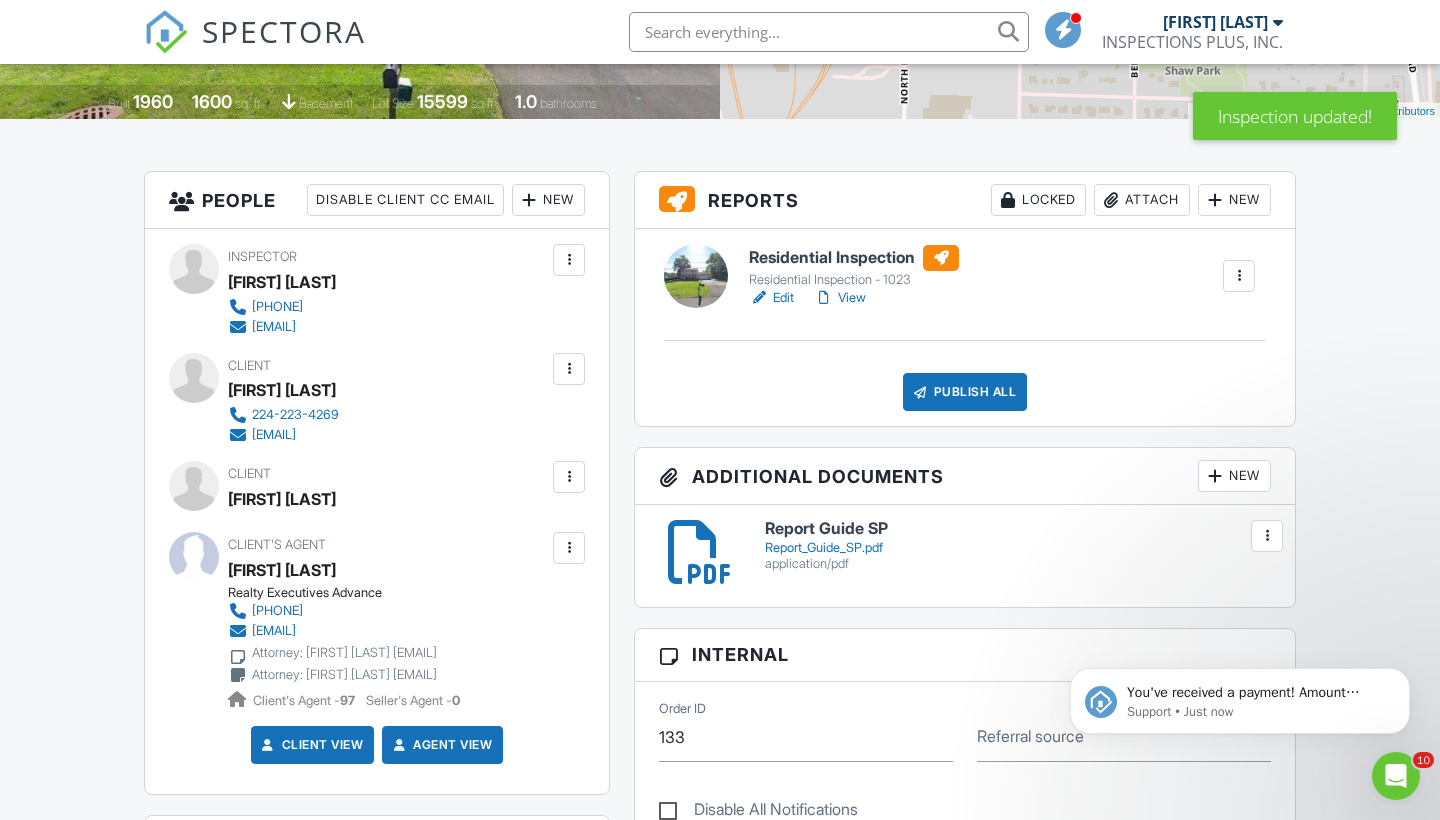 scroll, scrollTop: 0, scrollLeft: 0, axis: both 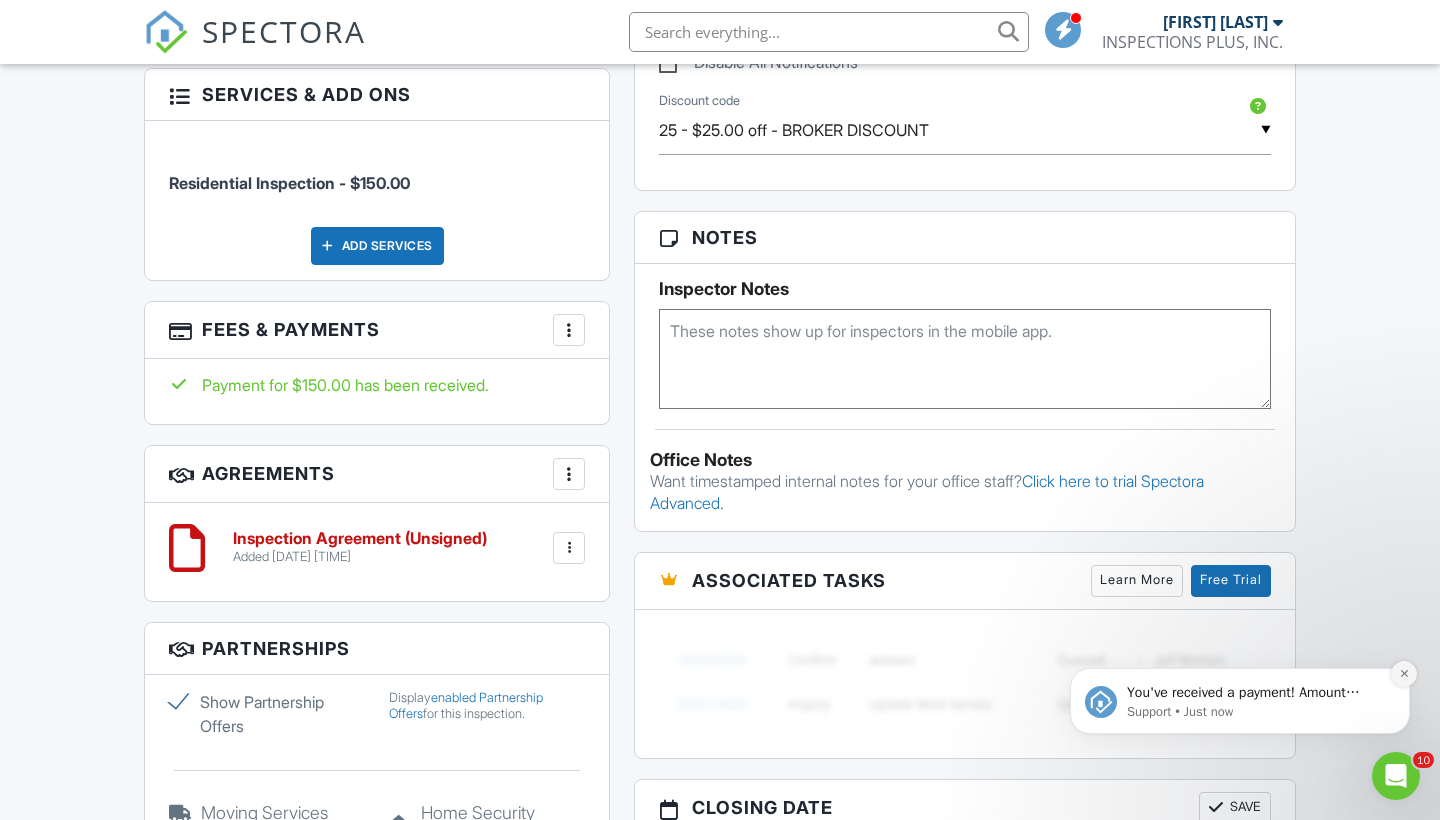 click 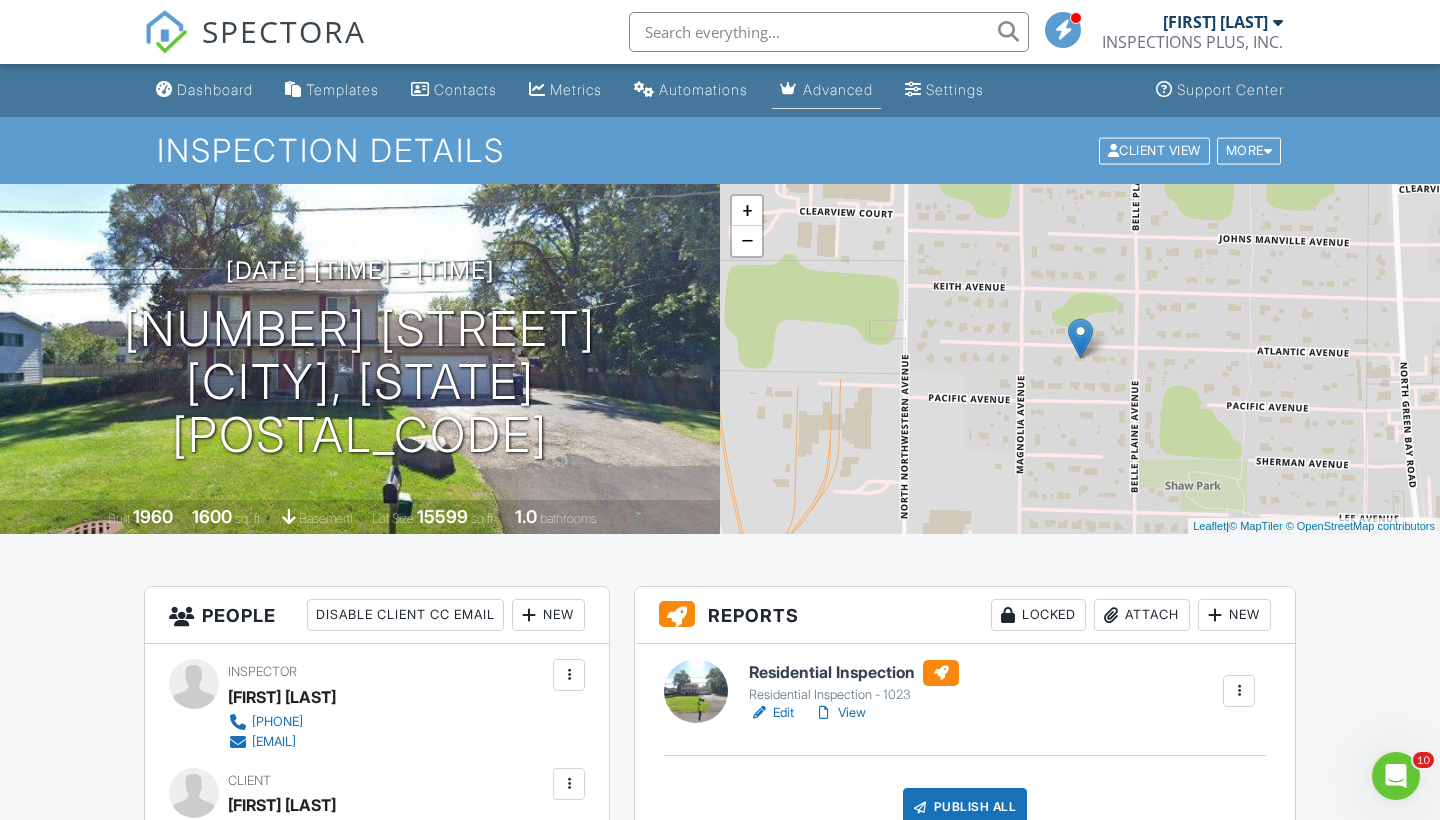 scroll, scrollTop: 0, scrollLeft: 0, axis: both 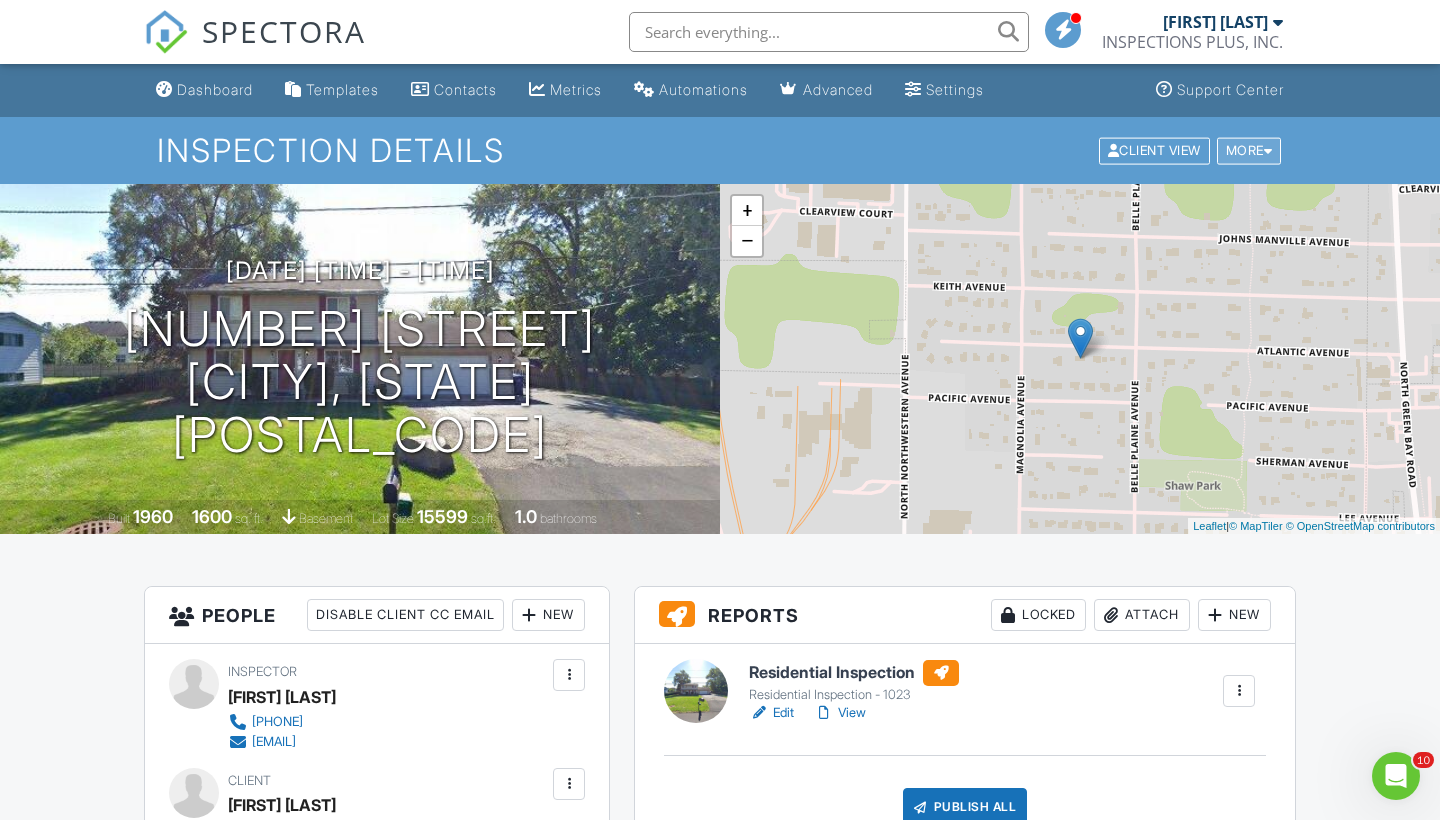 click on "More" at bounding box center (1249, 150) 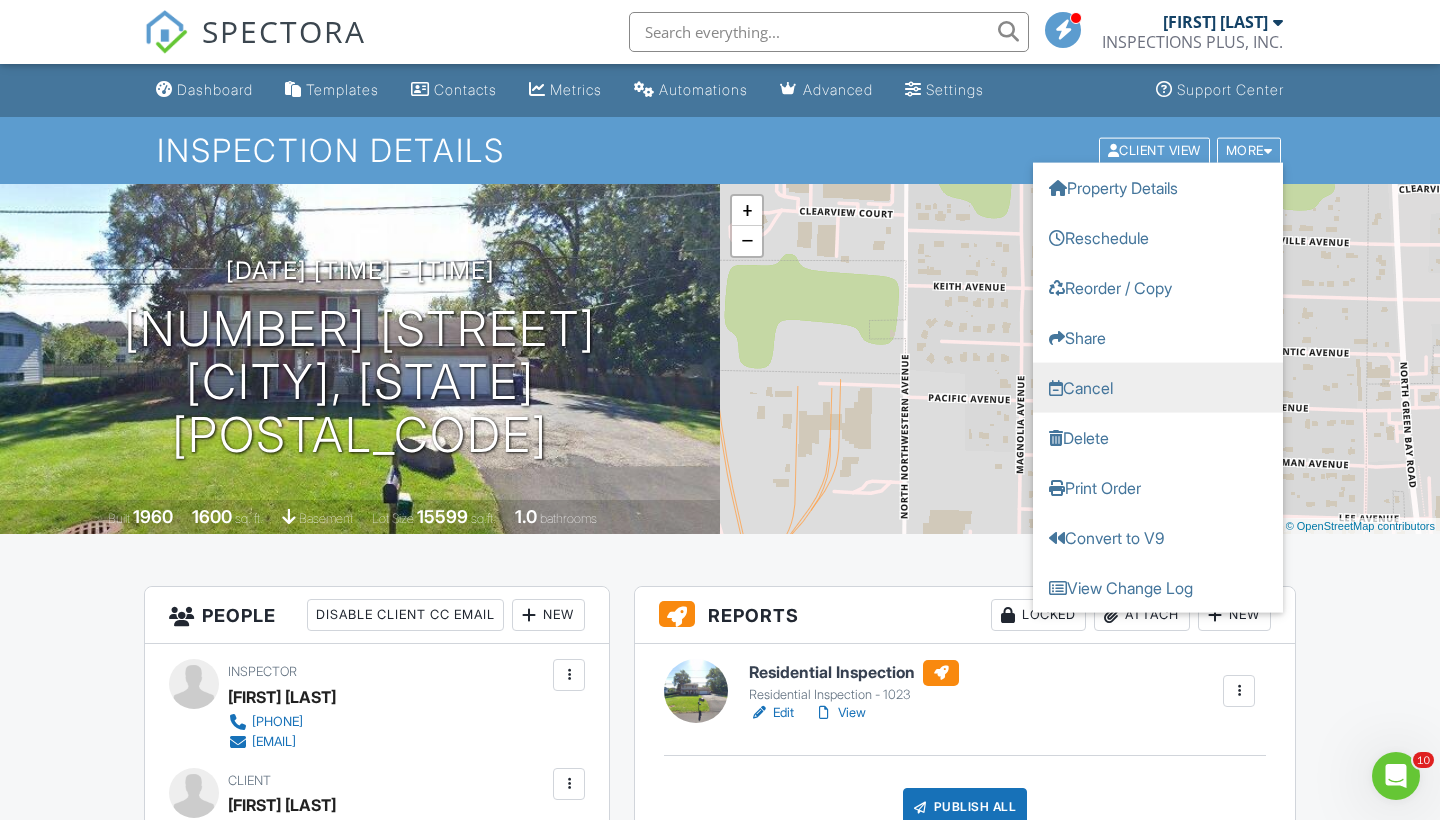 click on "Cancel" at bounding box center (1158, 387) 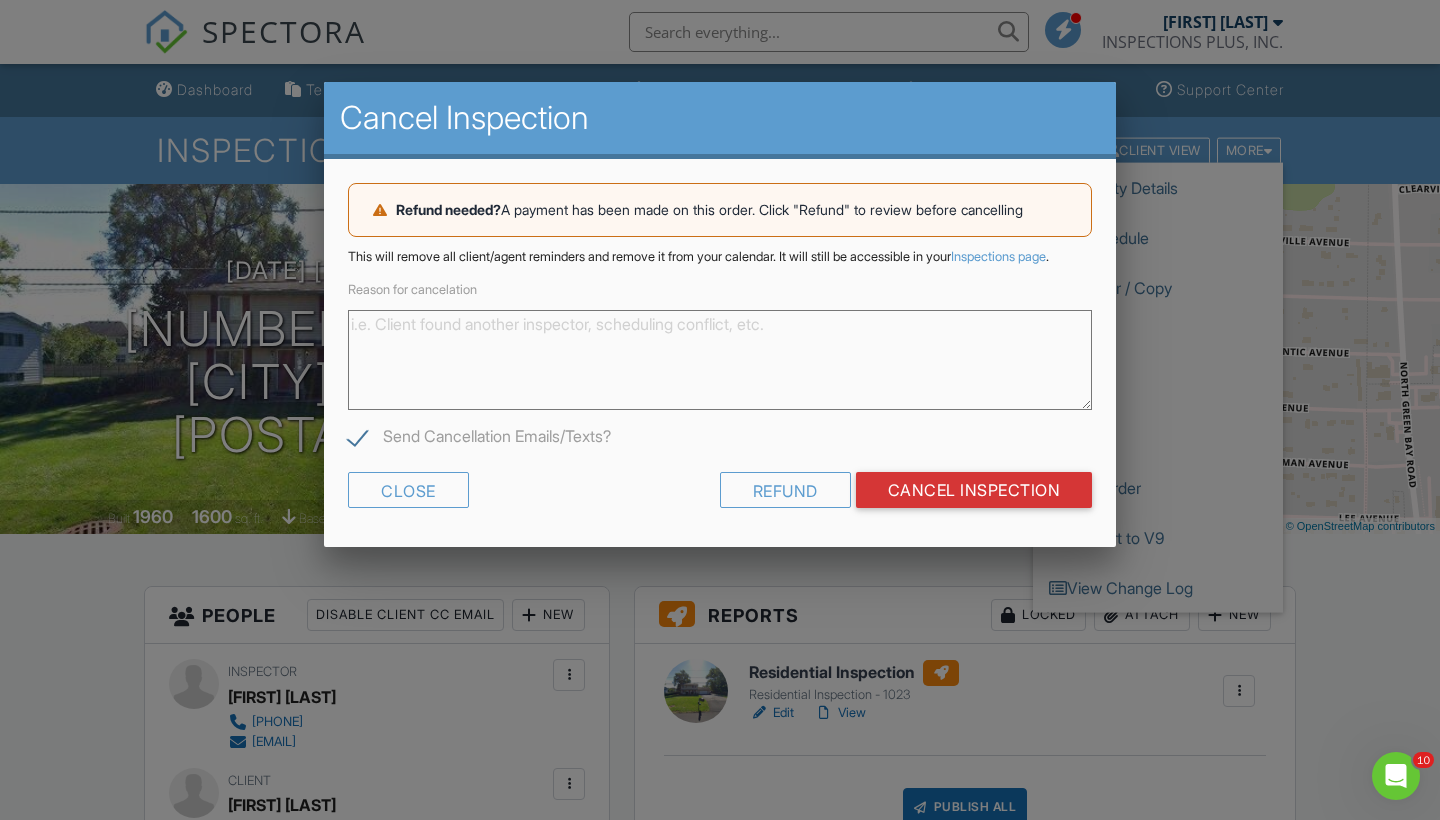 click on "Reason for cancelation" at bounding box center [720, 360] 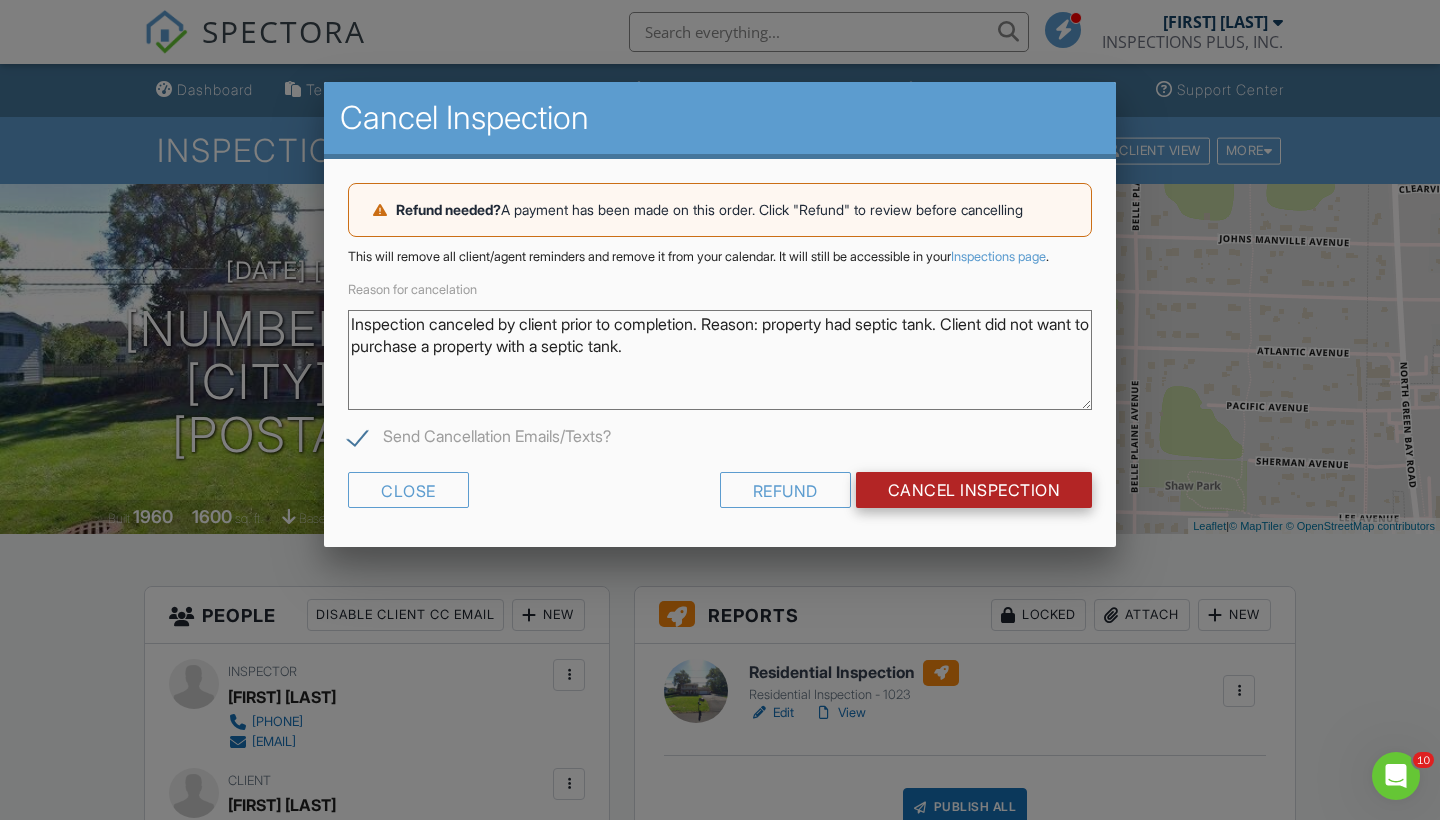 type on "Inspection canceled by client prior to completion. Reason: property had septic tank. Client did not want to purchase a property with a septic tank." 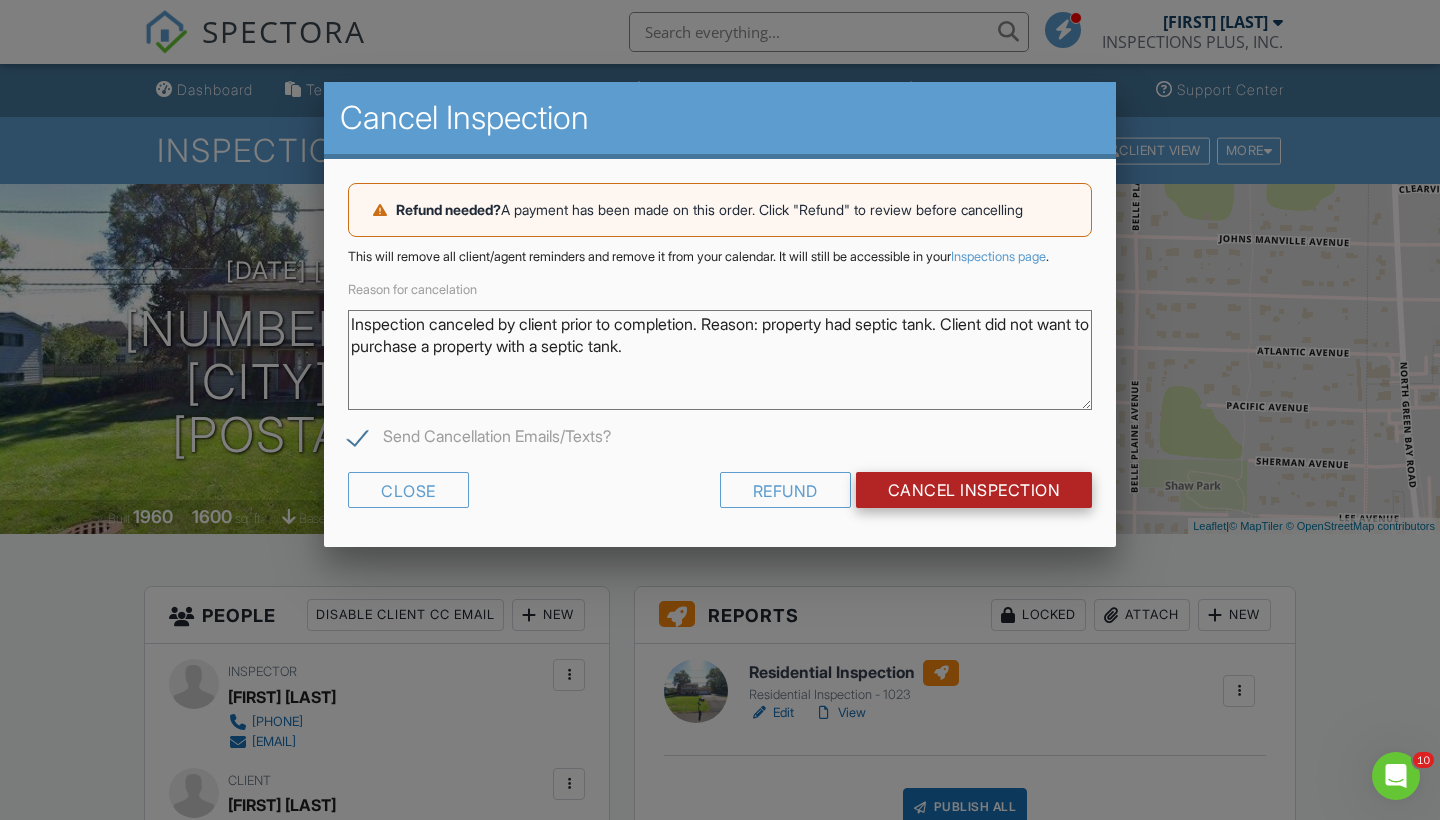 click on "Cancel Inspection" at bounding box center [974, 490] 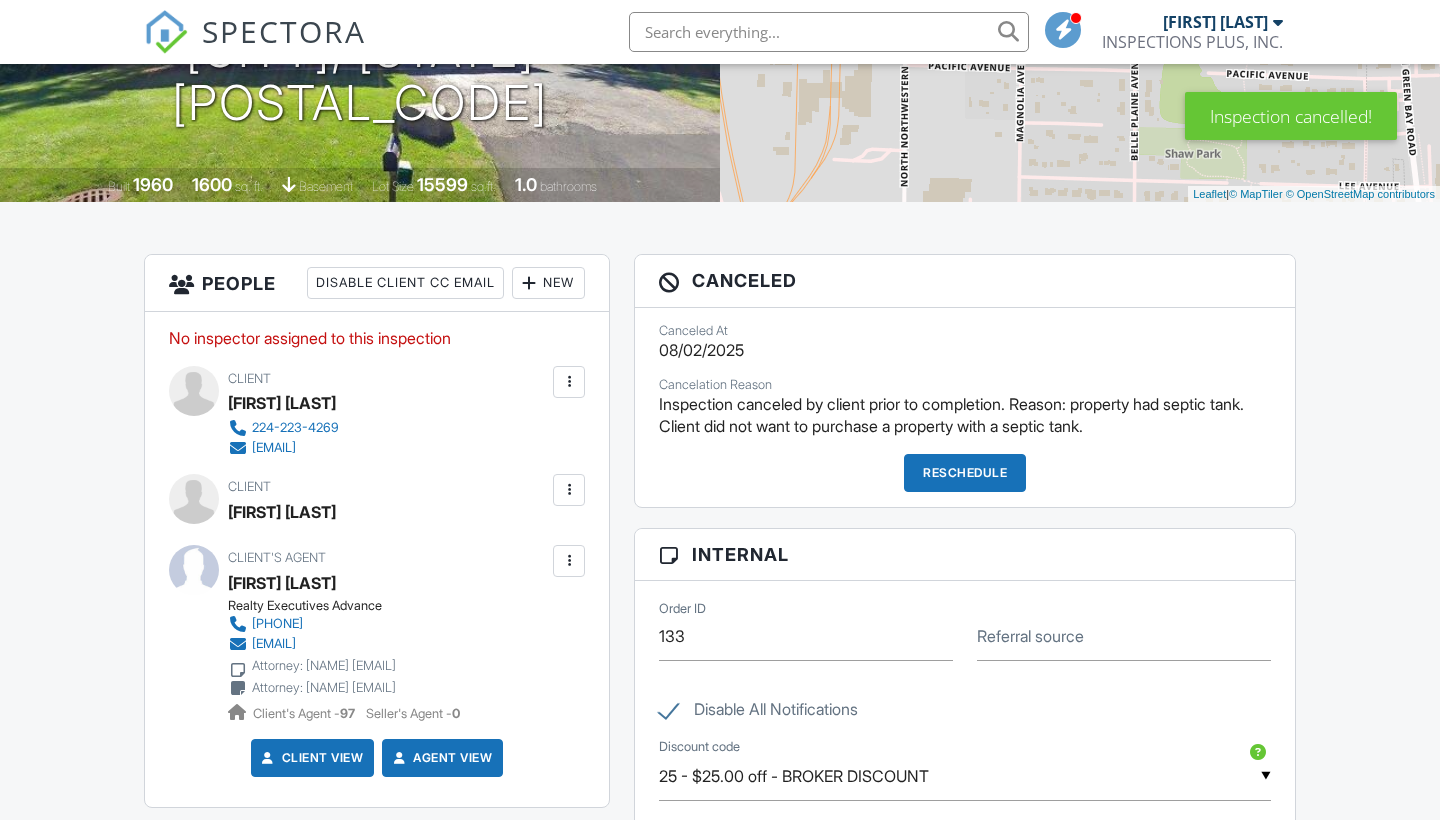 scroll, scrollTop: 0, scrollLeft: 0, axis: both 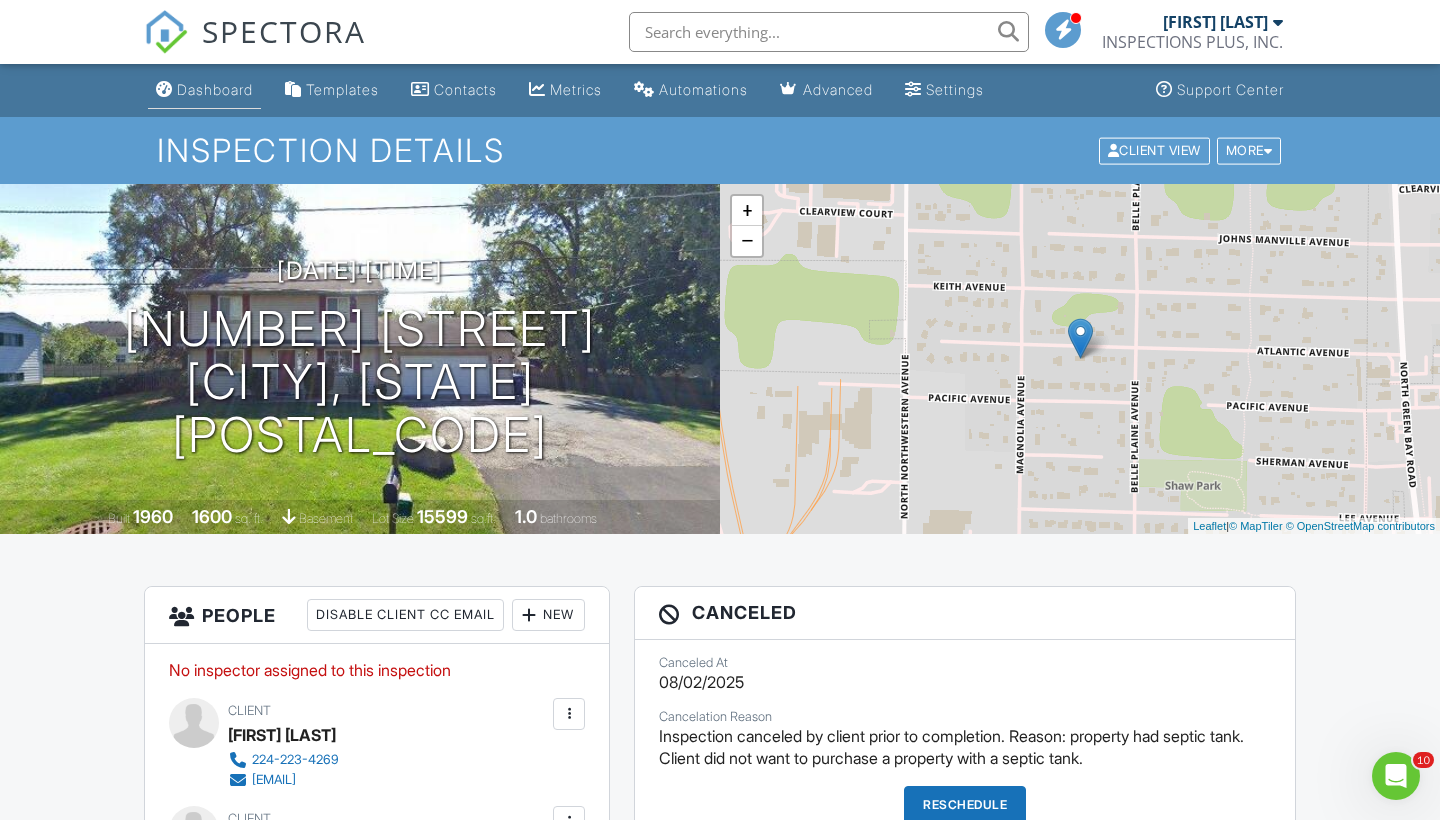 click on "Dashboard" at bounding box center (215, 89) 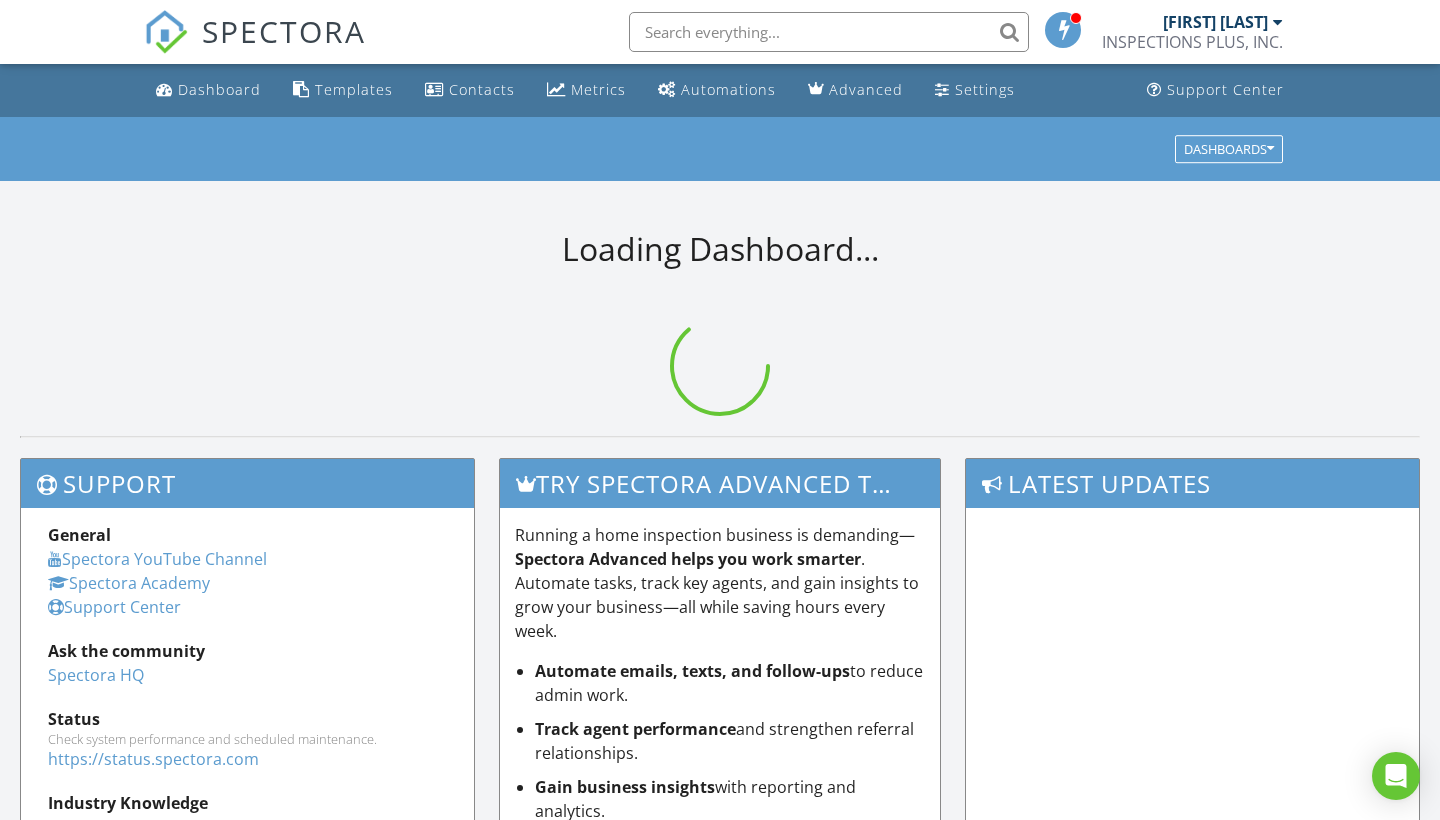 scroll, scrollTop: 0, scrollLeft: 0, axis: both 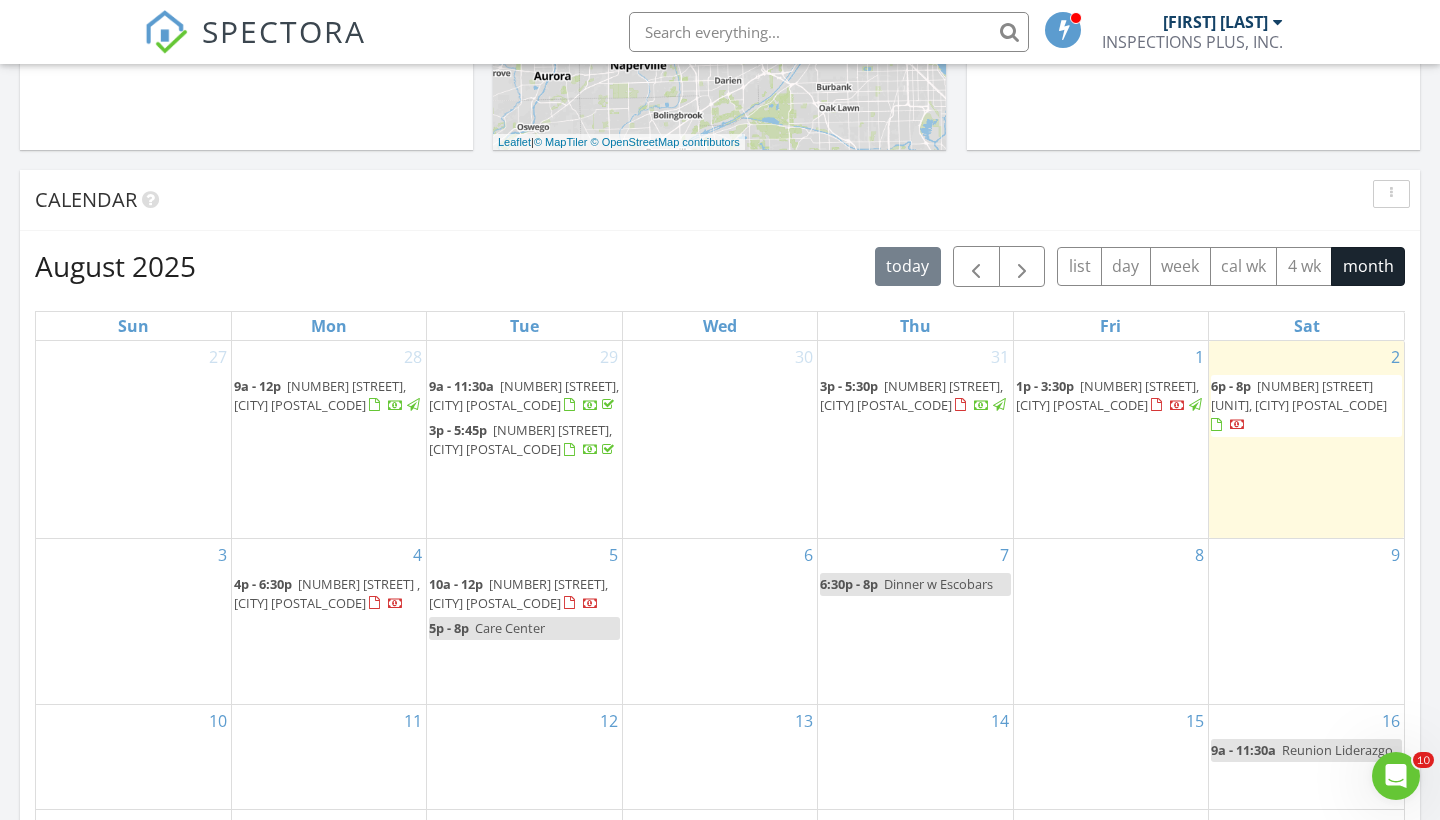 click on "1324 W Huron St 1F, Chicago 60642" at bounding box center [1299, 395] 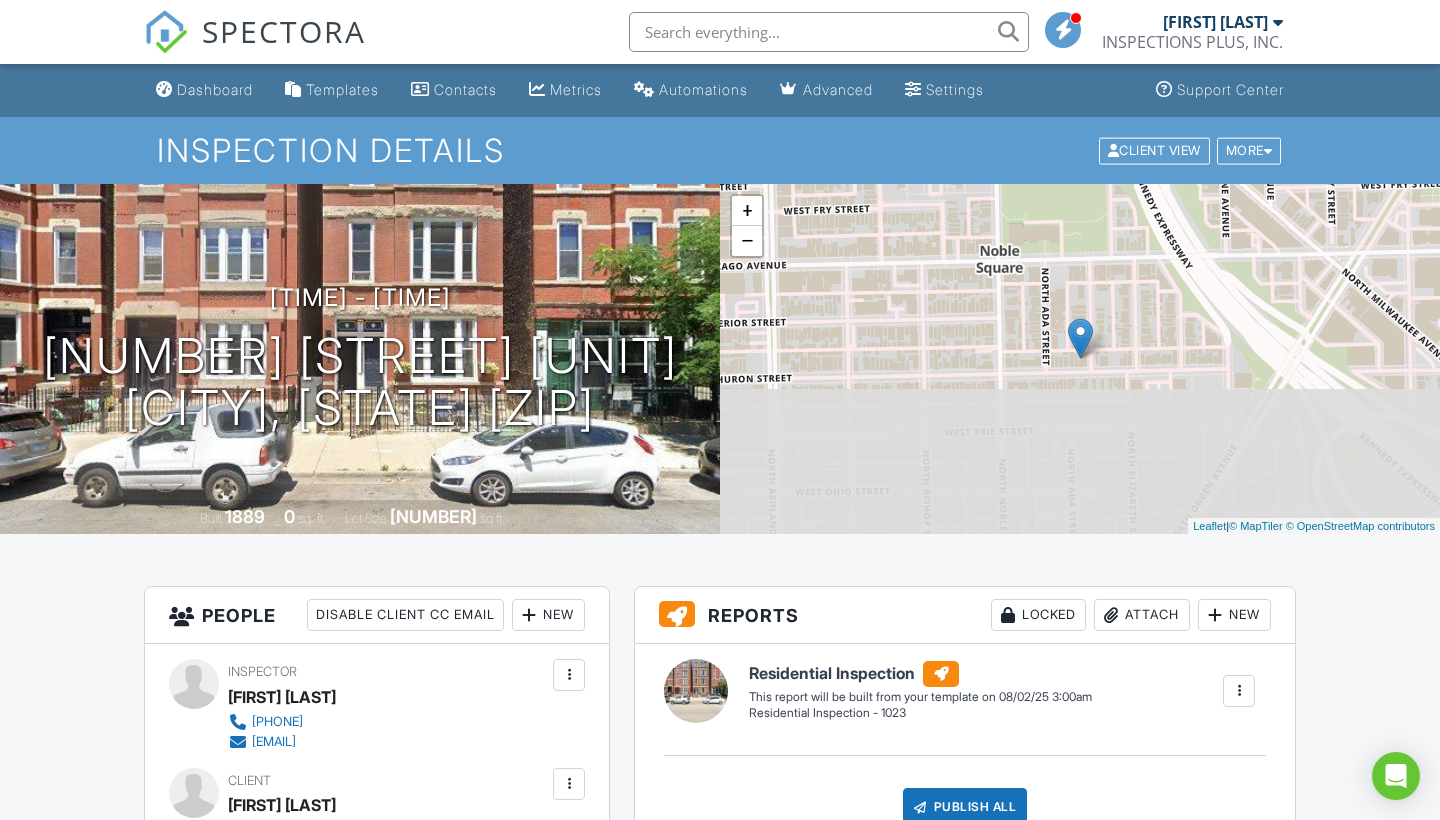 scroll, scrollTop: 0, scrollLeft: 0, axis: both 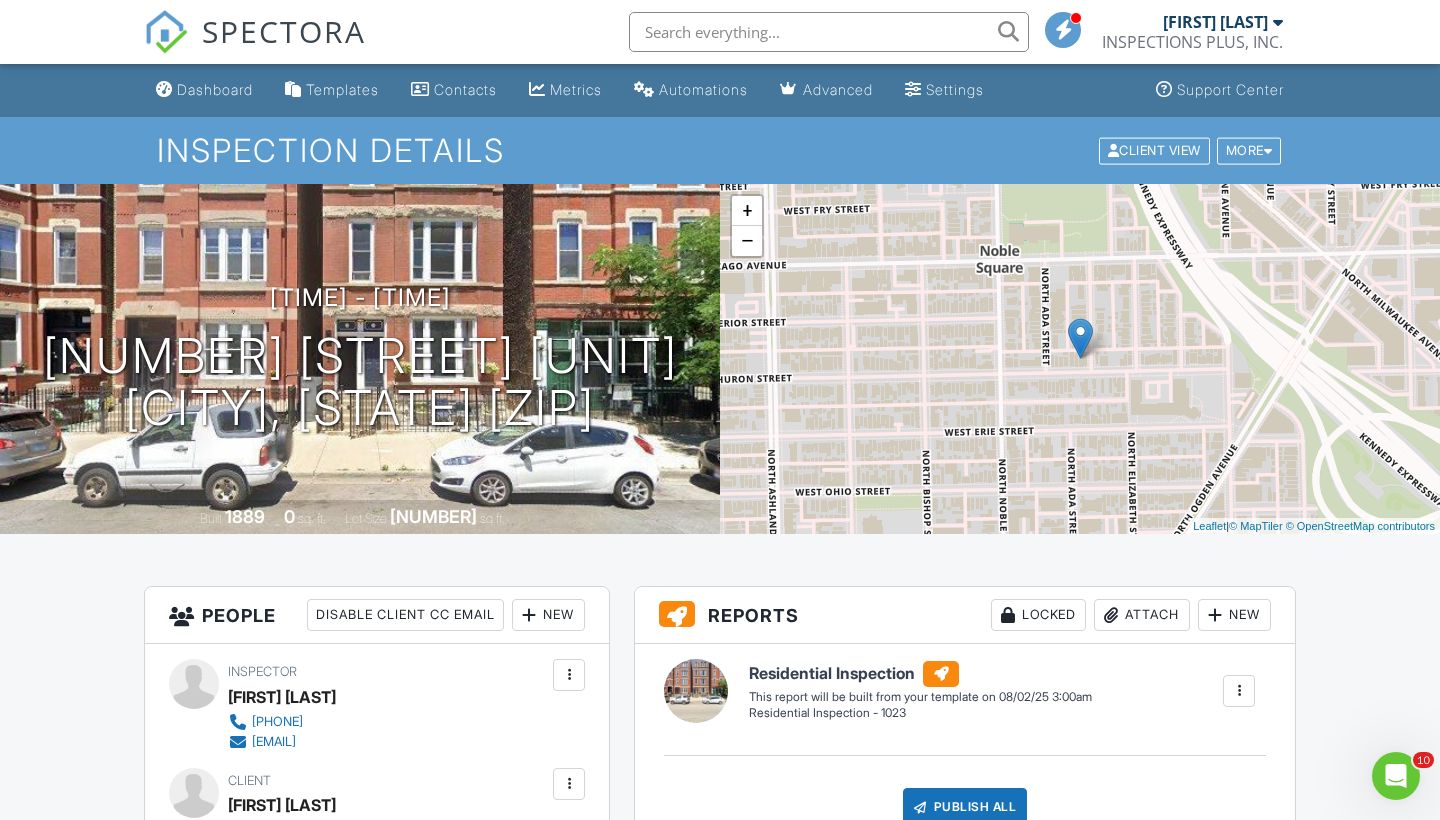 click on "Locked" at bounding box center [1038, 615] 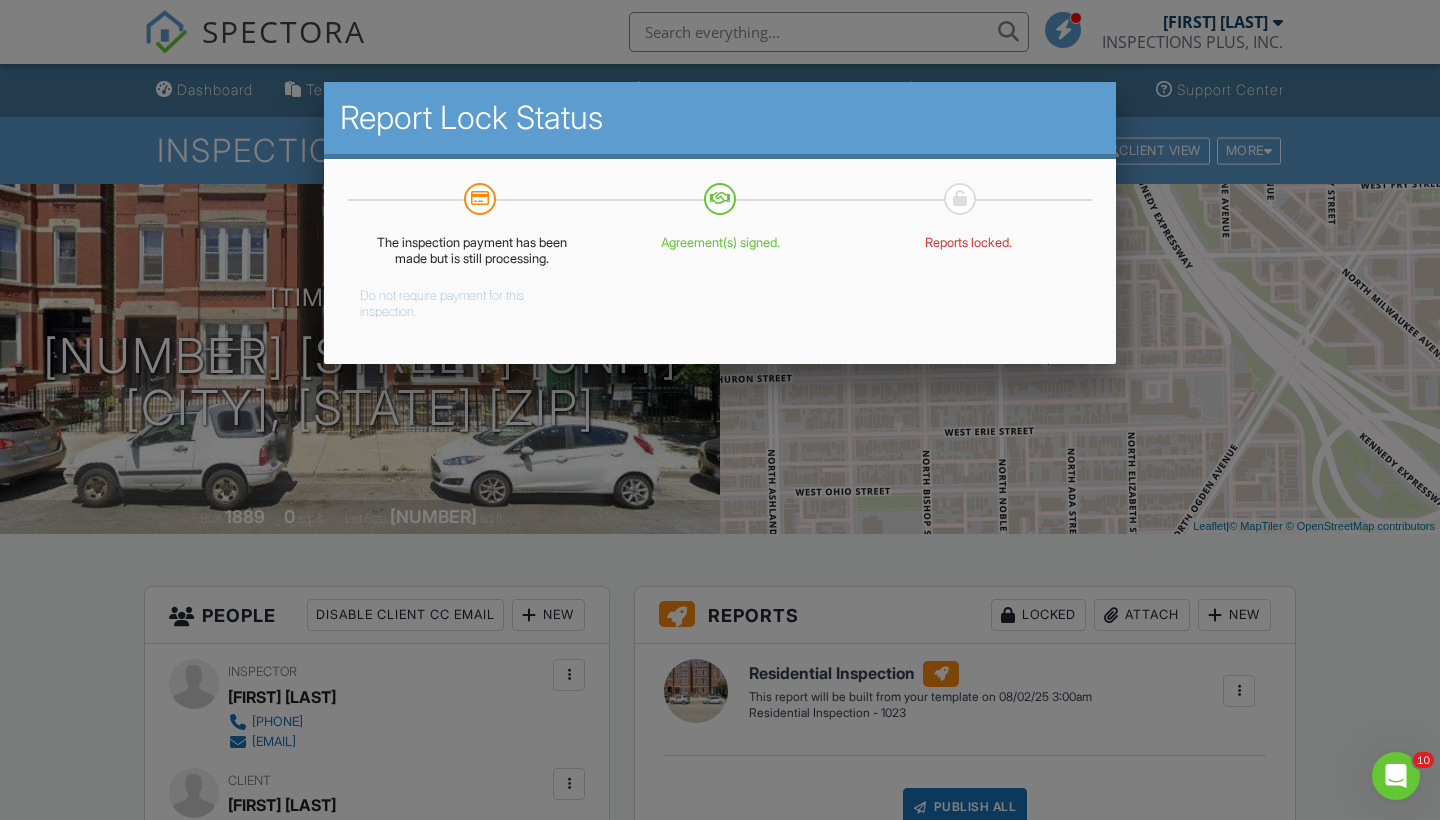 click on "Do not require payment for this inspection." at bounding box center (457, 300) 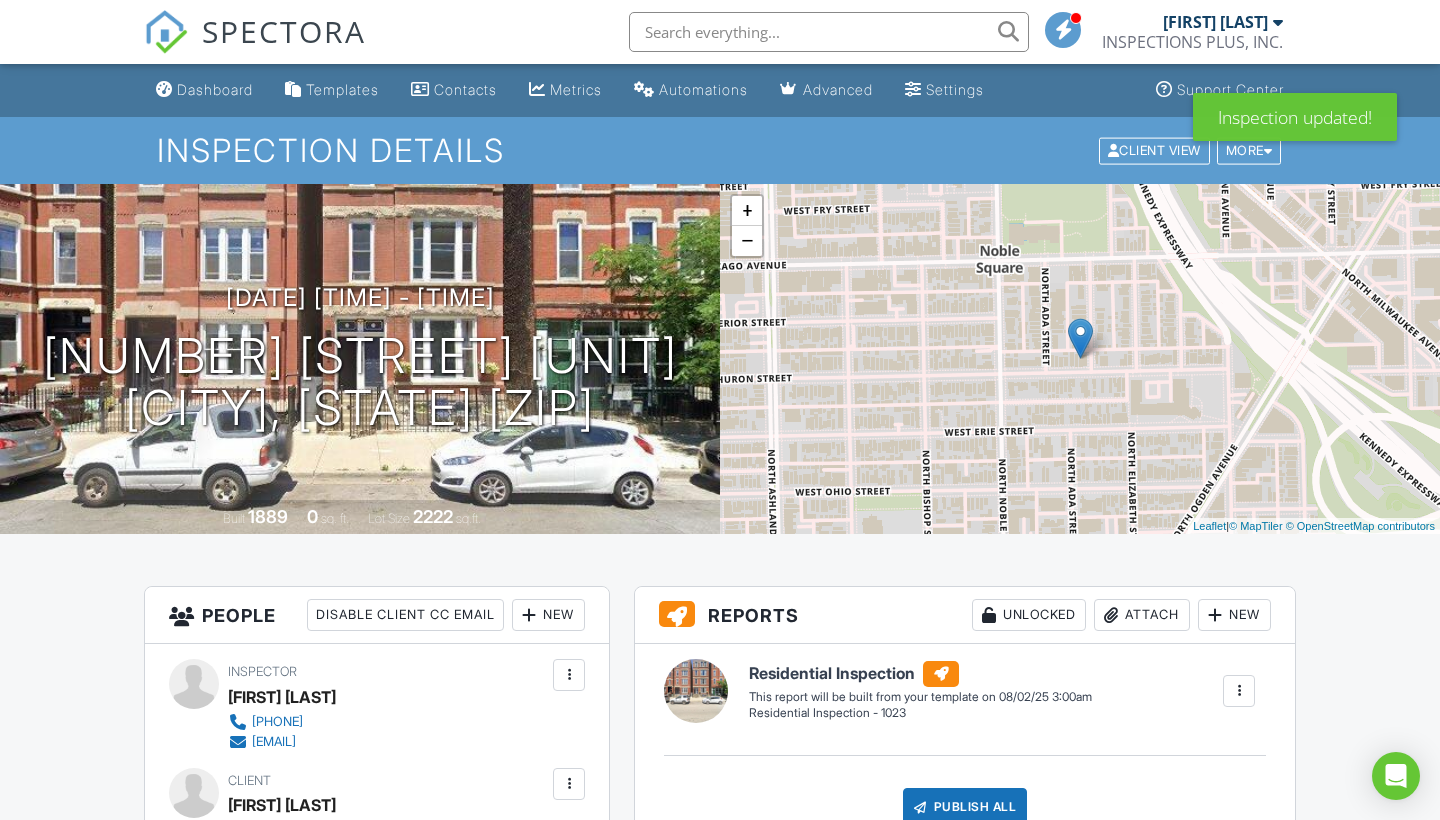 scroll, scrollTop: 84, scrollLeft: 0, axis: vertical 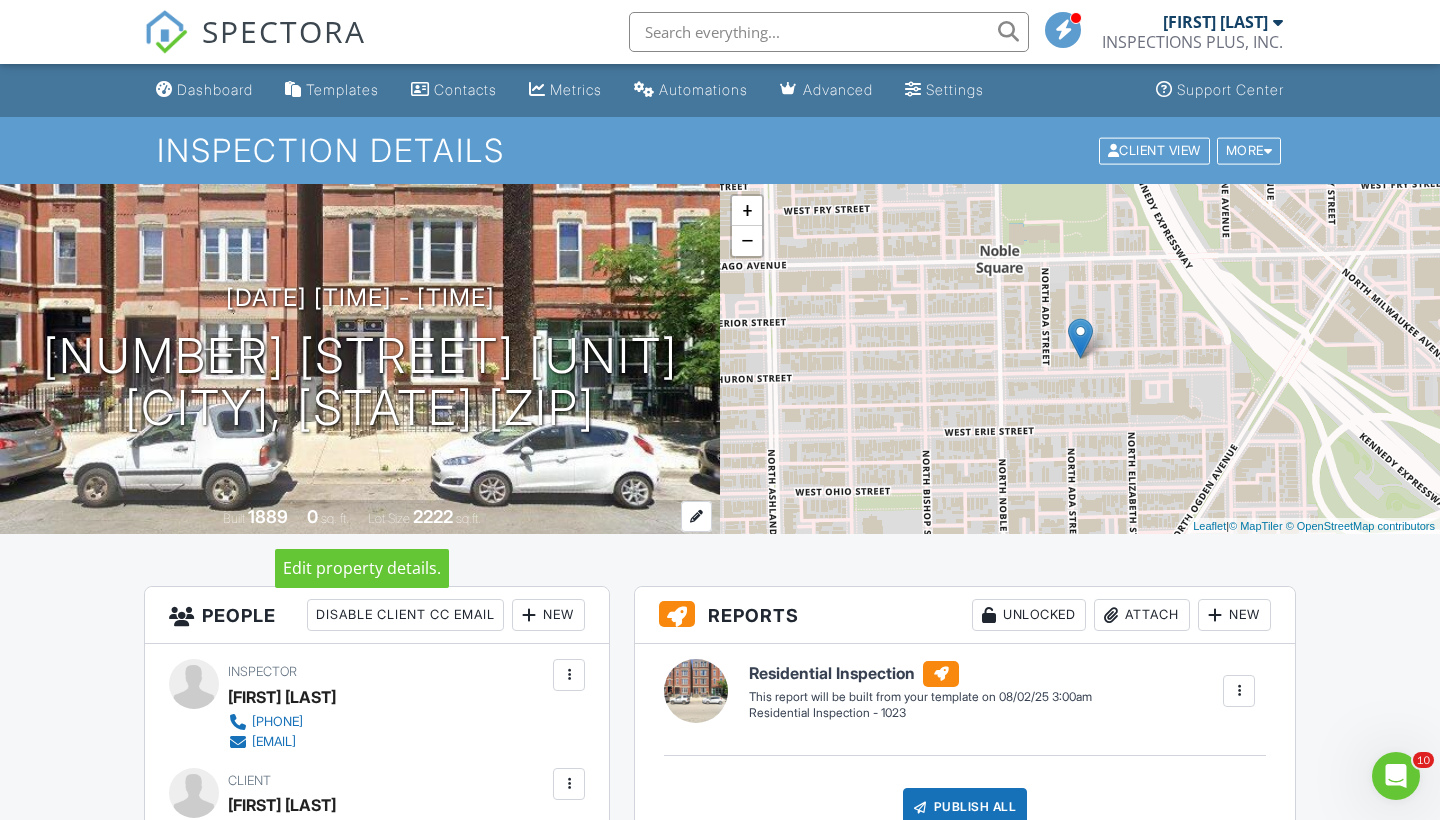 click at bounding box center (696, 516) 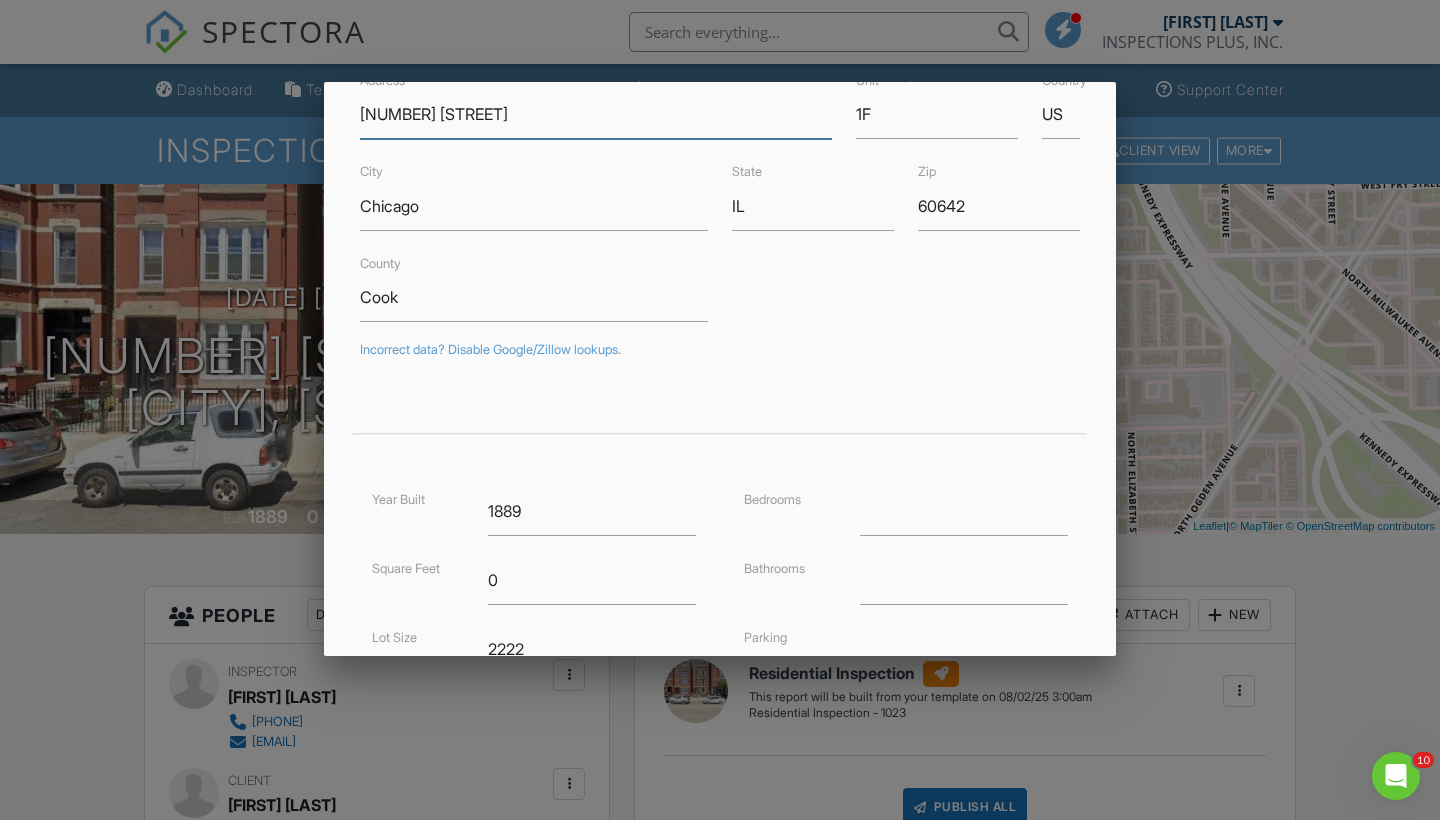 scroll, scrollTop: 123, scrollLeft: 0, axis: vertical 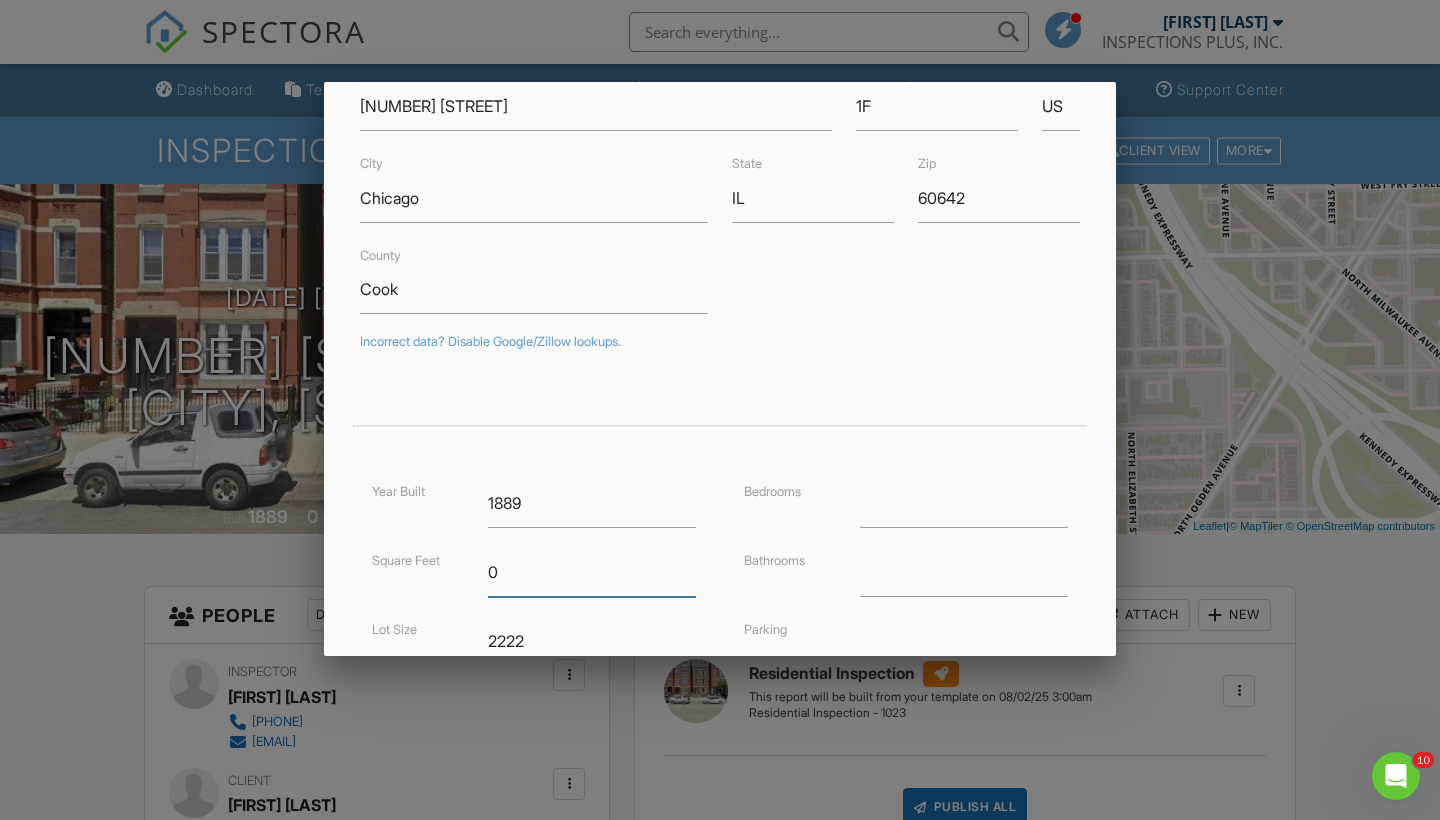 click on "0" at bounding box center (592, 572) 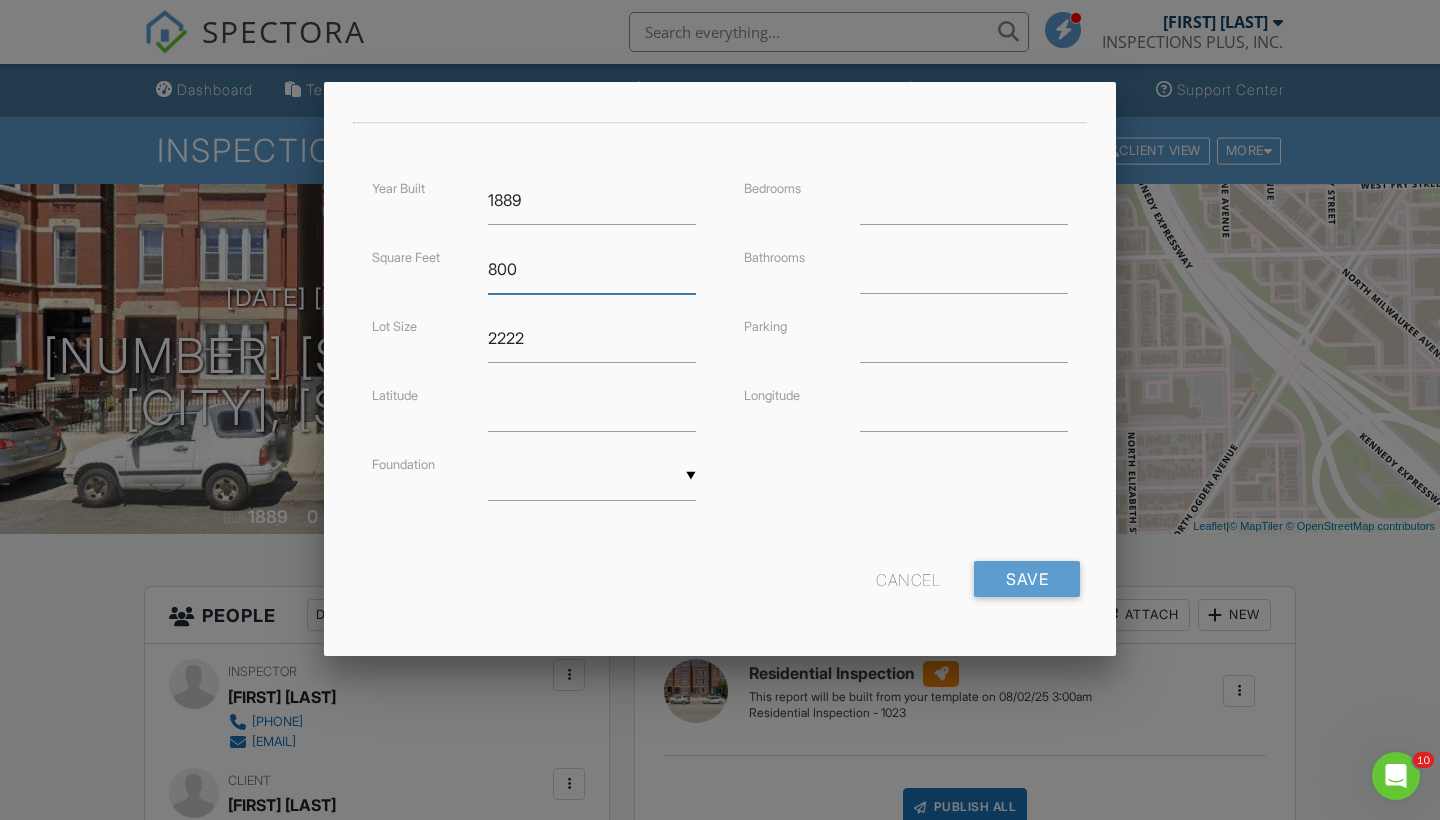 scroll, scrollTop: 424, scrollLeft: 0, axis: vertical 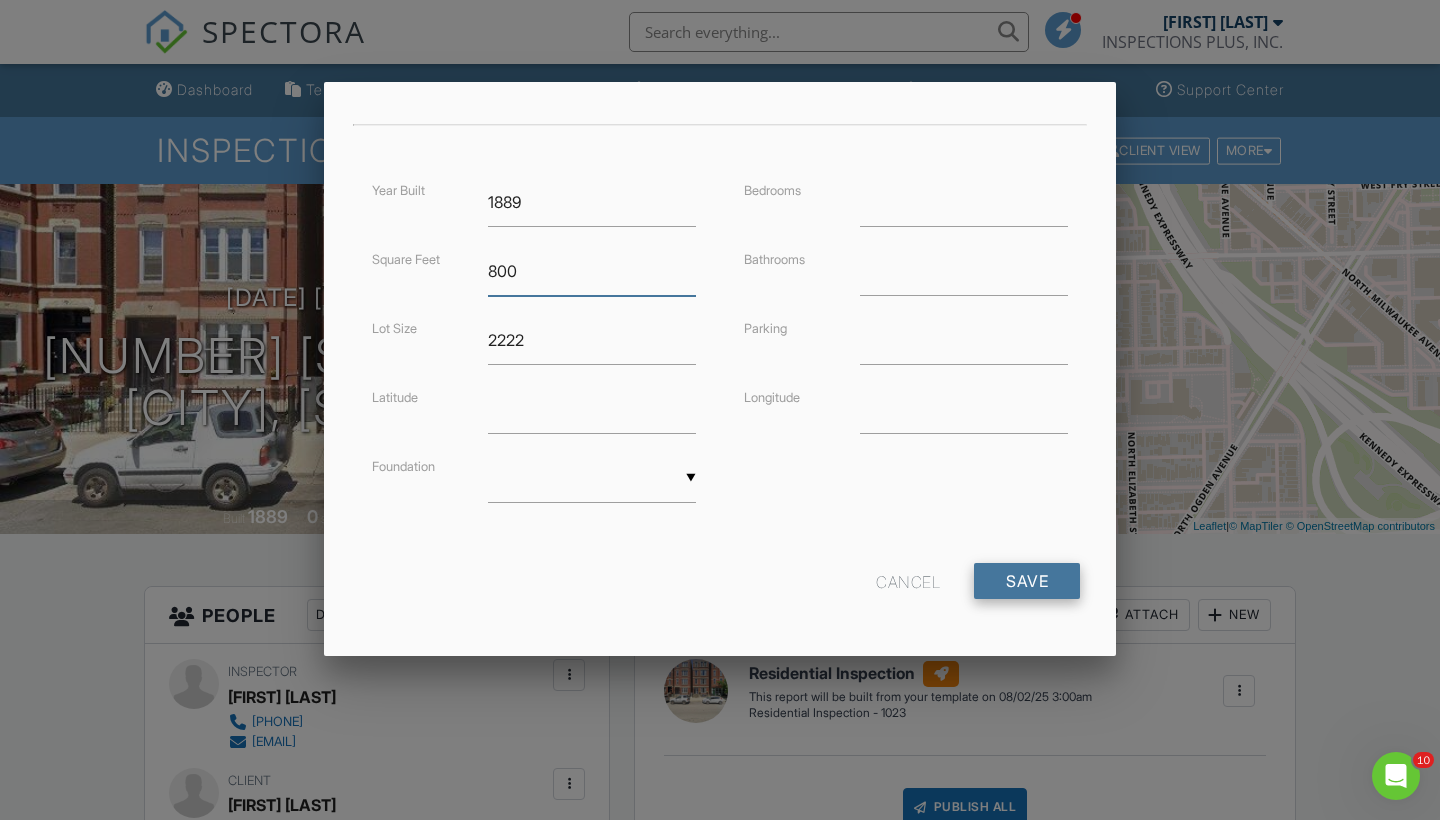 type on "800" 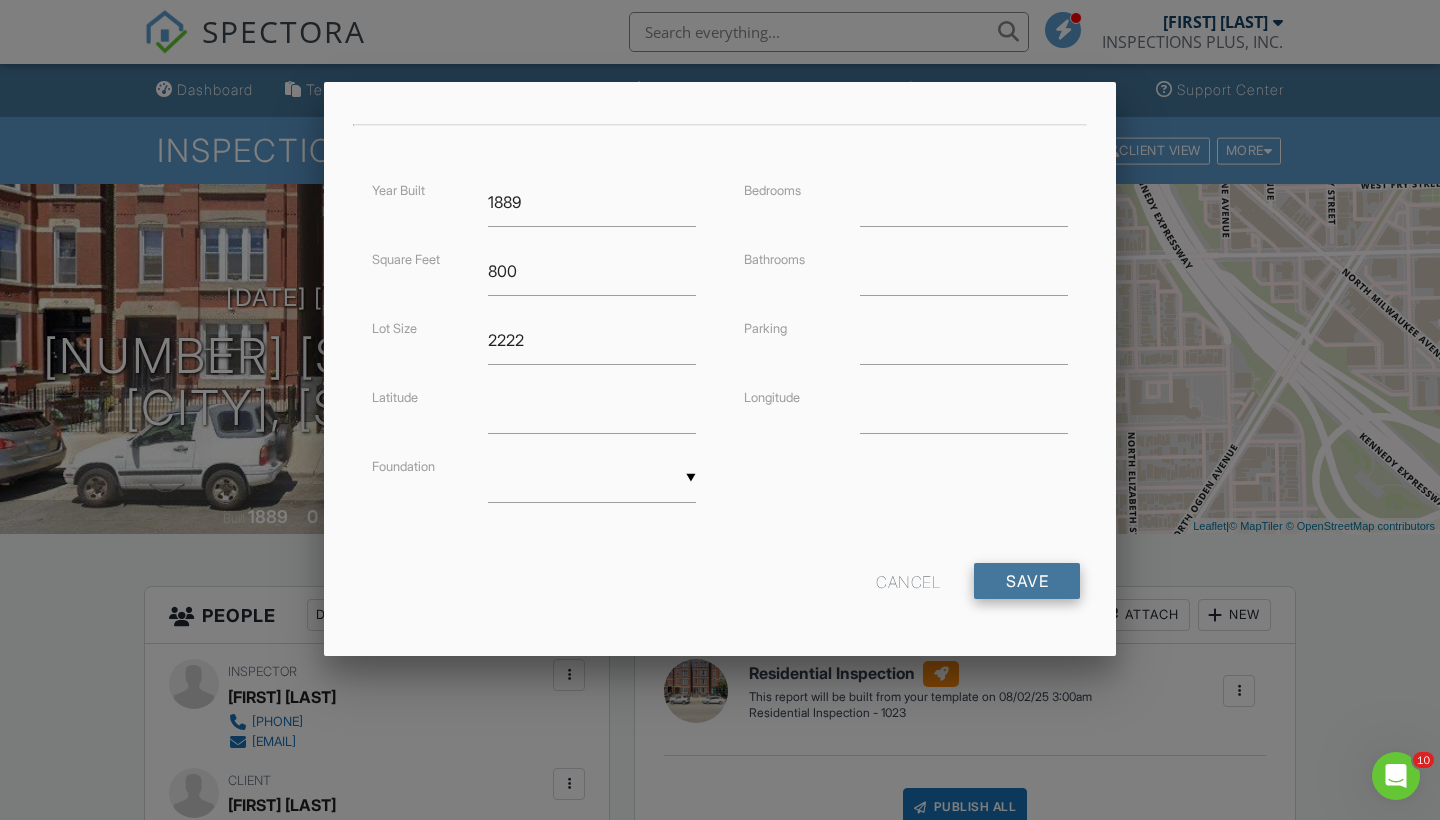 click on "Save" at bounding box center [1027, 581] 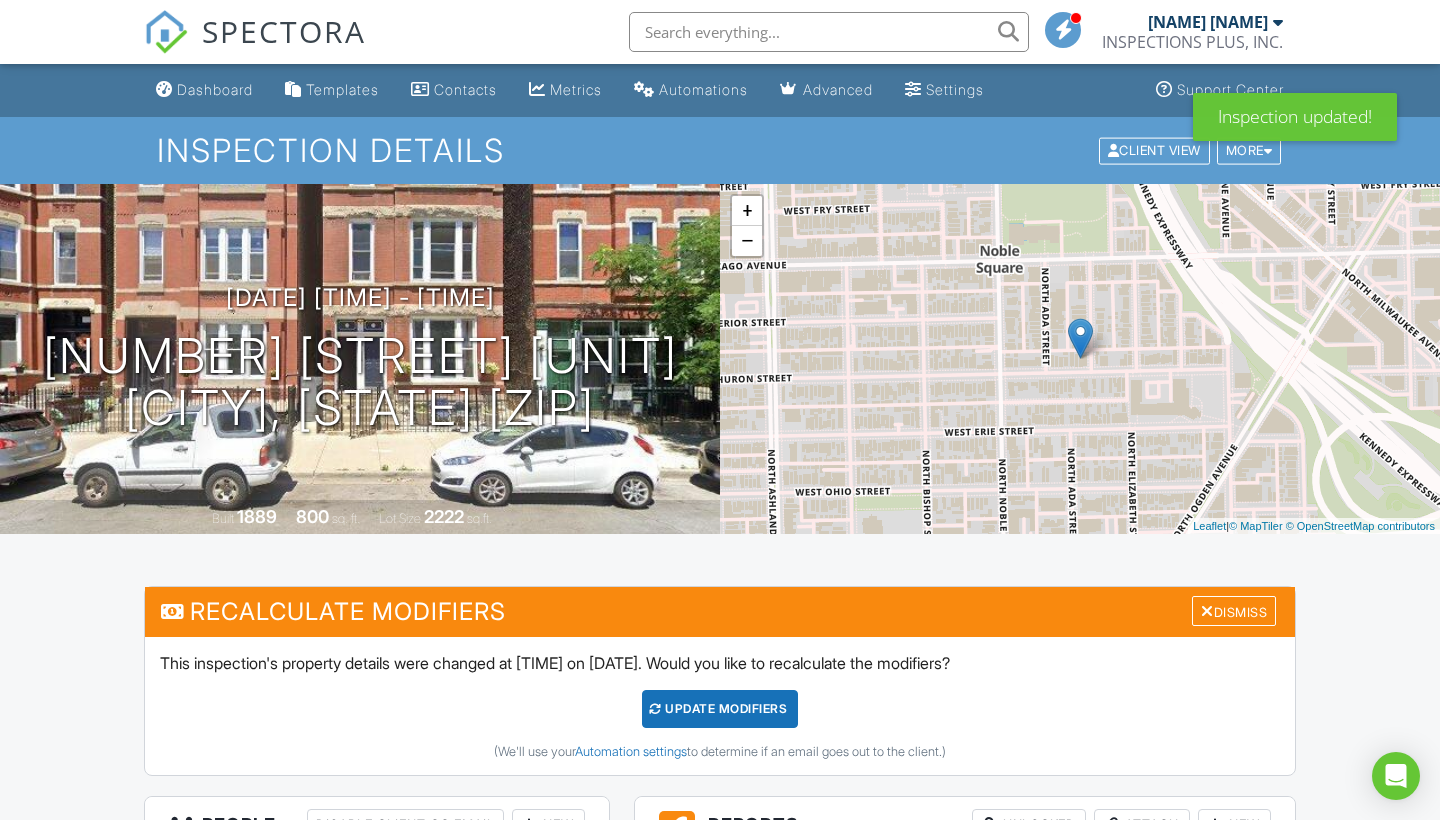 scroll, scrollTop: 0, scrollLeft: 0, axis: both 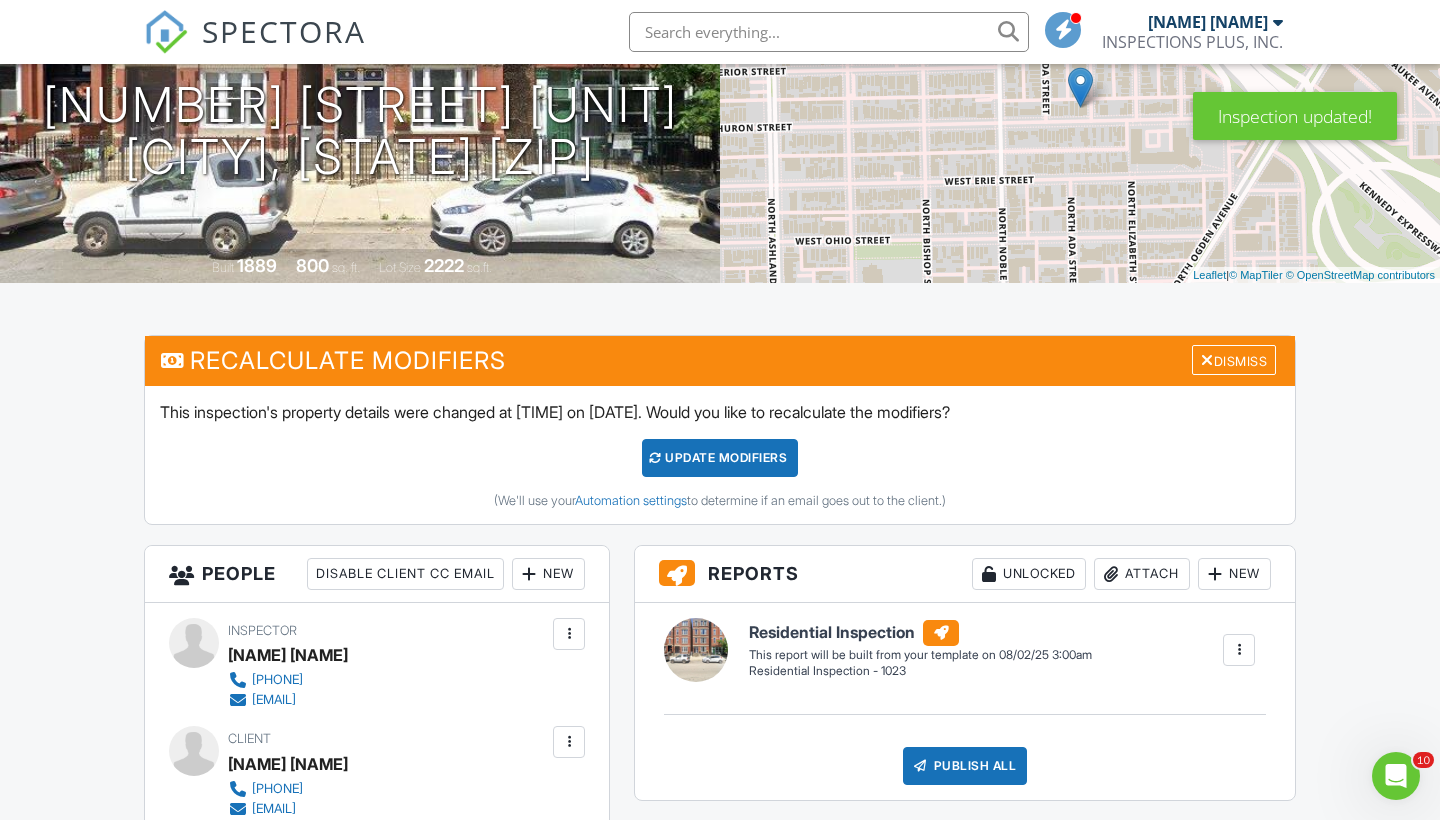 click on "UPDATE Modifiers" at bounding box center [720, 458] 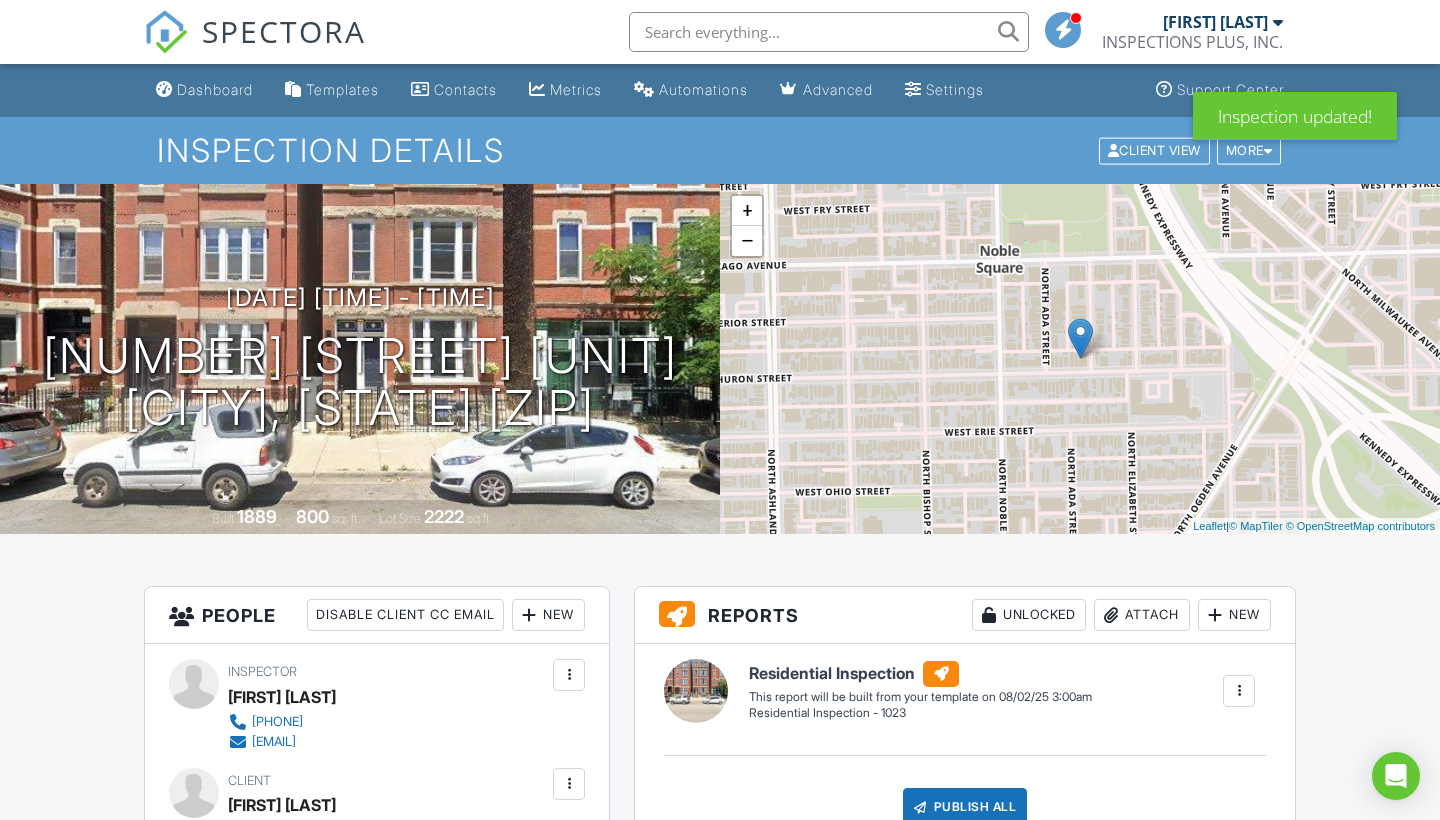 scroll, scrollTop: 397, scrollLeft: 0, axis: vertical 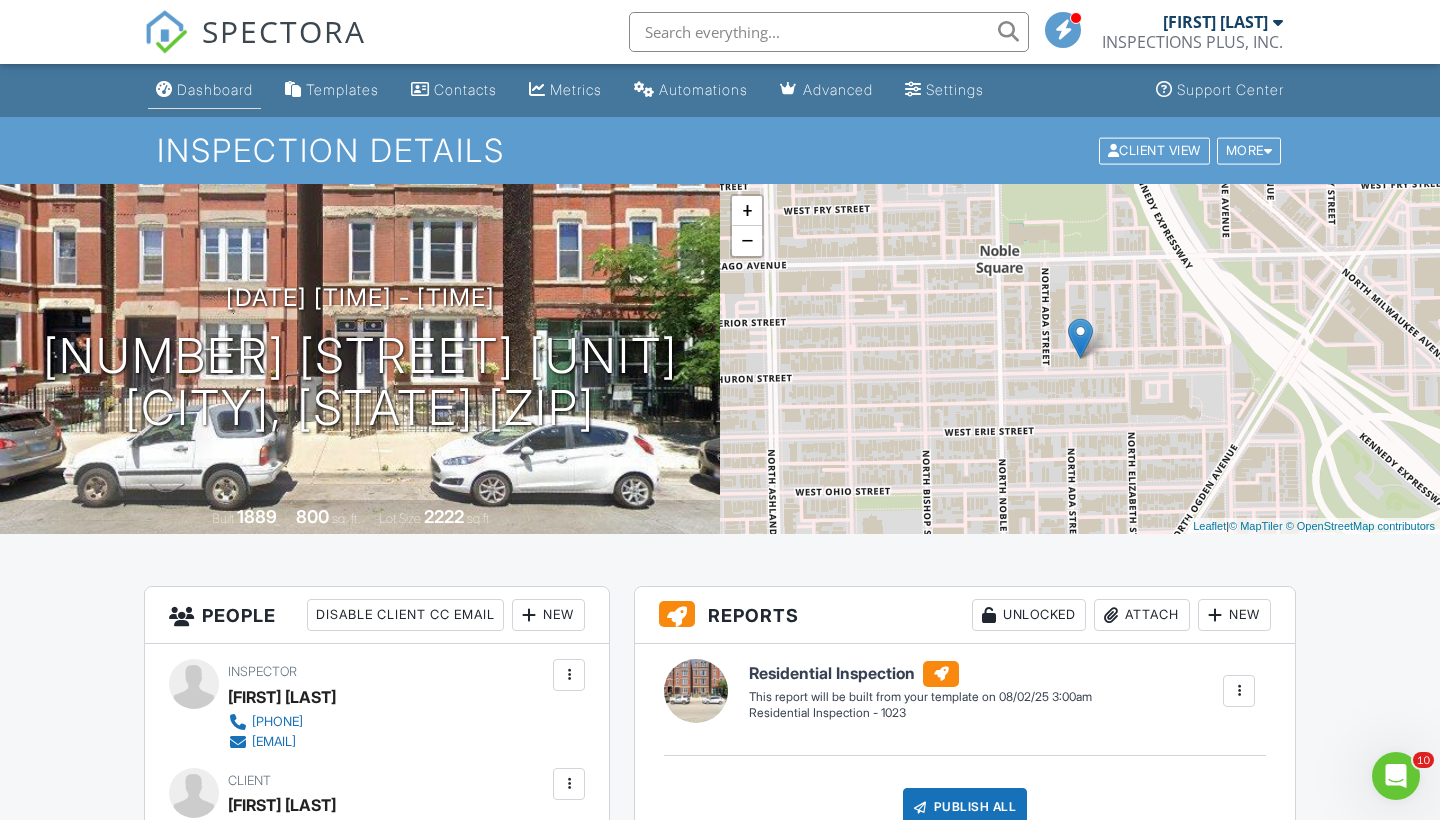 click on "Dashboard" at bounding box center (215, 89) 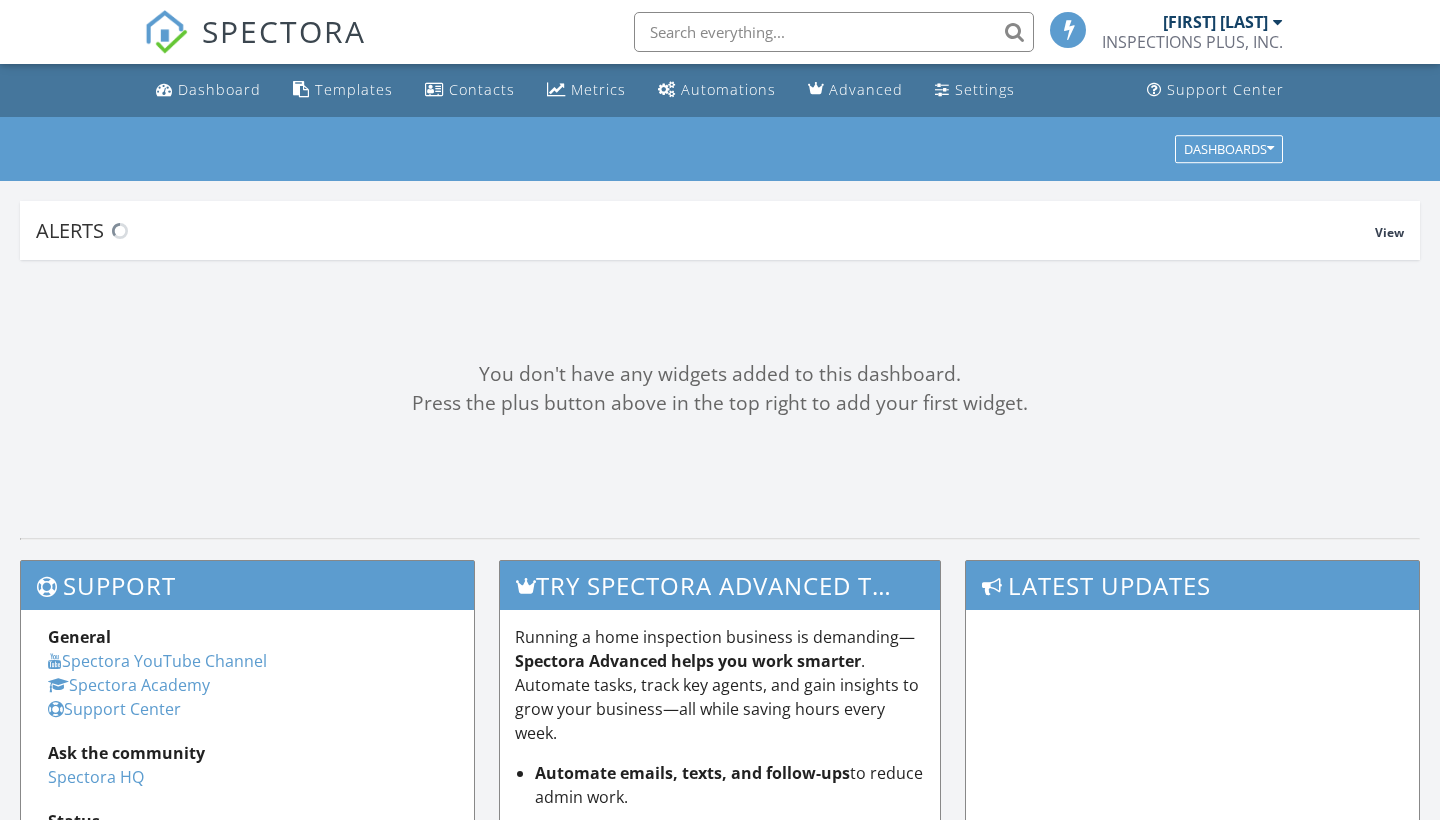 scroll, scrollTop: 0, scrollLeft: 0, axis: both 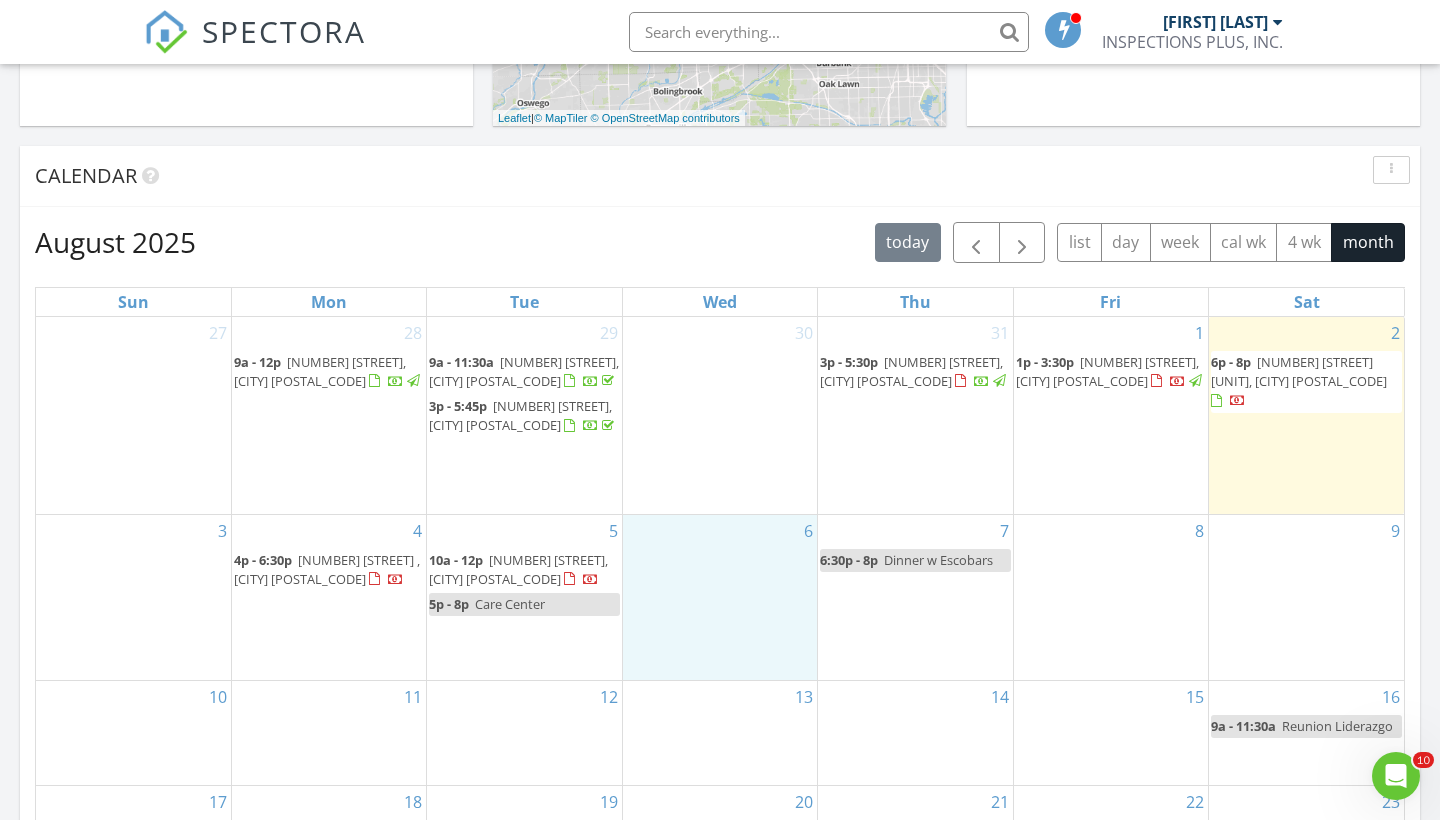 click on "6" at bounding box center (720, 597) 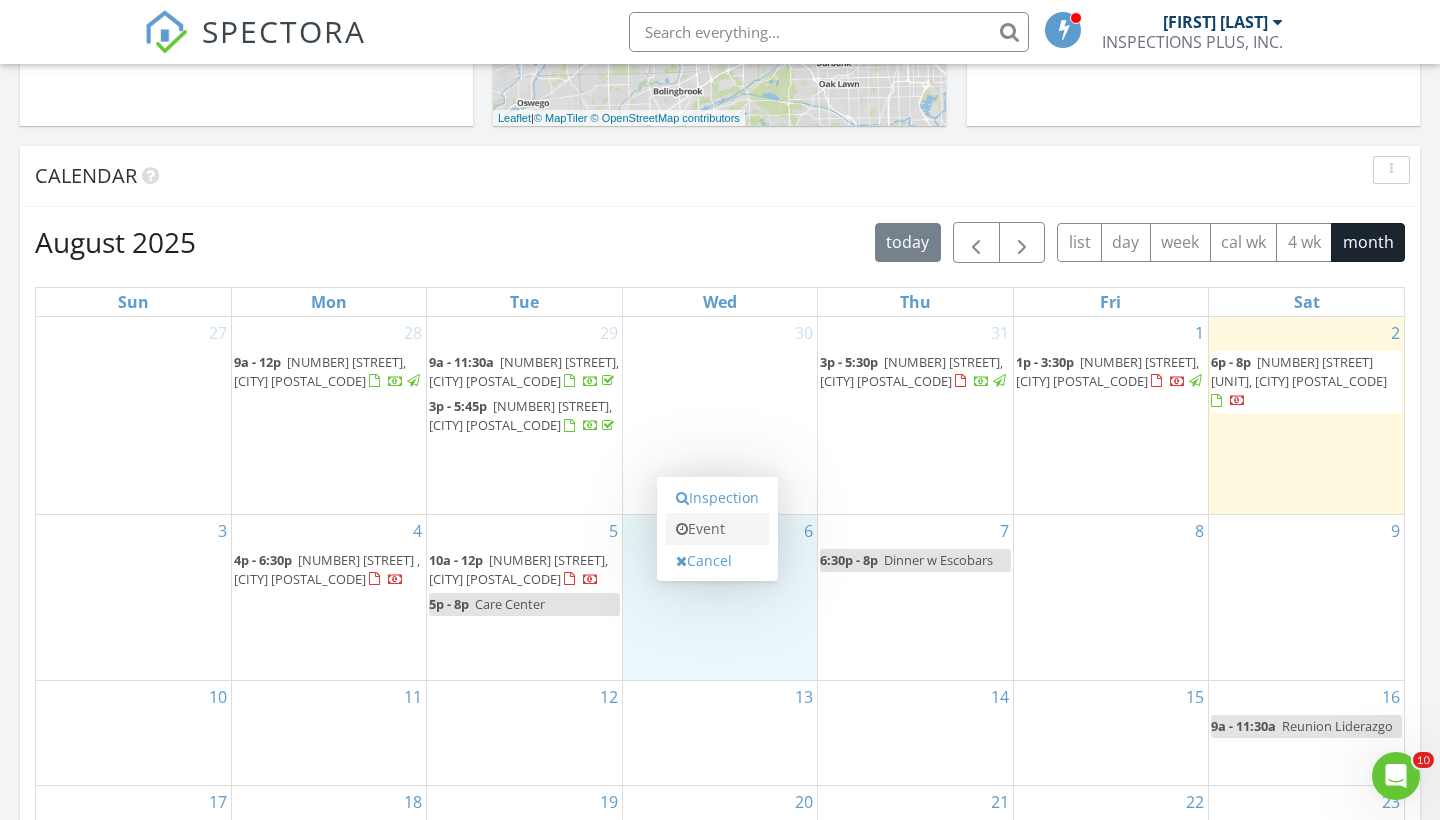 click on "Event" at bounding box center (717, 529) 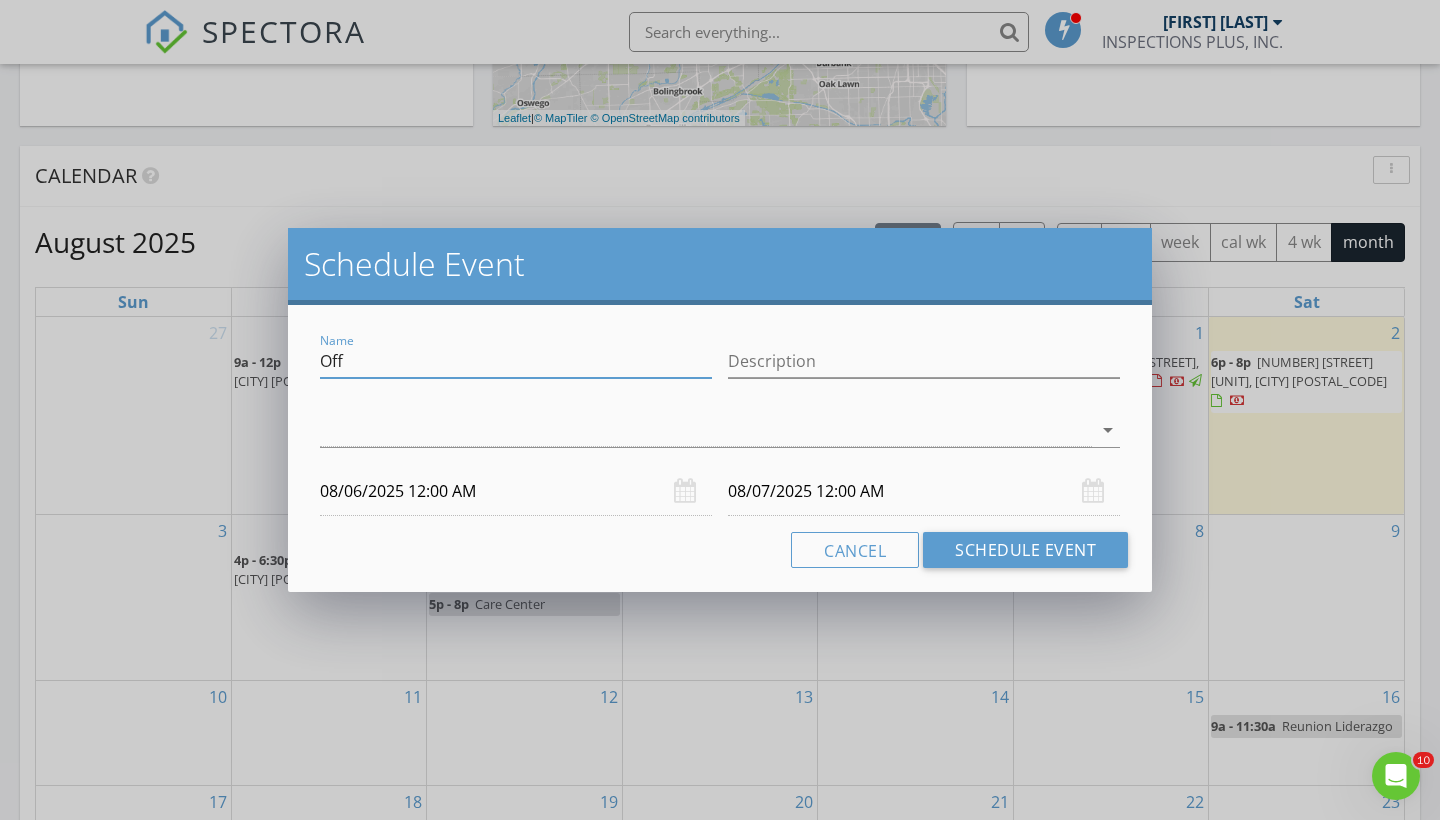 click on "Off" at bounding box center [516, 361] 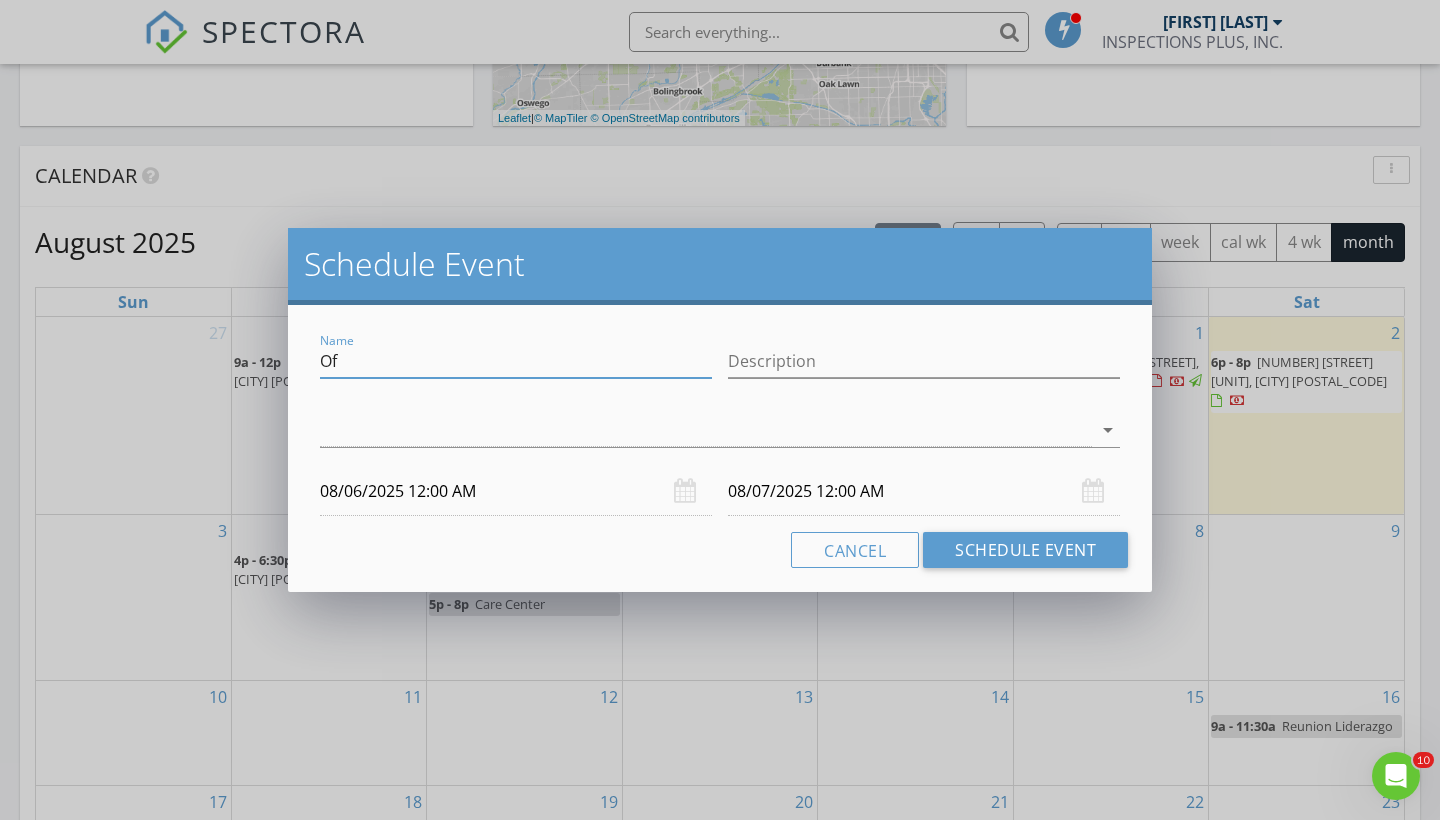 type on "O" 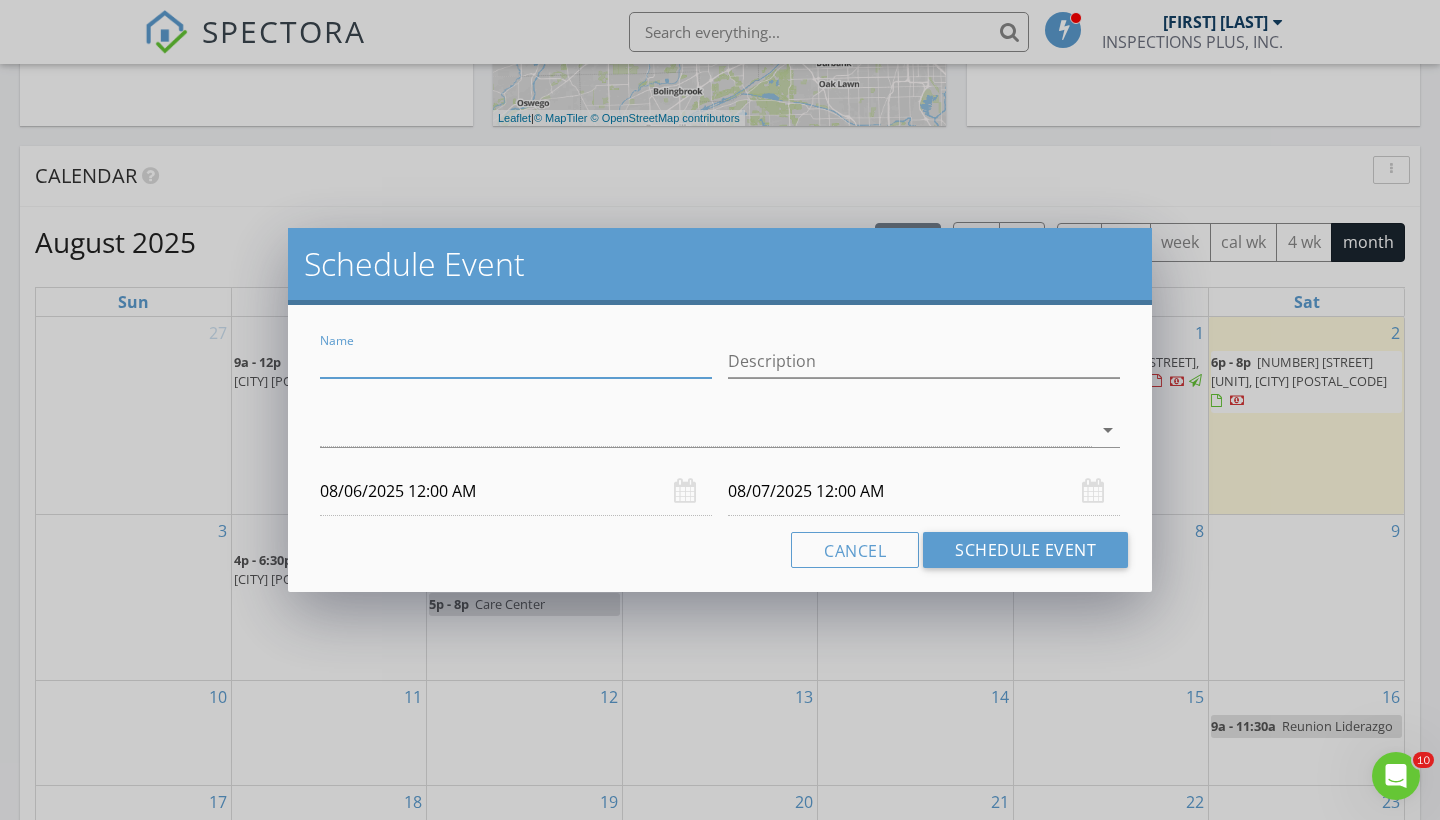 type on "5" 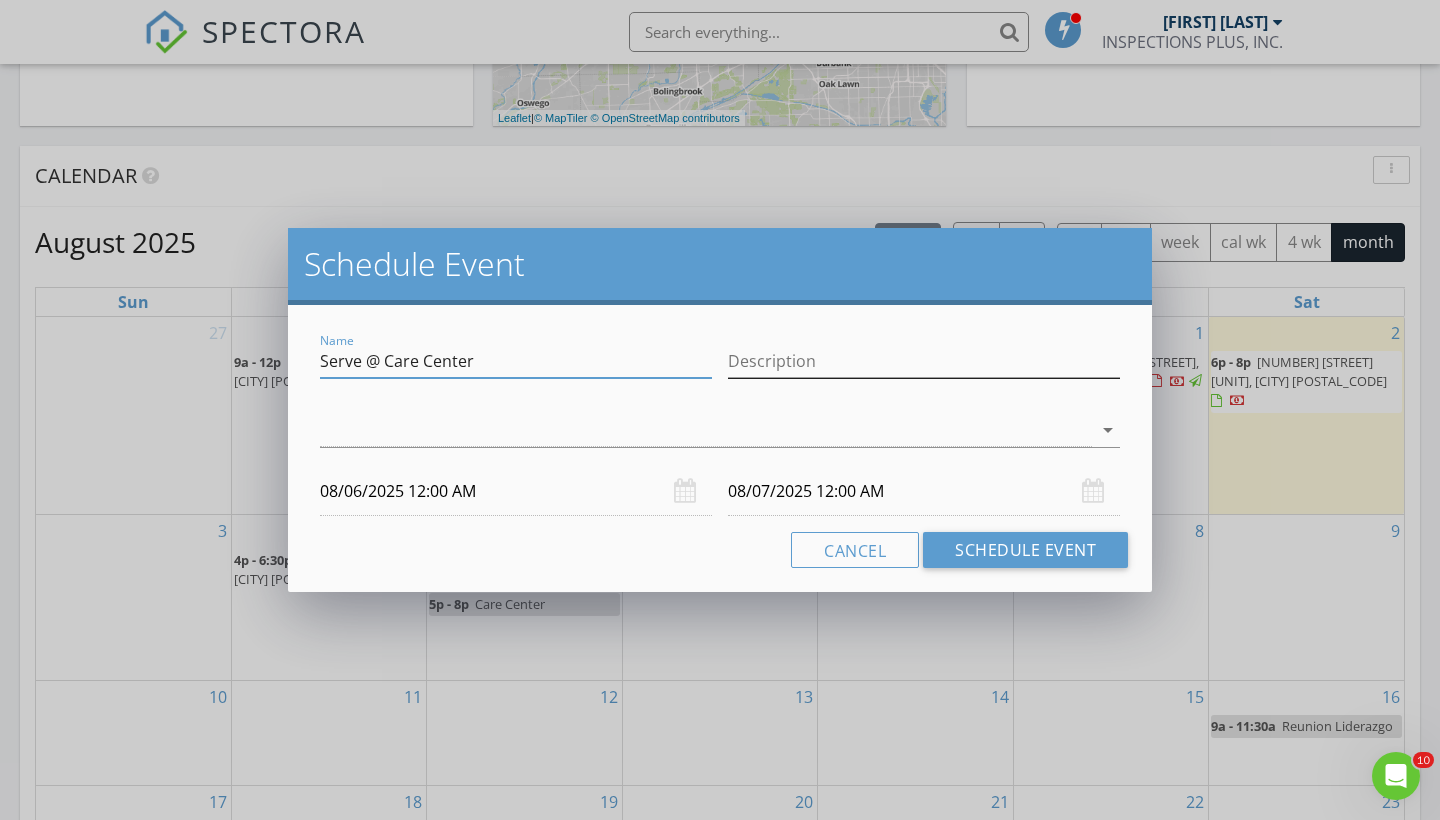 type on "Serve @ Care Center" 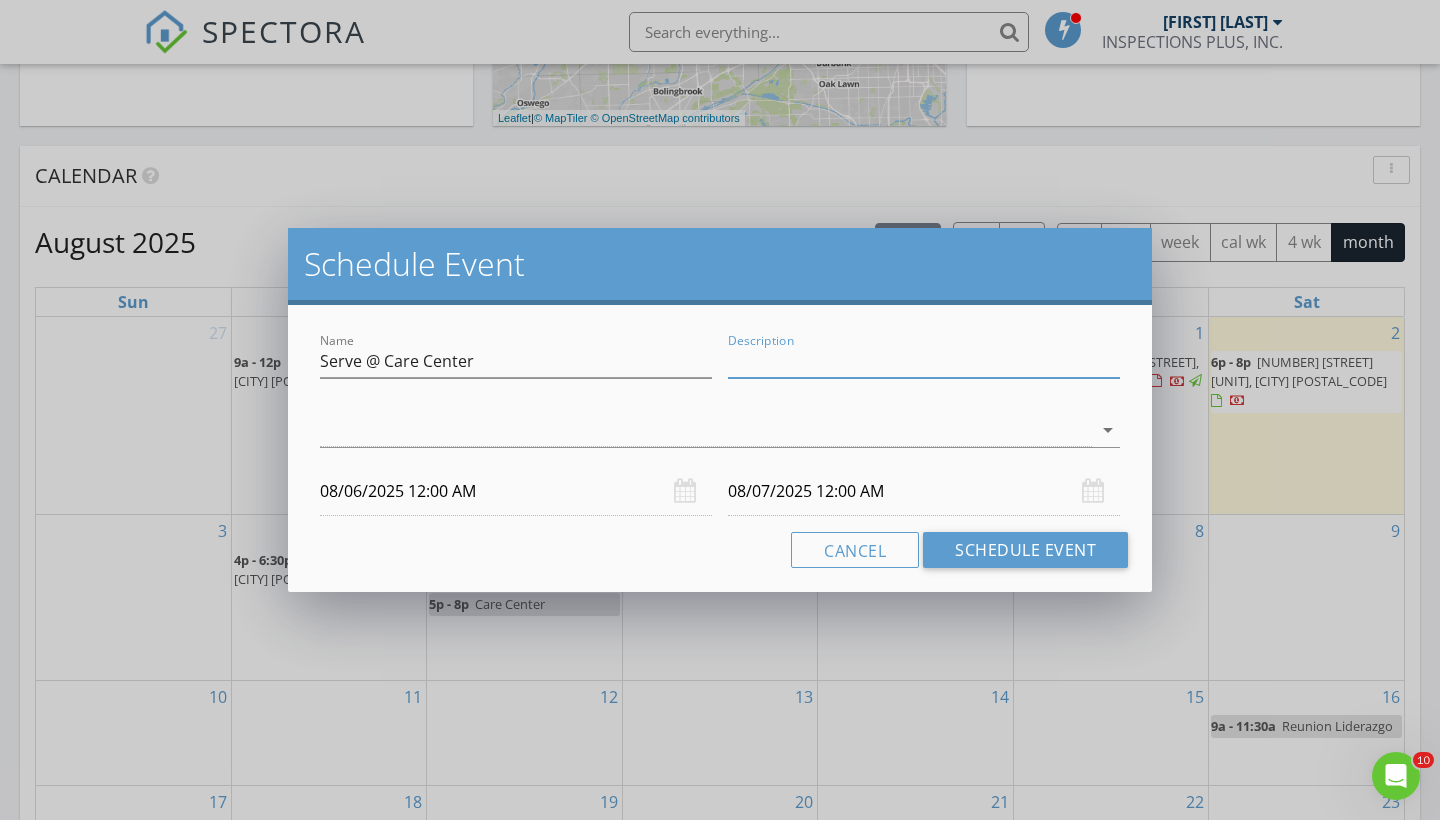 click on "Description" at bounding box center (924, 361) 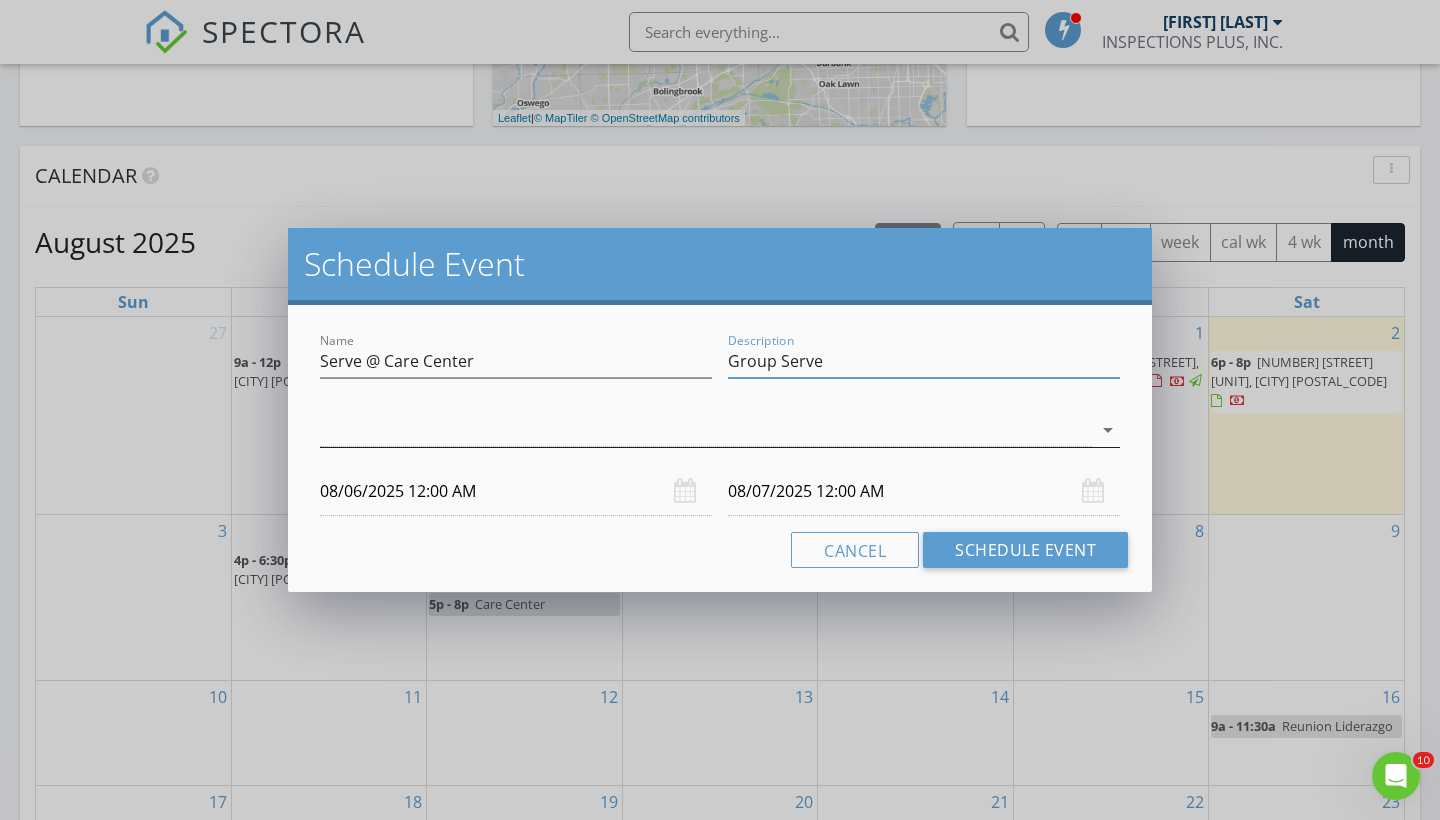 type on "Group Serve" 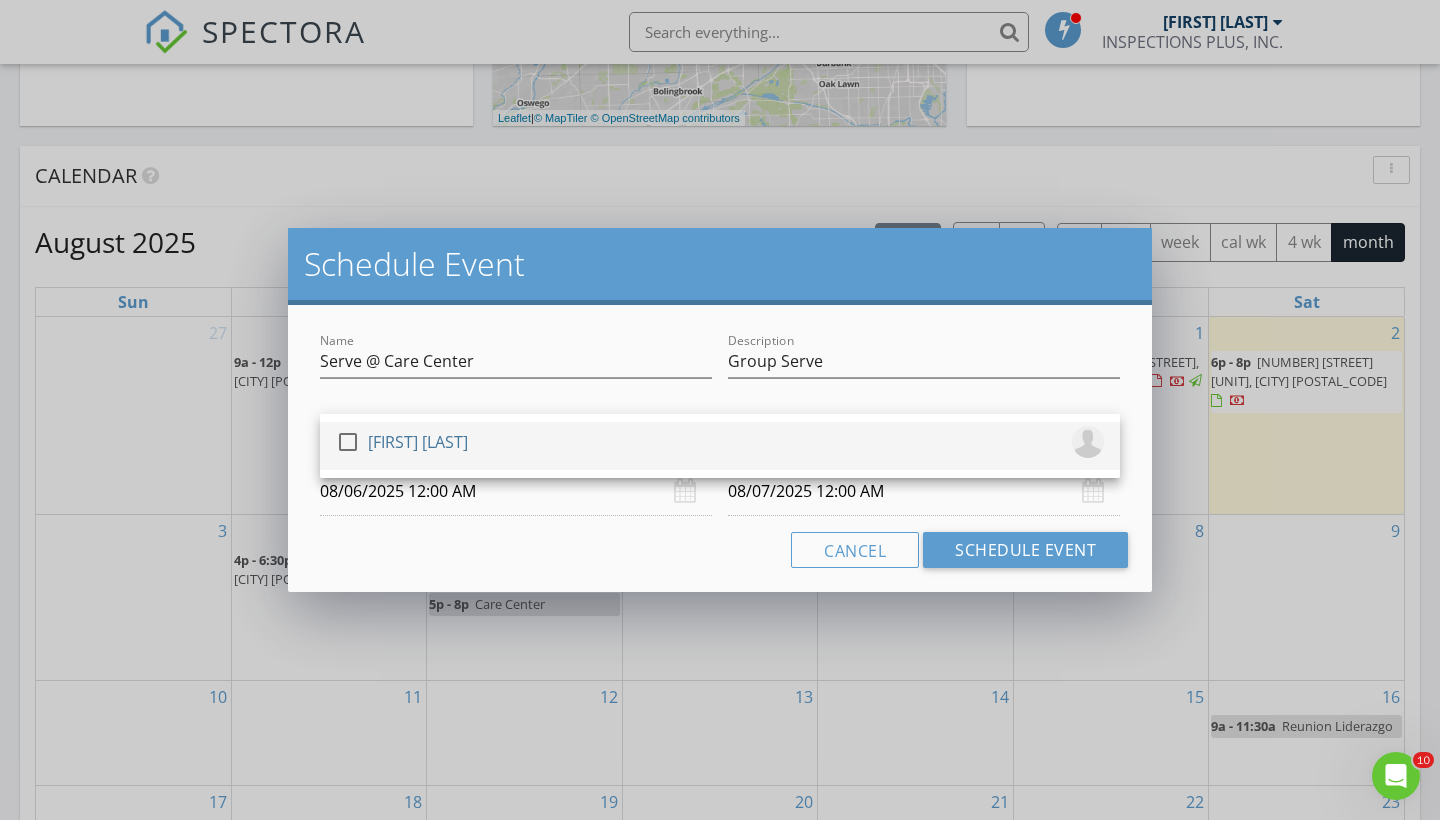 click on "[FIRST] [LAST]" at bounding box center [418, 442] 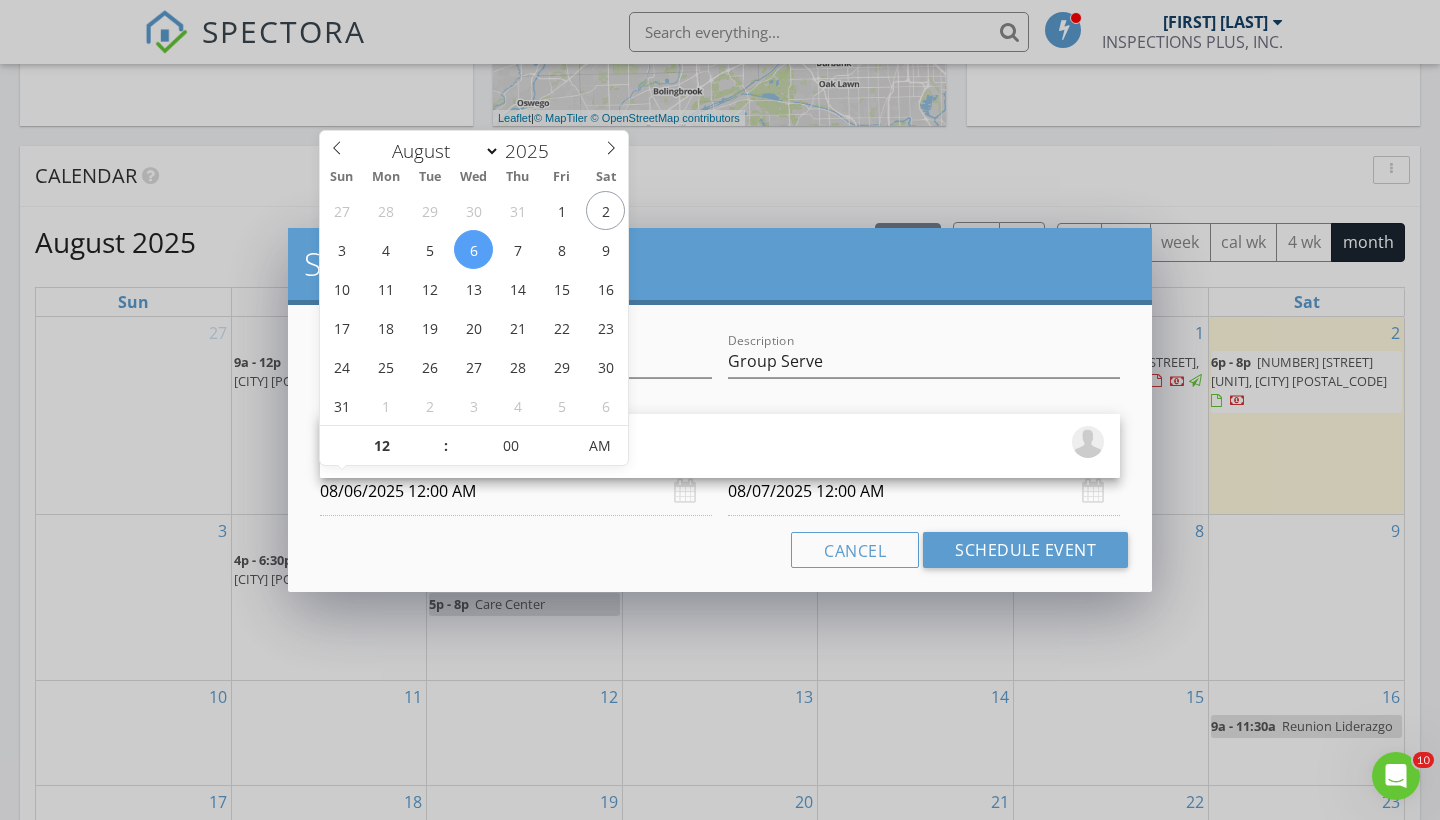 click on "08/06/2025 12:00 AM" at bounding box center [516, 491] 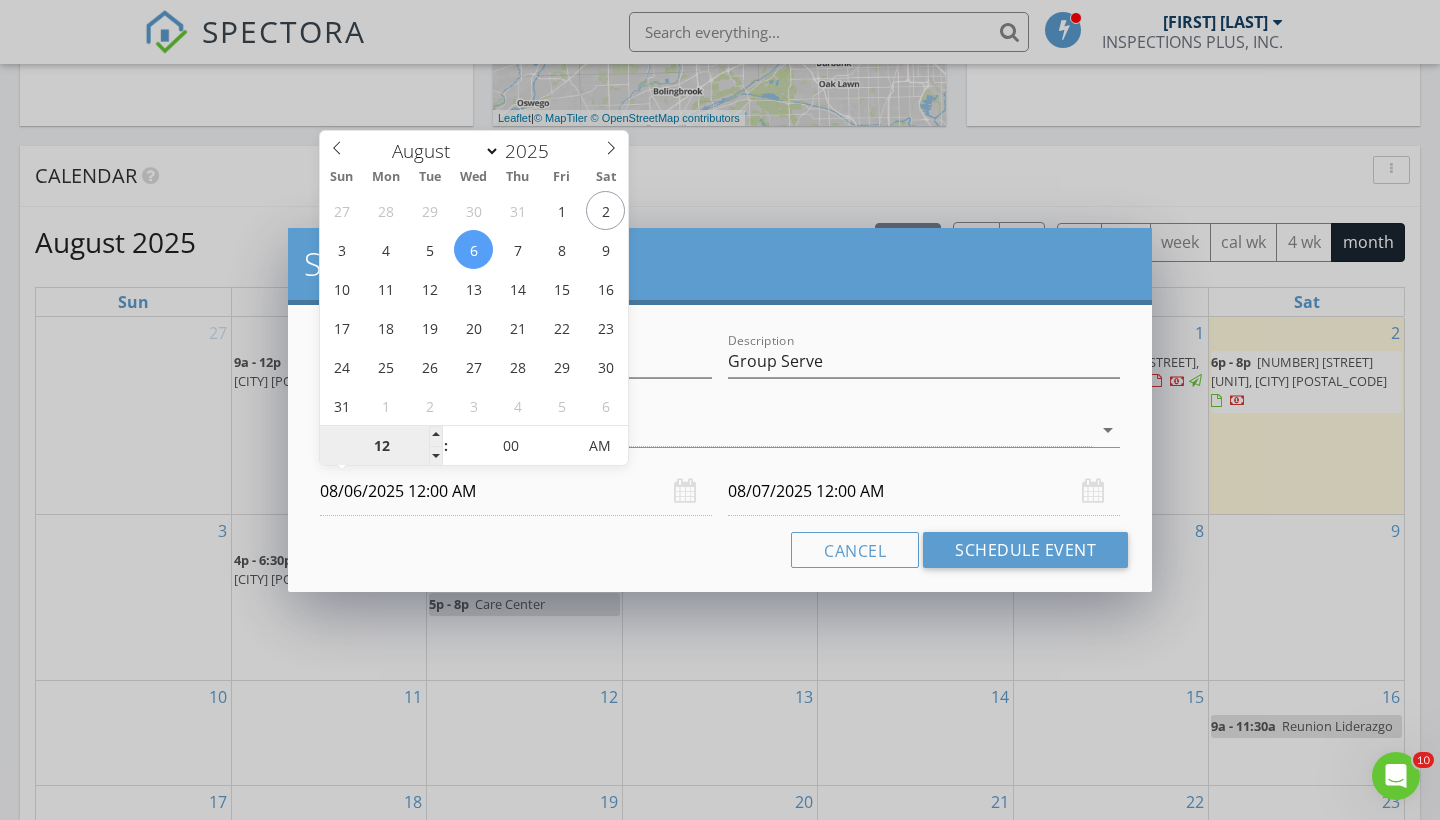 click on "12" at bounding box center (381, 447) 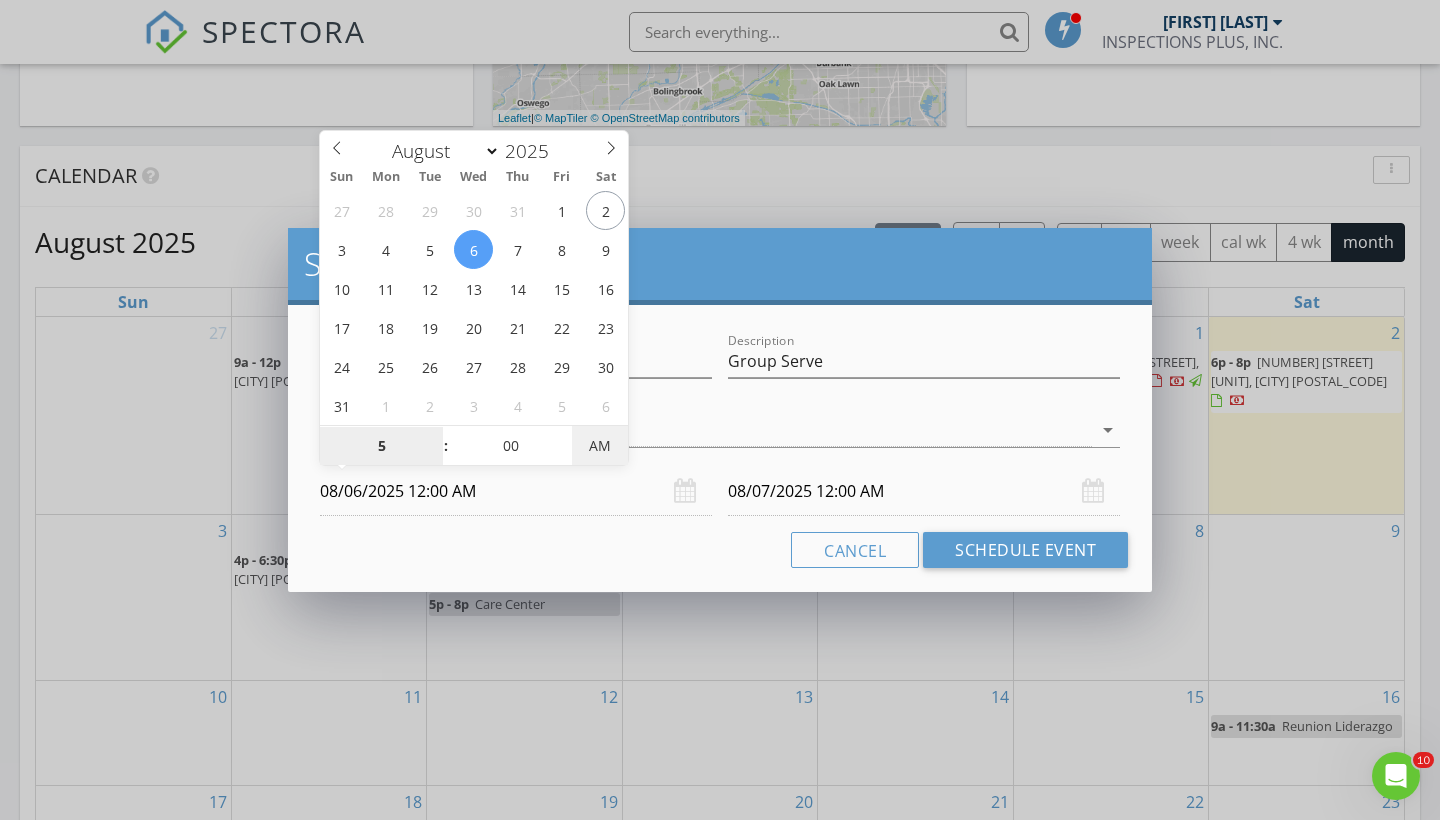 type on "05" 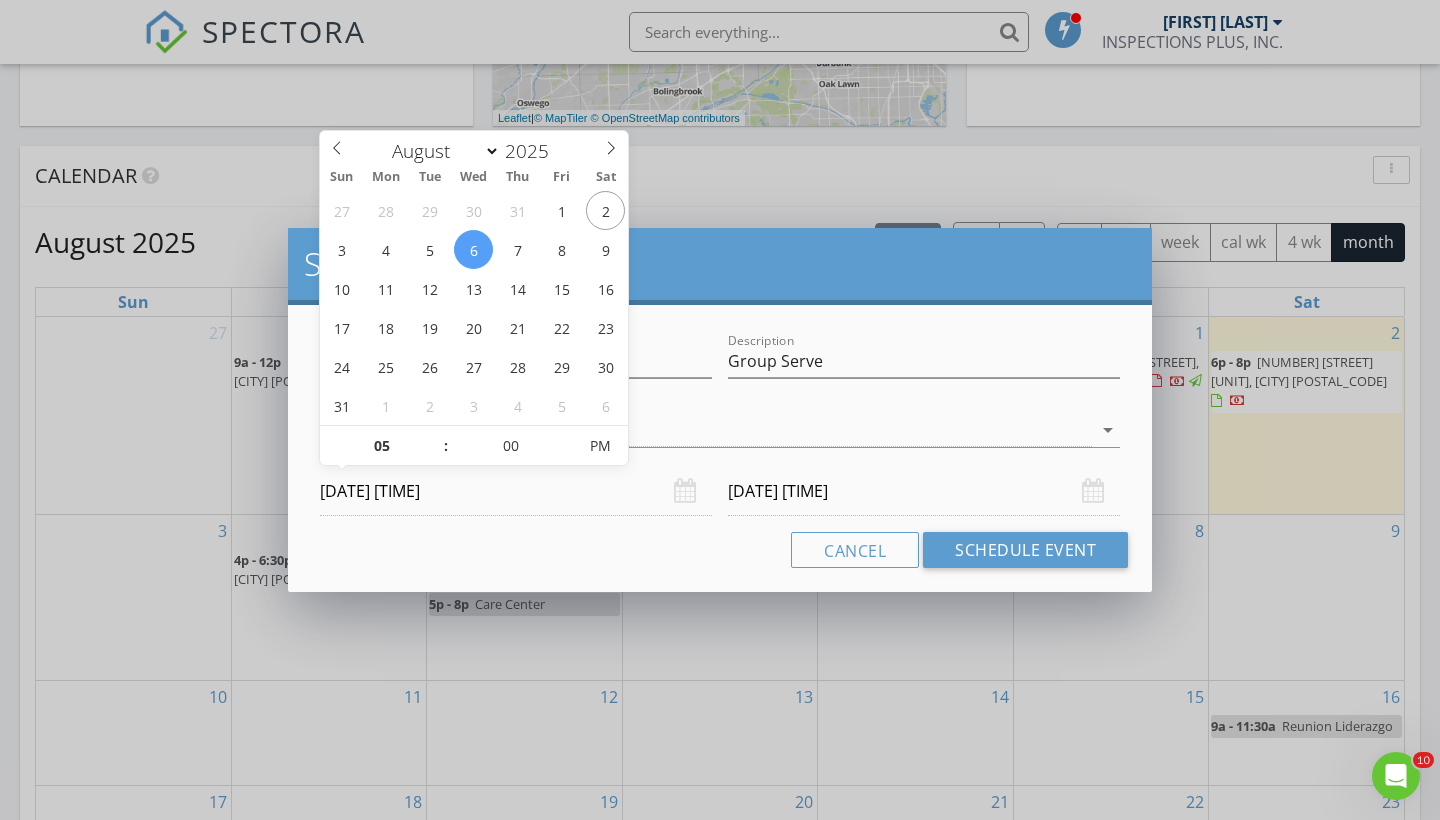click on "[DATE] [TIME]" at bounding box center (924, 491) 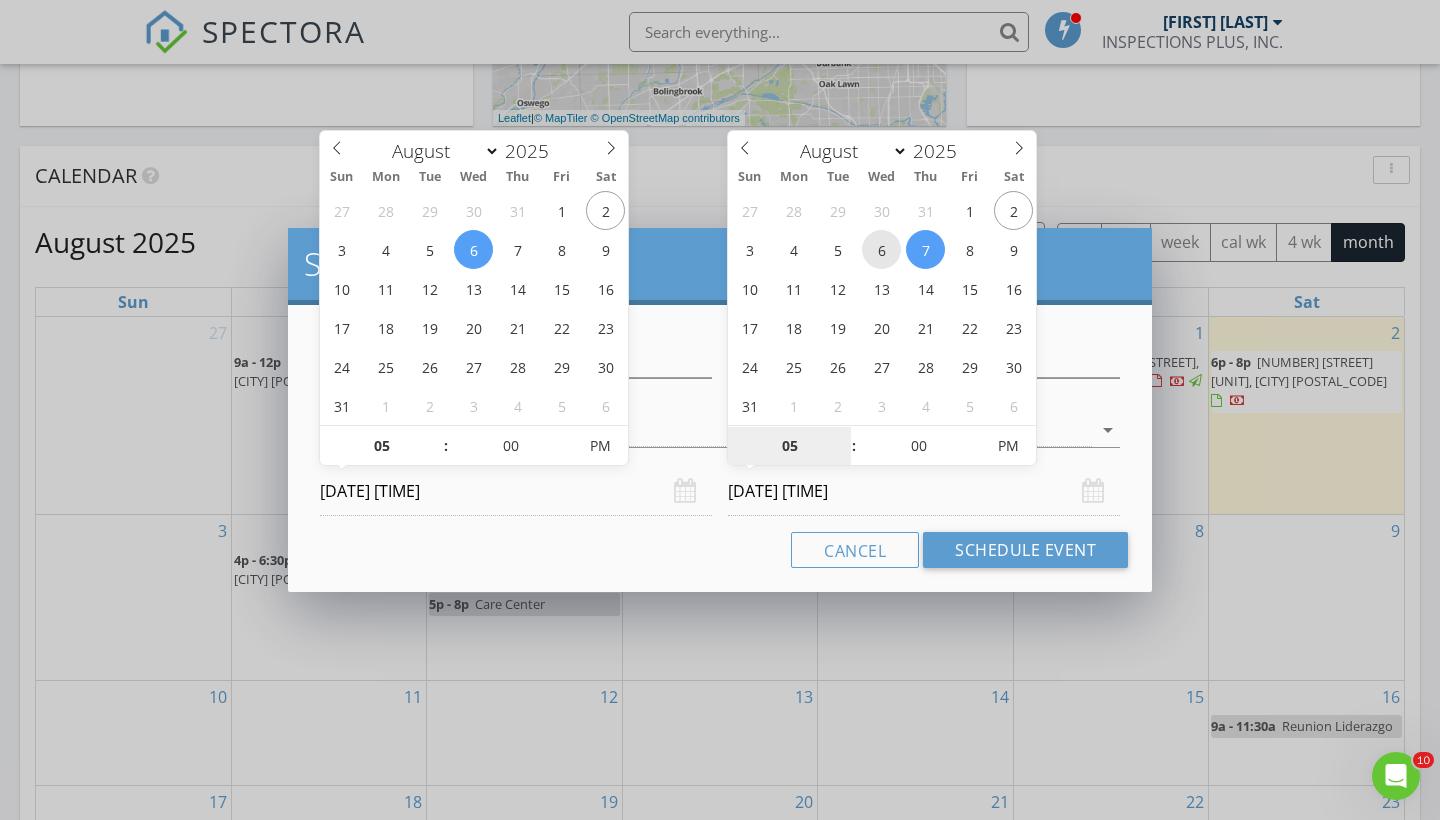 type on "[DATE] [TIME]" 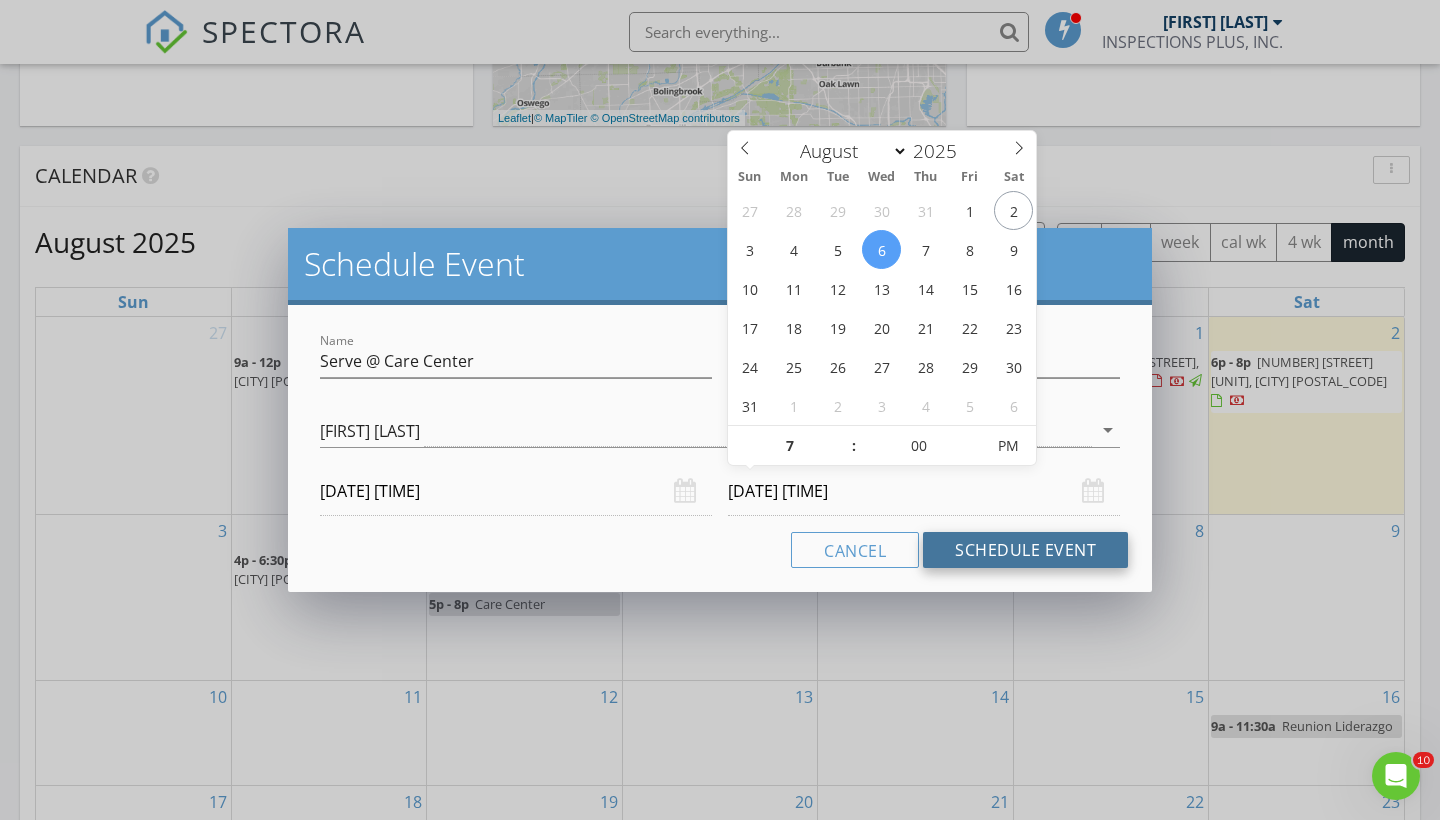 type on "07" 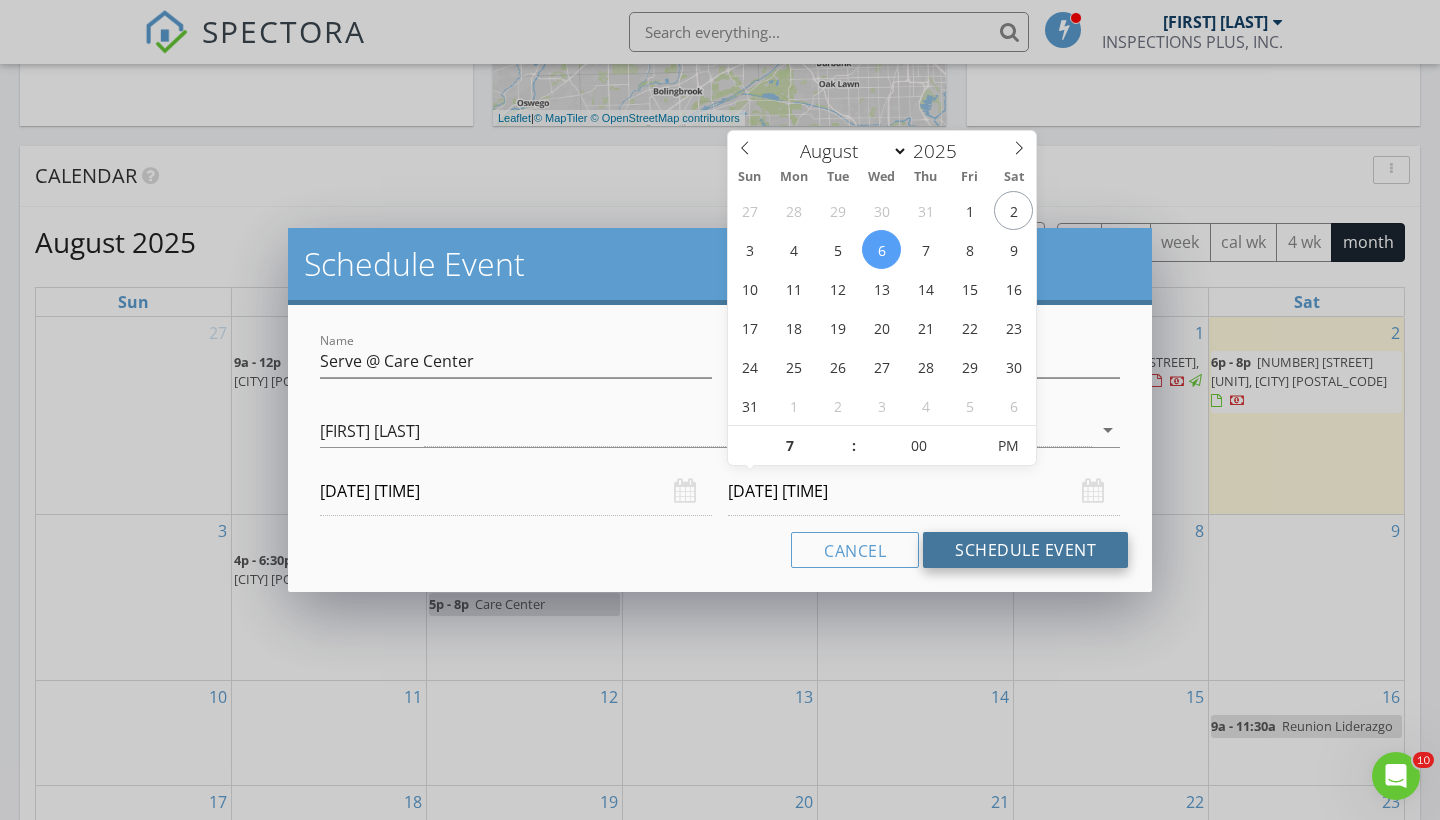 type on "[DATE] [TIME]" 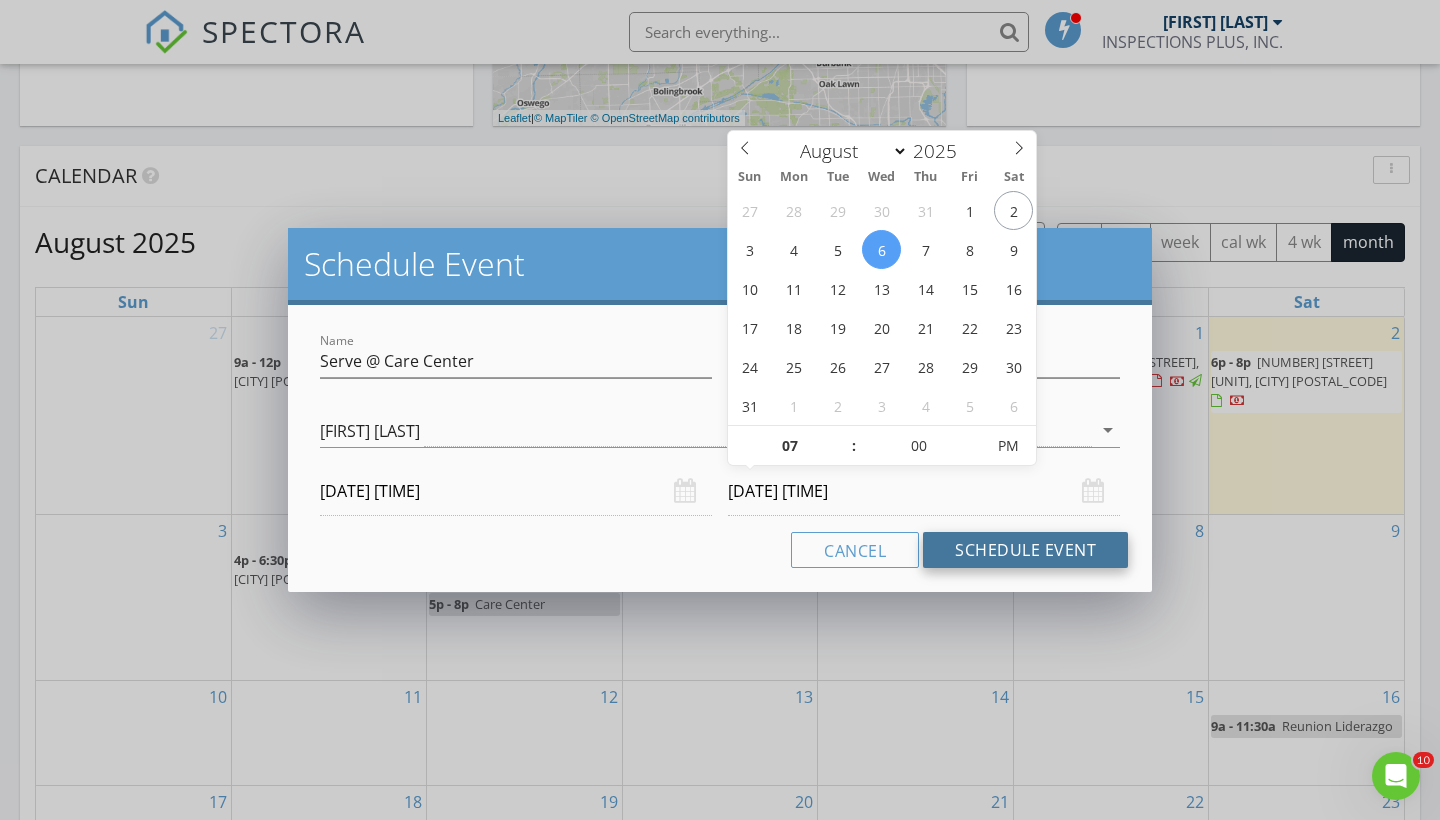 click on "Schedule Event" at bounding box center (1025, 550) 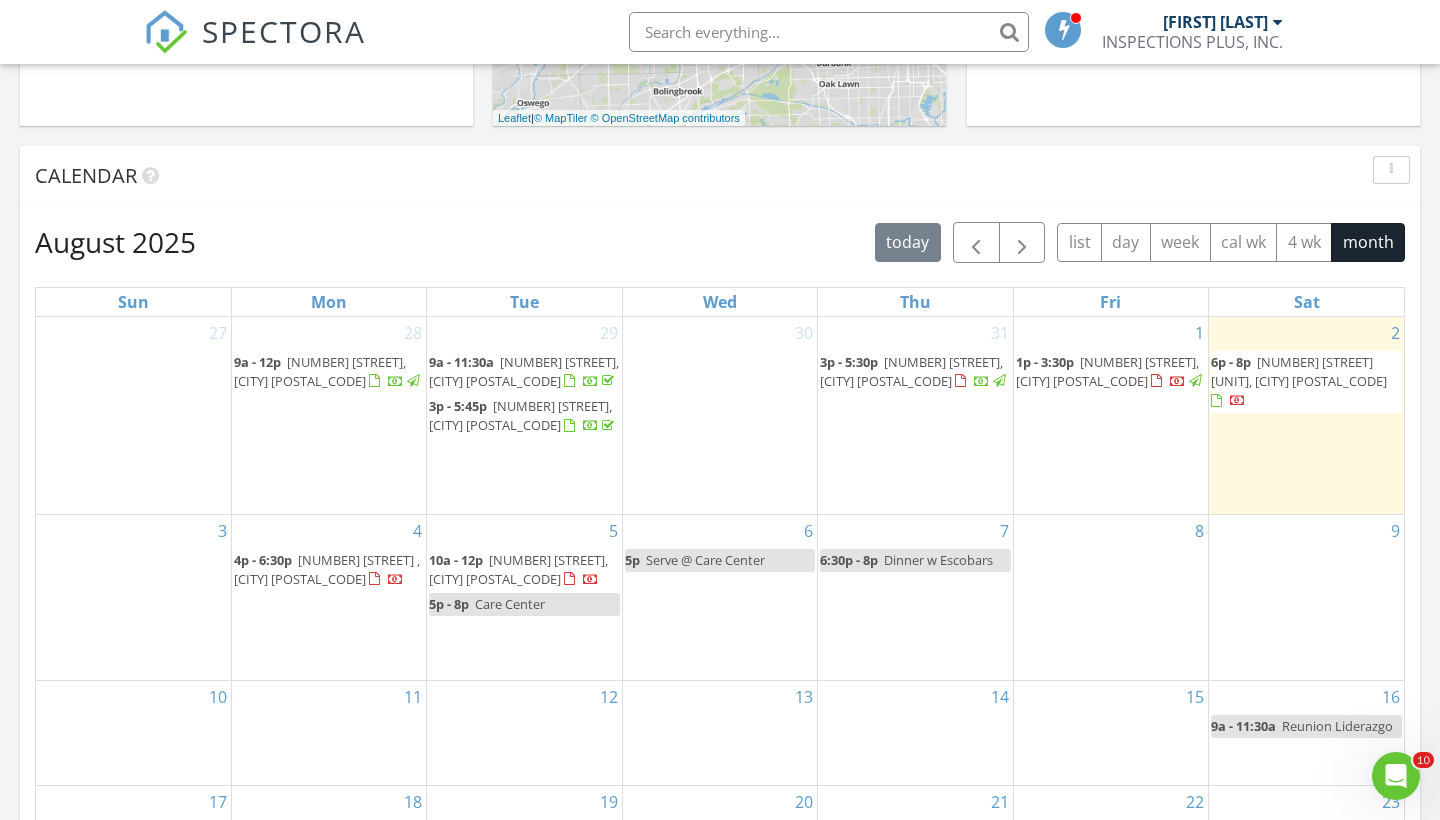 click on "Care Center" at bounding box center (510, 604) 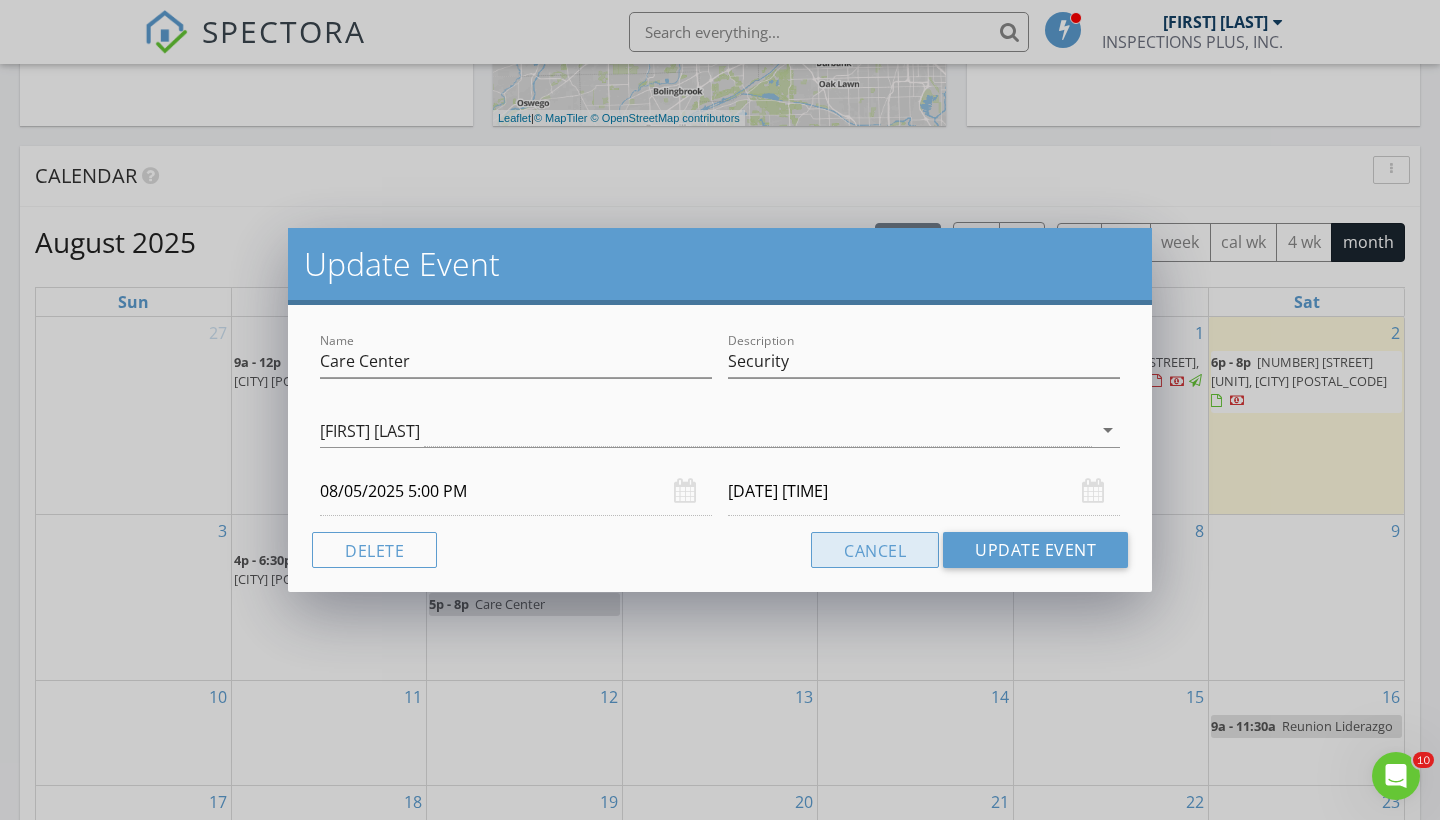 click on "Cancel" at bounding box center (875, 550) 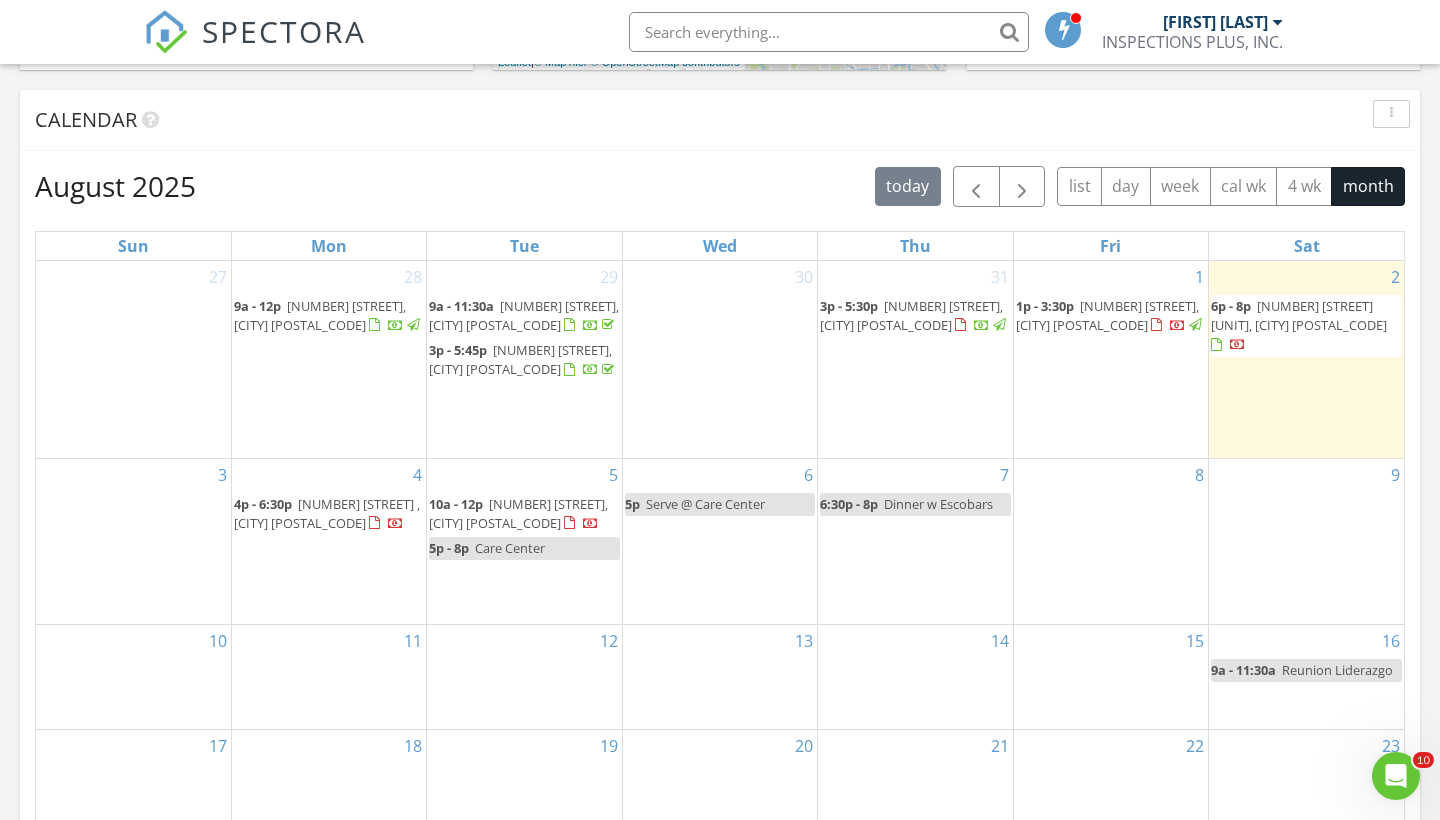 scroll, scrollTop: 790, scrollLeft: 0, axis: vertical 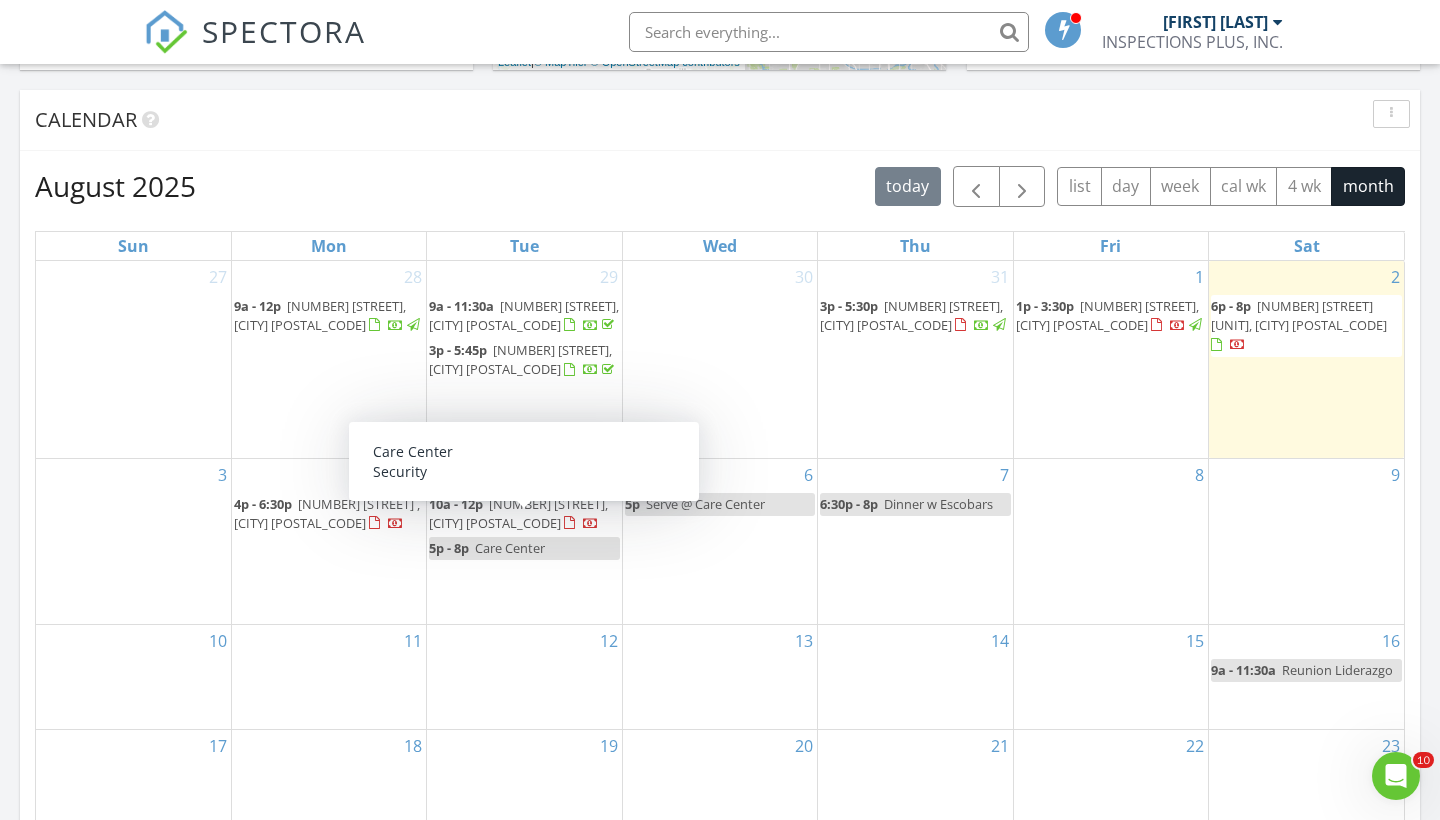 click on "Calendar" at bounding box center (720, 120) 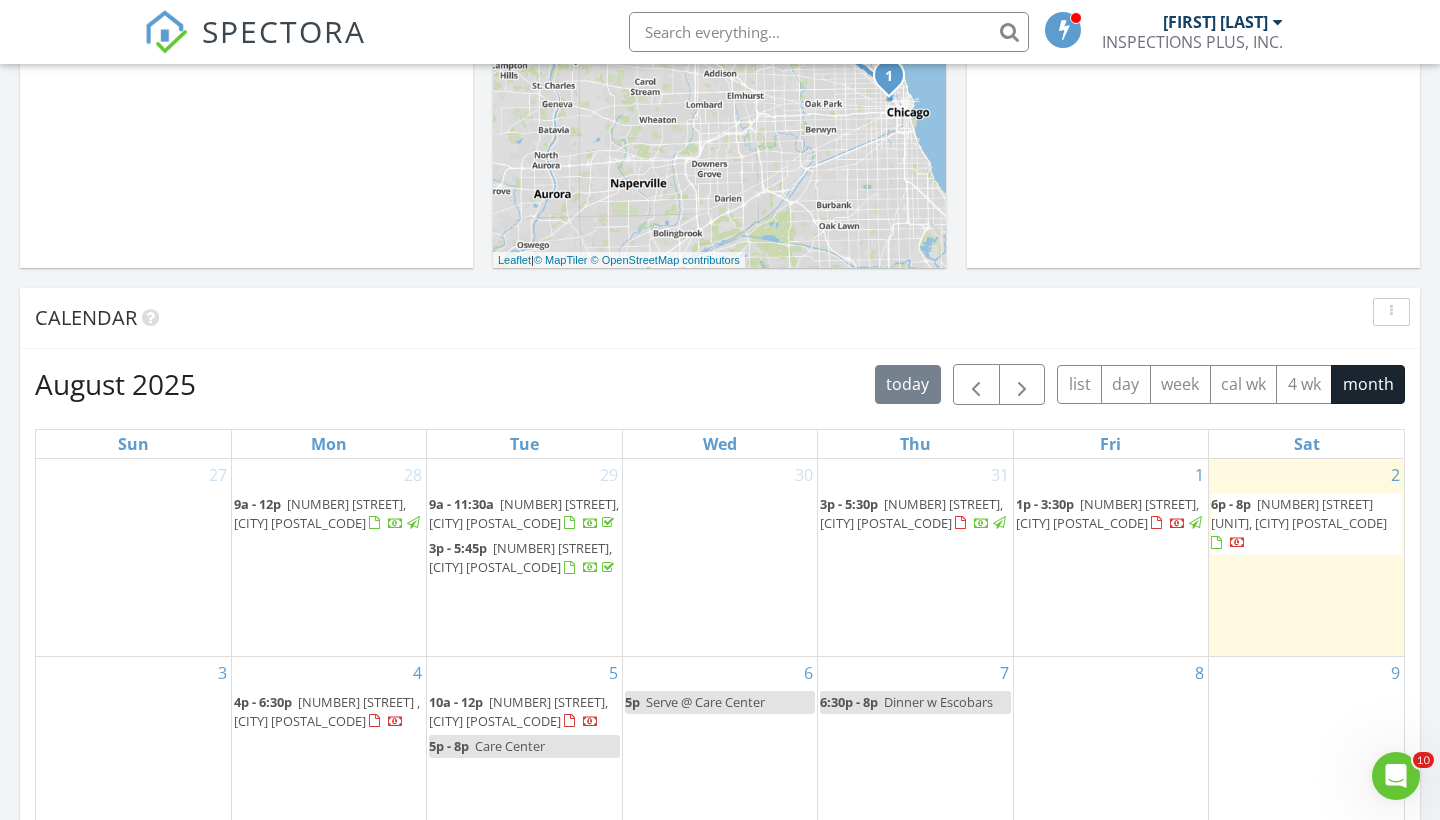 scroll, scrollTop: 593, scrollLeft: 0, axis: vertical 